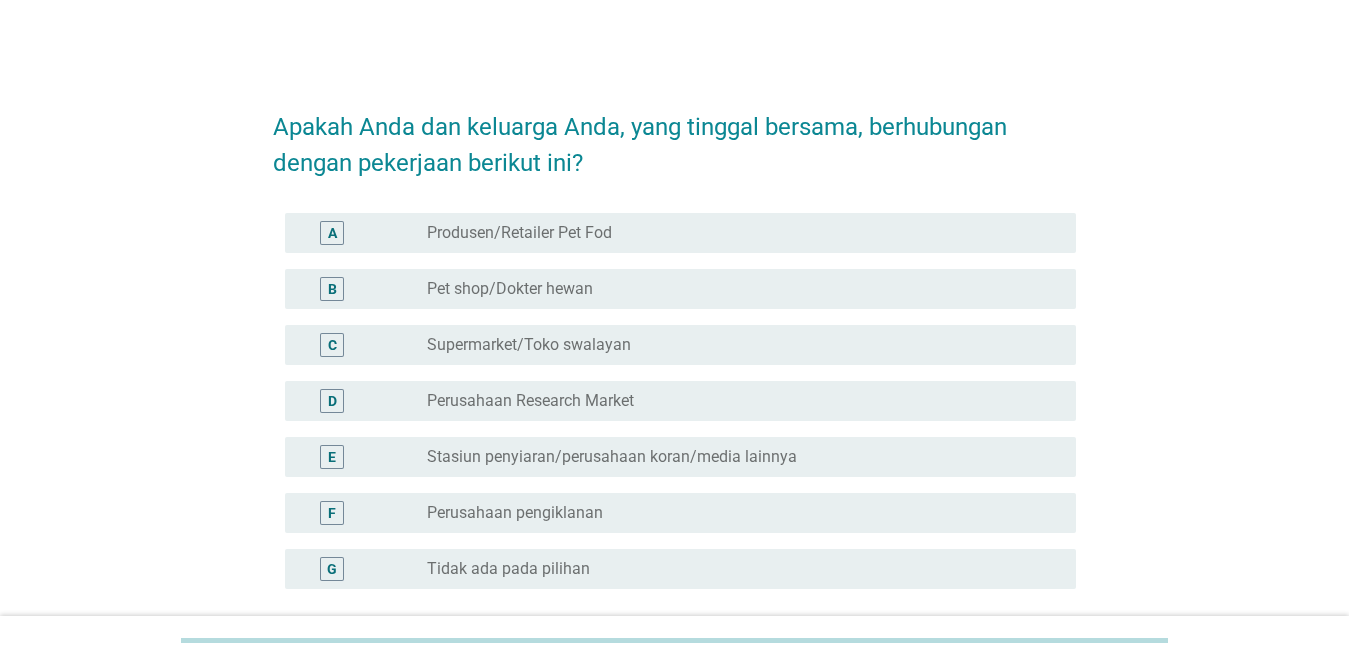 scroll, scrollTop: 0, scrollLeft: 0, axis: both 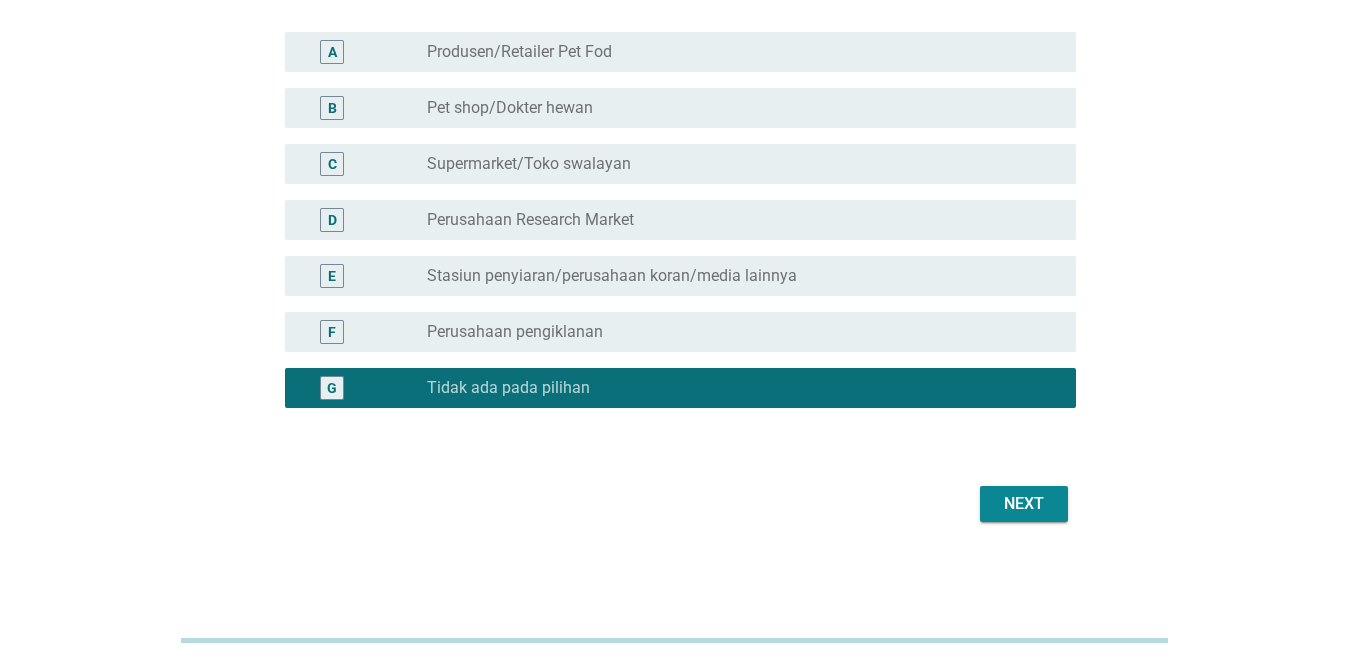click on "Next" at bounding box center (1024, 504) 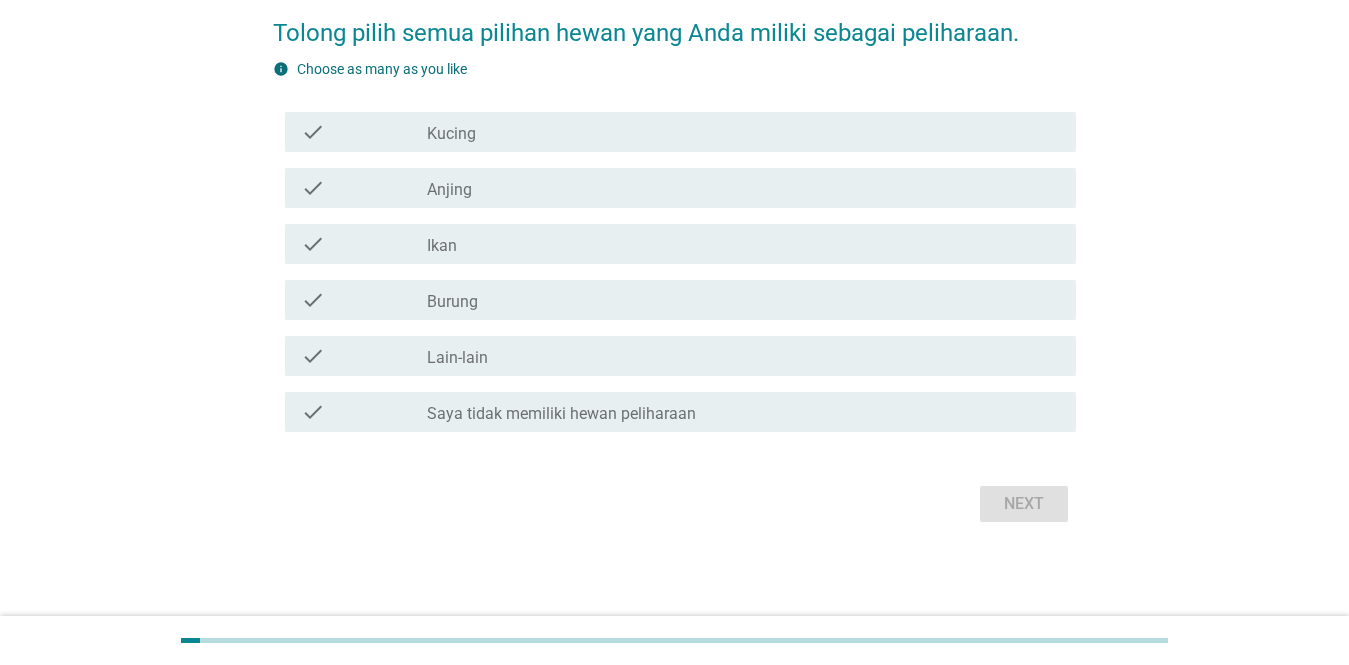scroll, scrollTop: 0, scrollLeft: 0, axis: both 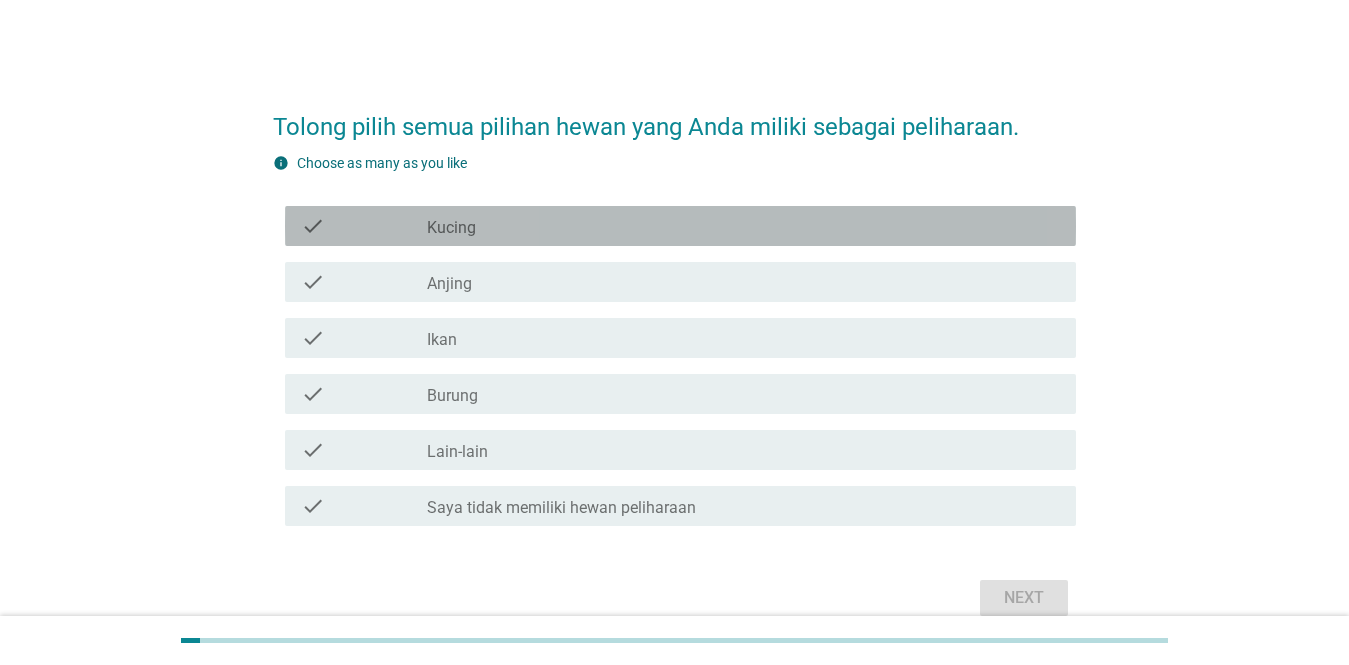 click on "check     check_box_outline_blank Kucing" at bounding box center [680, 226] 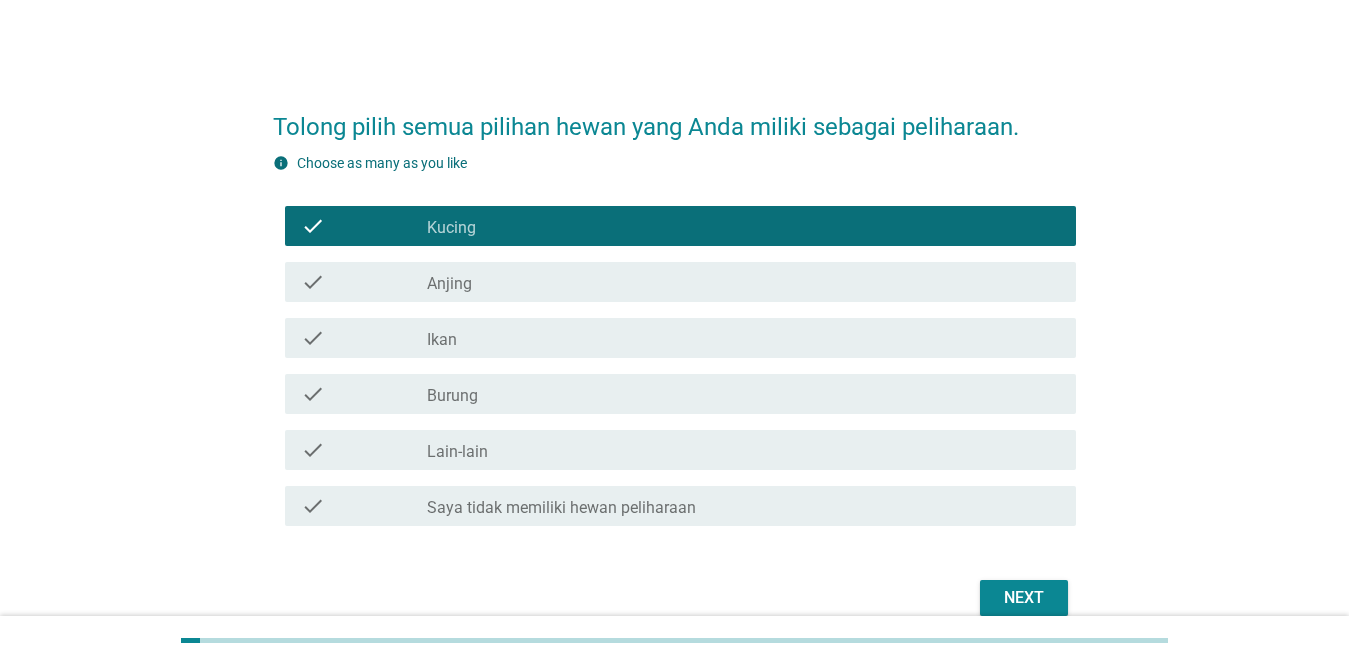 click on "Next" at bounding box center [1024, 598] 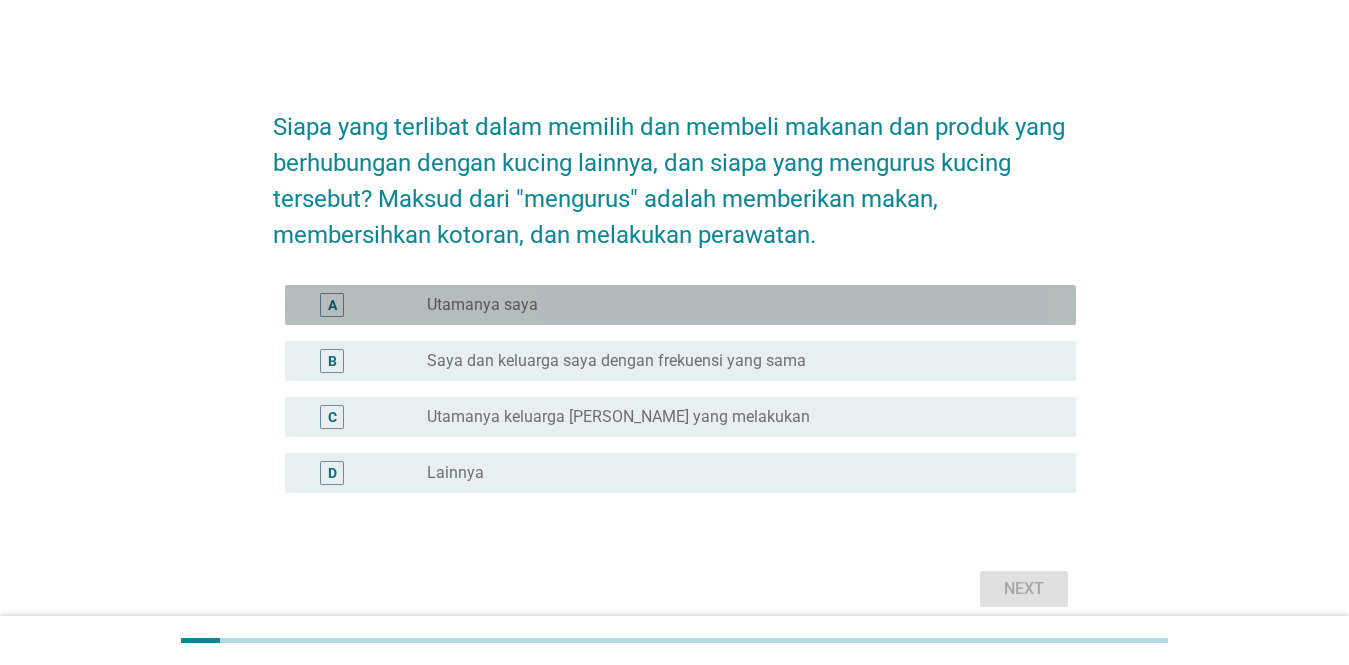 click on "radio_button_unchecked Utamanya saya" at bounding box center [735, 305] 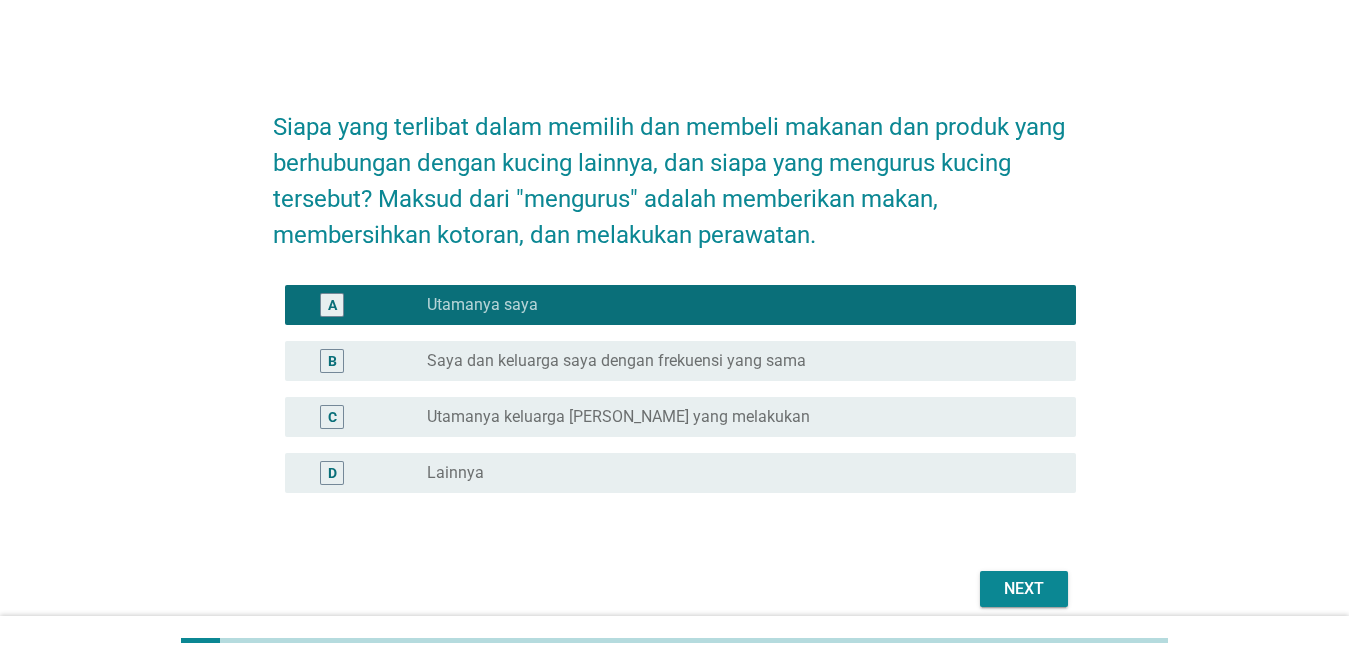 click on "Next" at bounding box center (1024, 589) 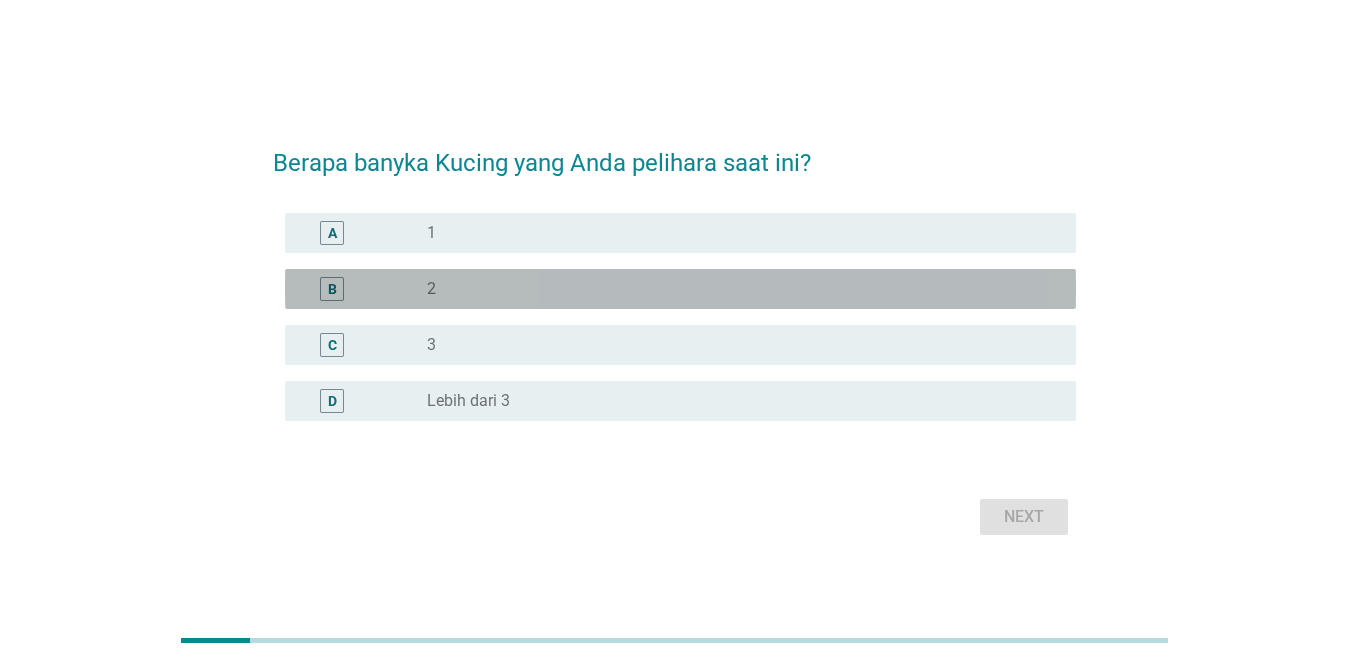 click on "radio_button_unchecked 2" at bounding box center (735, 289) 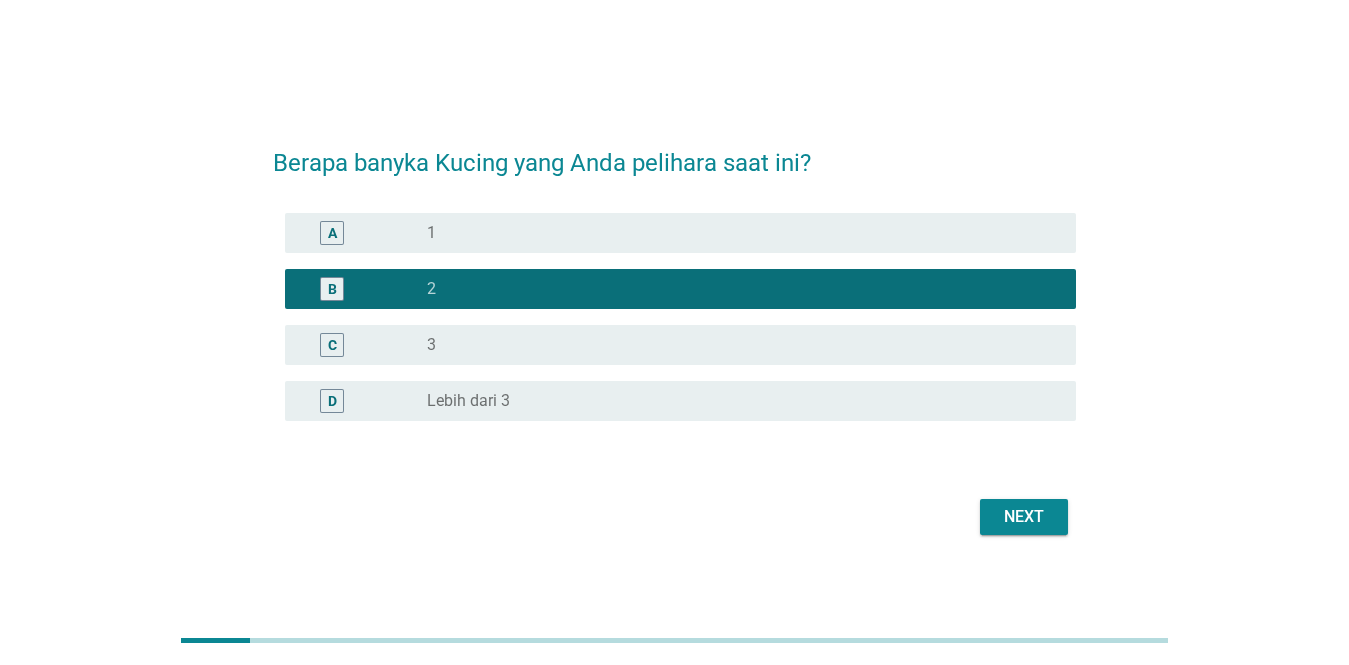 click on "Next" at bounding box center [1024, 517] 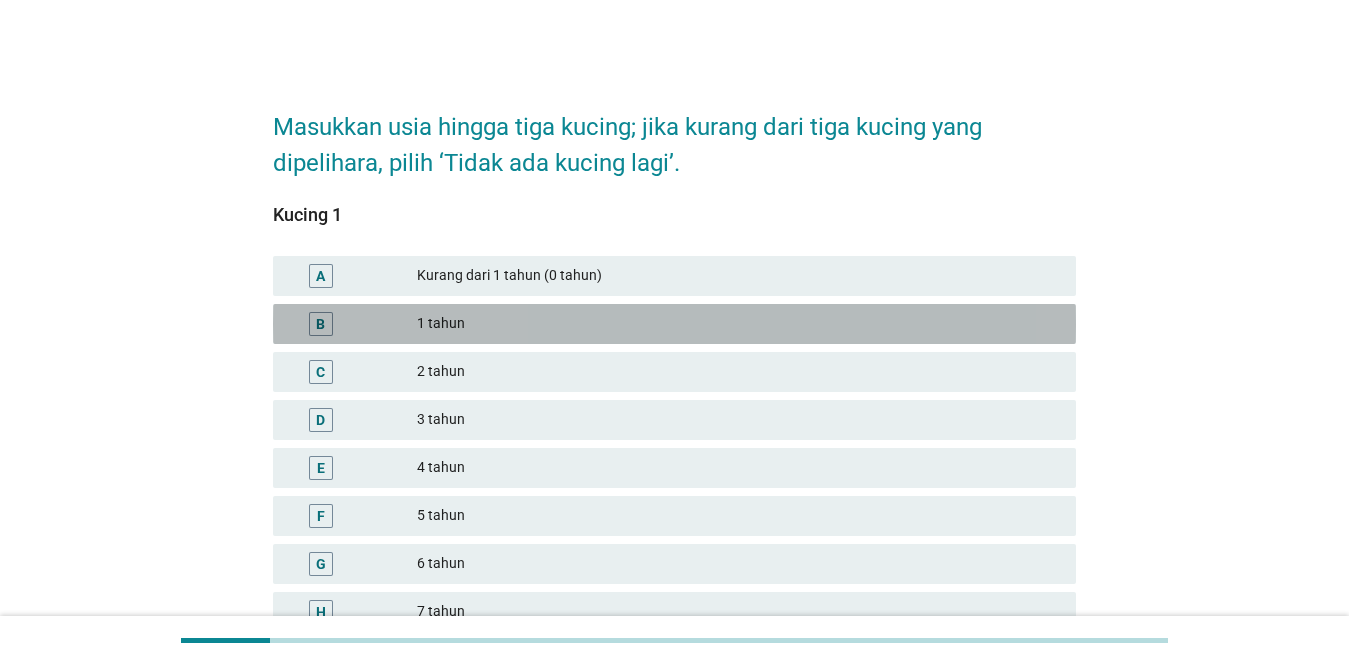 click on "1 tahun" at bounding box center [738, 324] 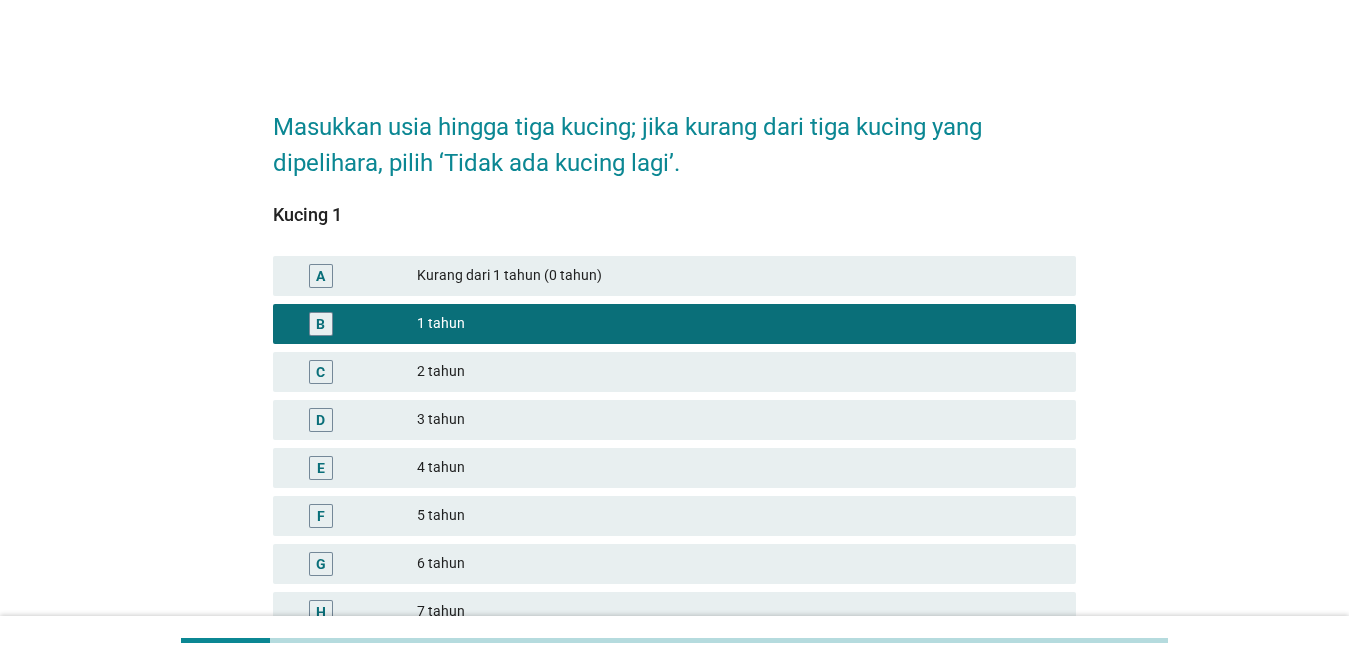 click on "Kurang dari 1 tahun (0 tahun)" at bounding box center (738, 276) 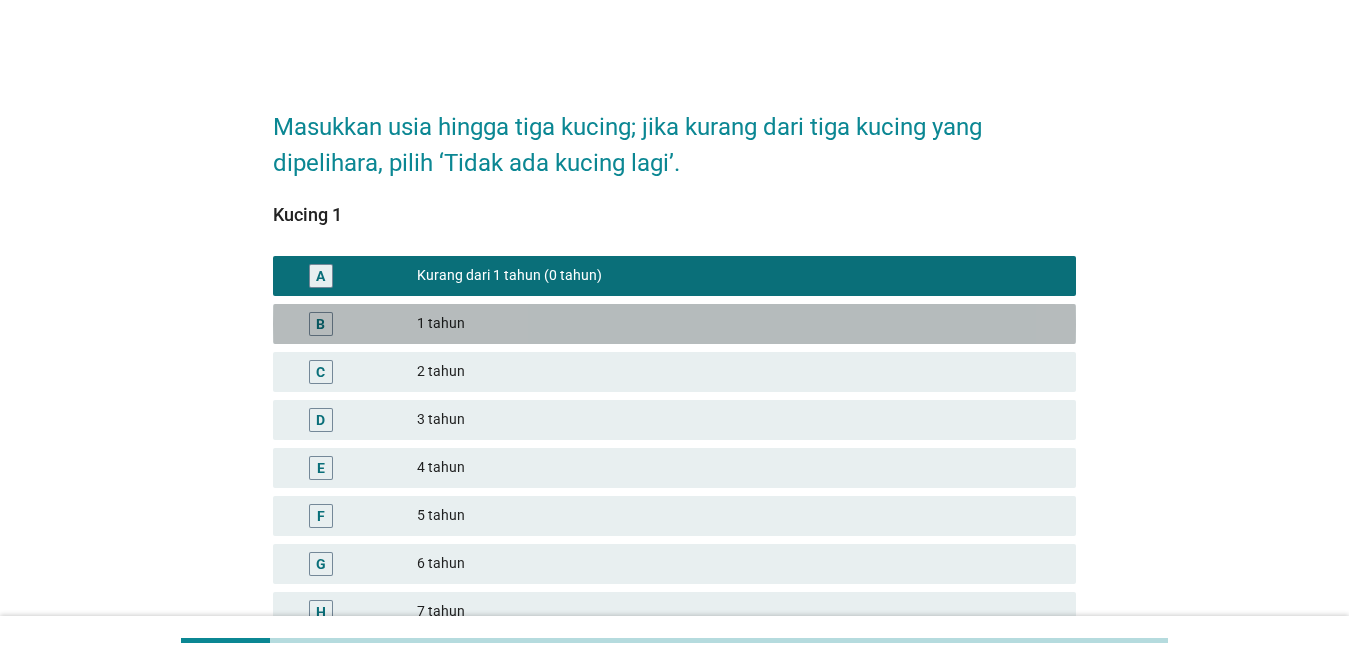 click on "1 tahun" at bounding box center (738, 324) 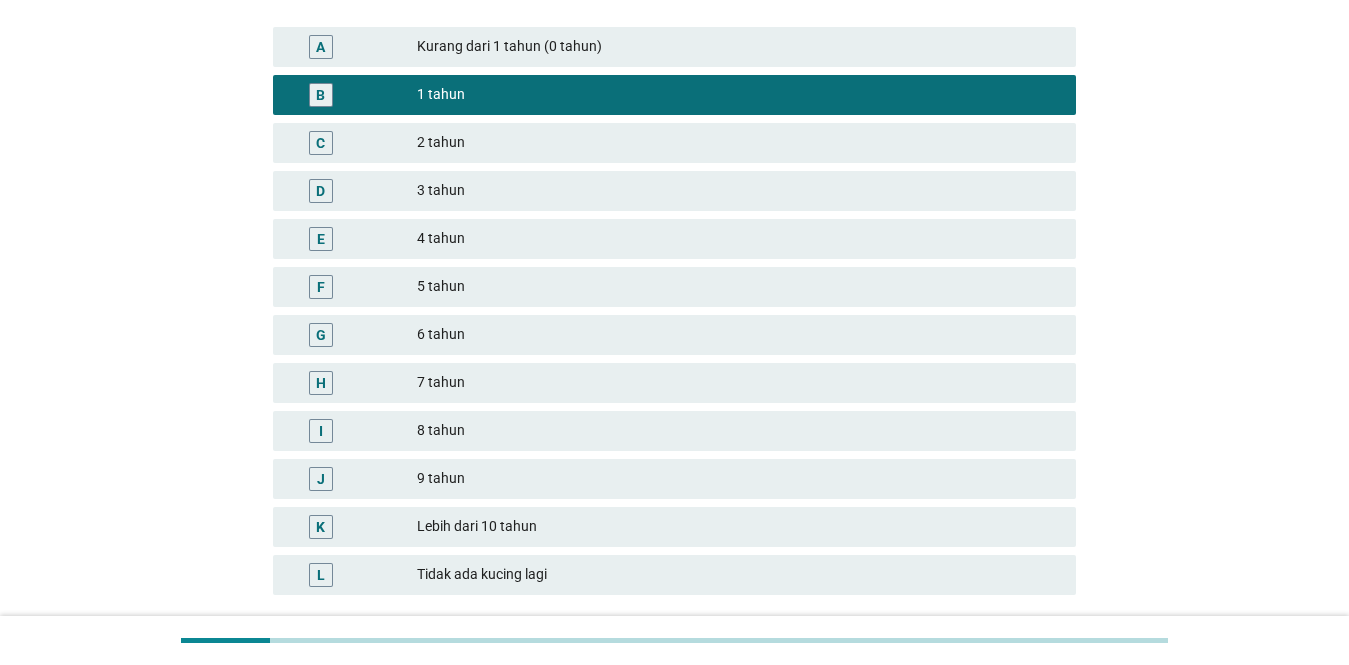 scroll, scrollTop: 268, scrollLeft: 0, axis: vertical 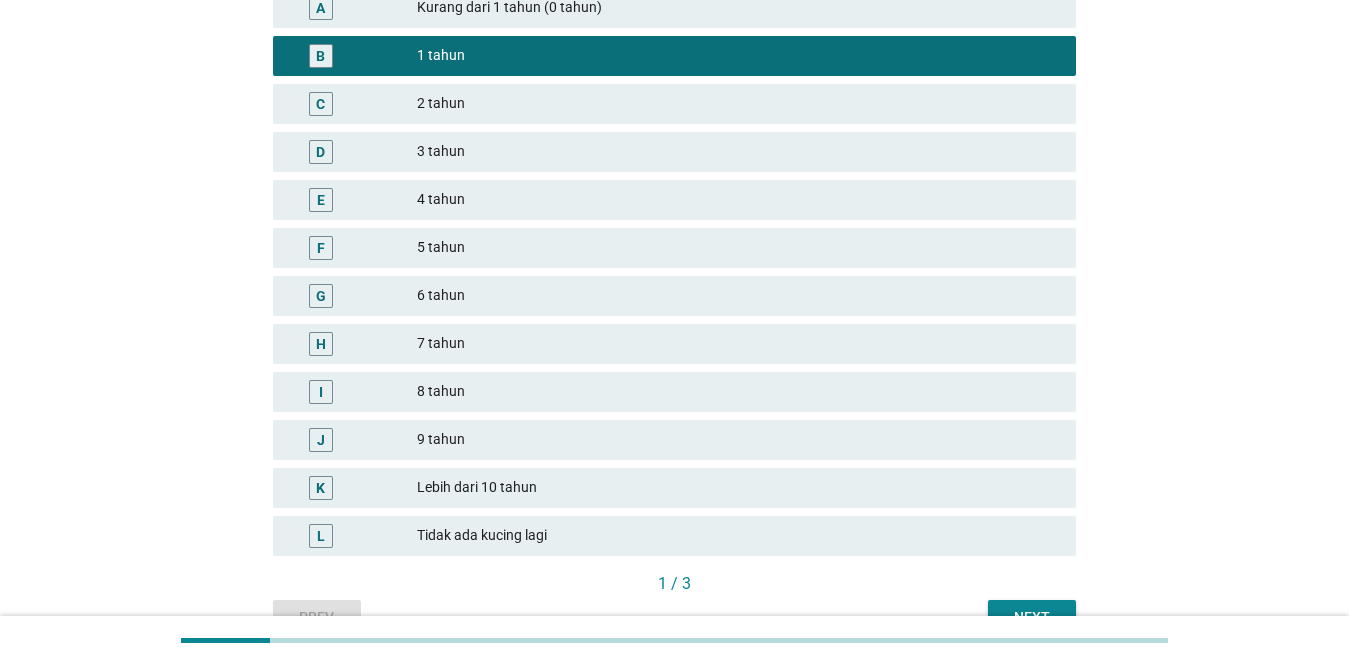 click on "Next" at bounding box center (1032, 618) 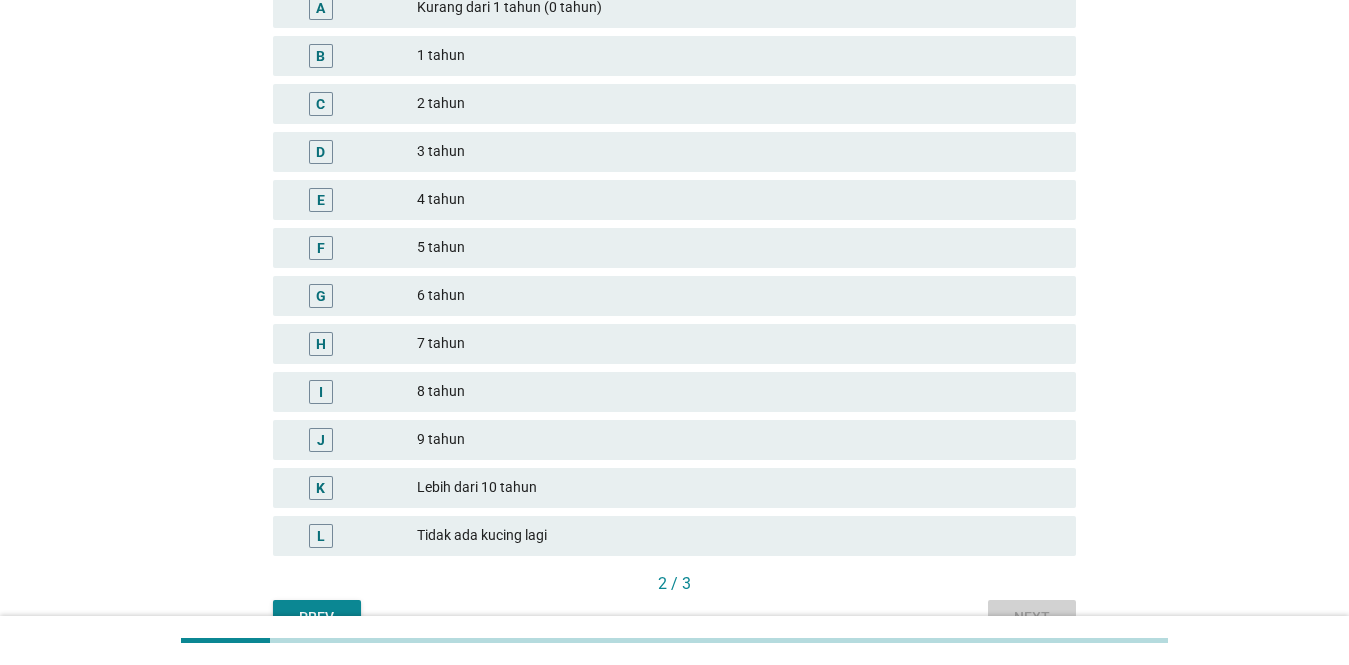 scroll, scrollTop: 0, scrollLeft: 0, axis: both 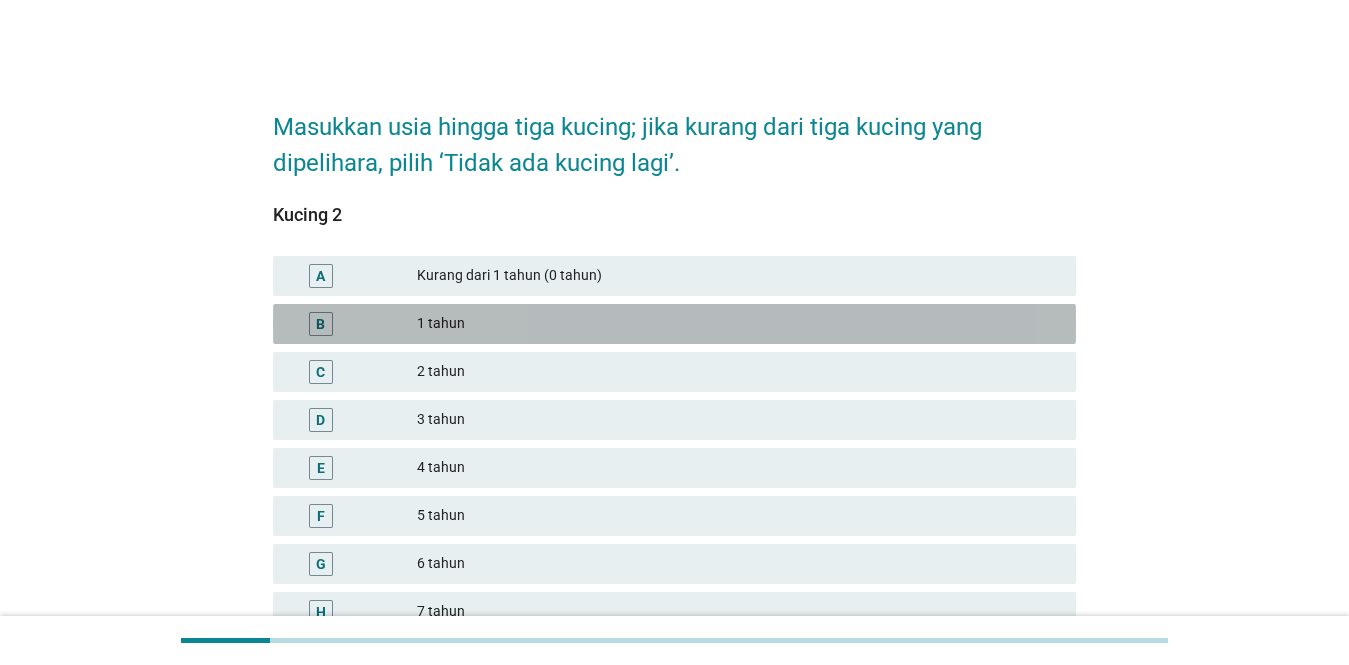 click on "1 tahun" at bounding box center (738, 324) 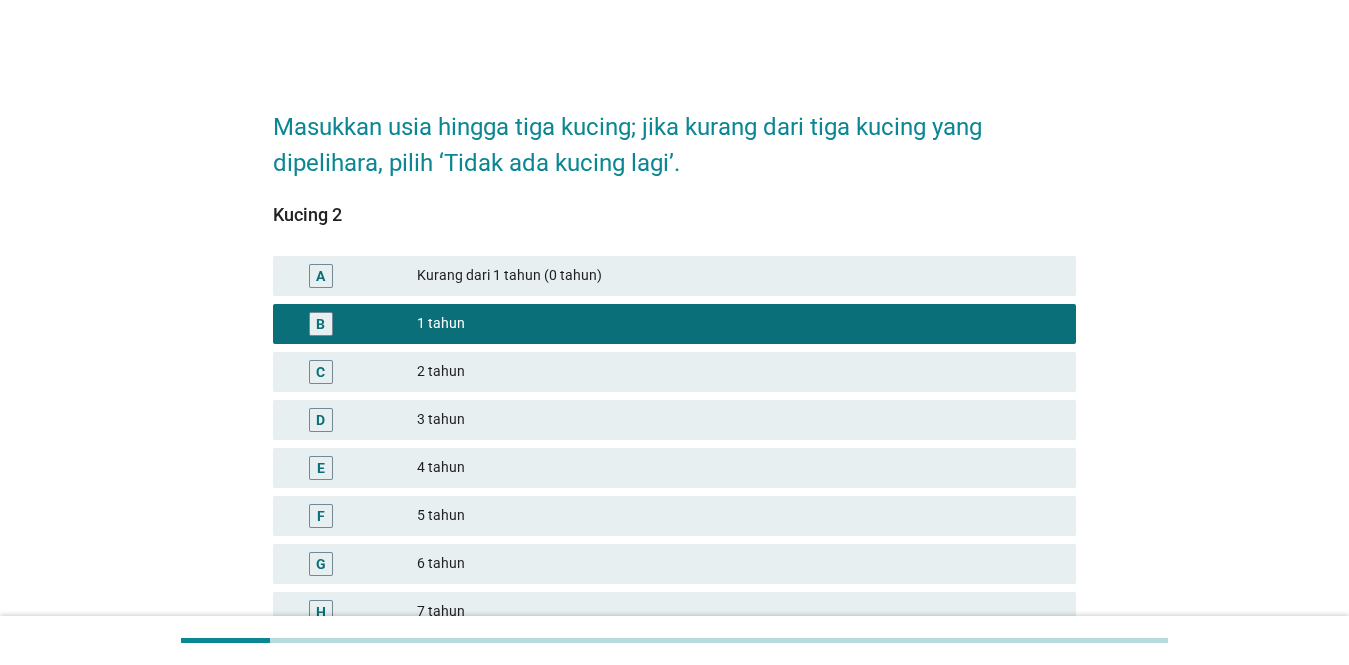 scroll, scrollTop: 376, scrollLeft: 0, axis: vertical 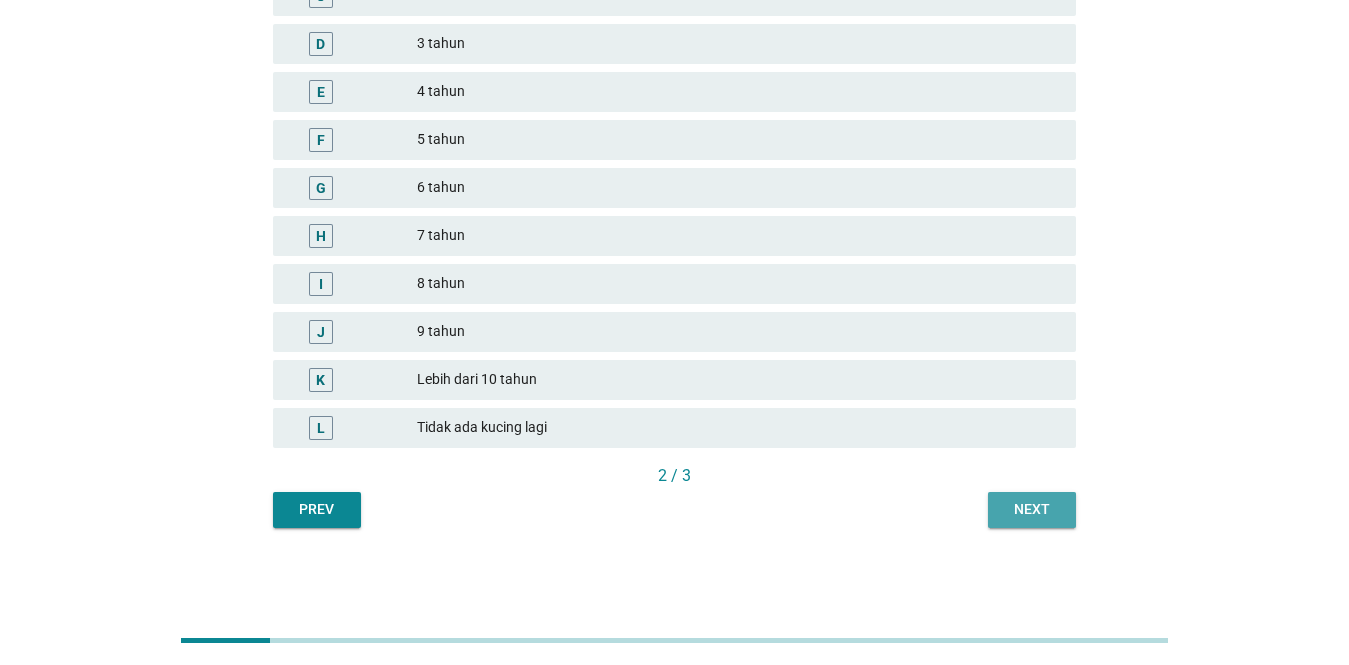 click on "Next" at bounding box center (1032, 509) 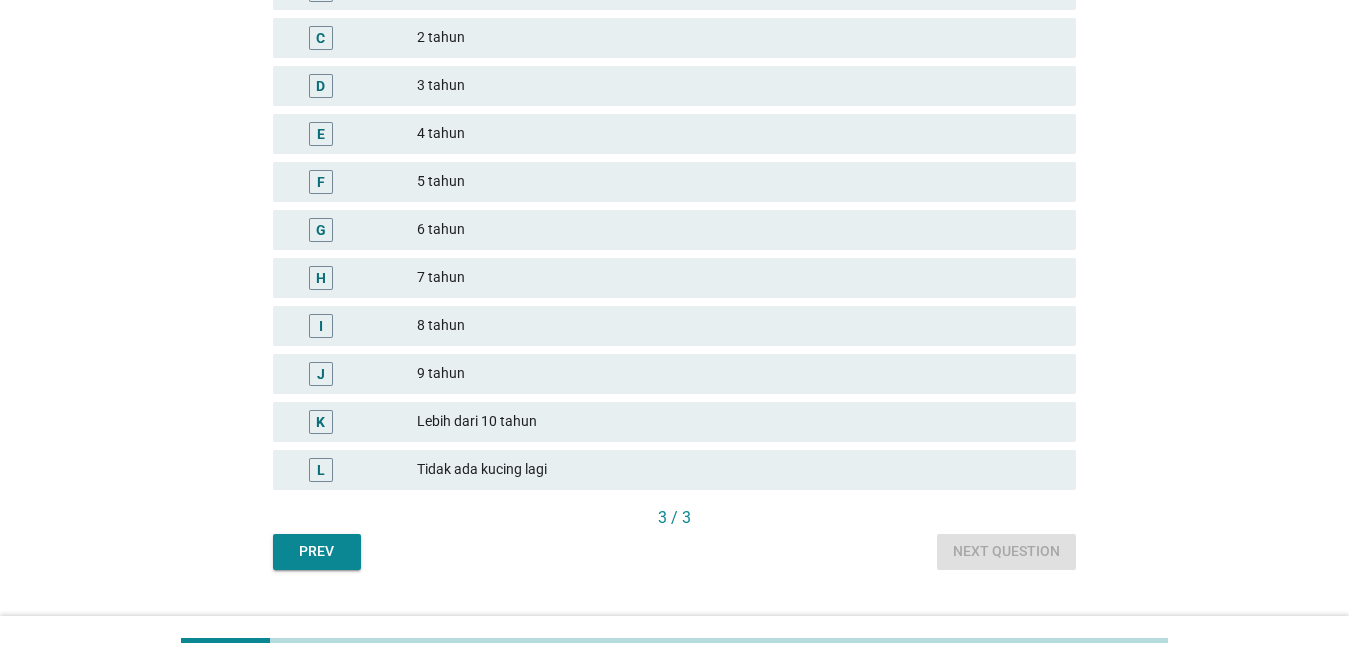 scroll, scrollTop: 357, scrollLeft: 0, axis: vertical 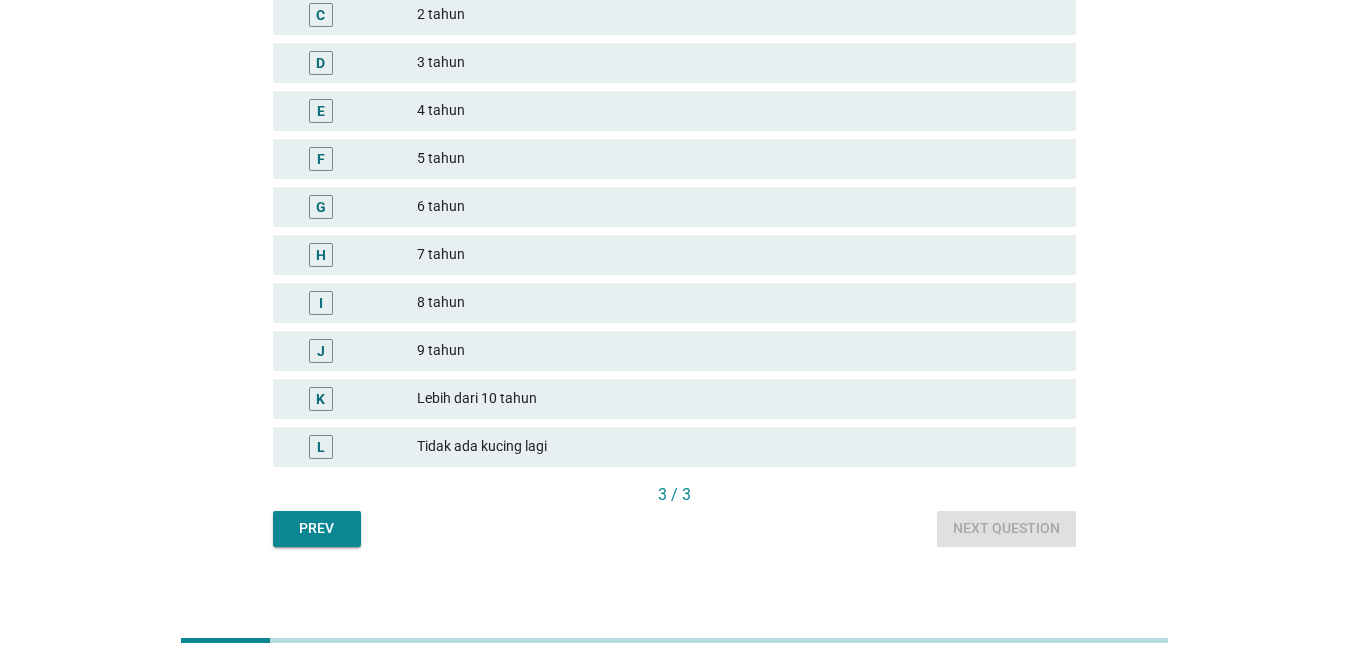 click on "L   Tidak ada kucing lagi" at bounding box center (674, 447) 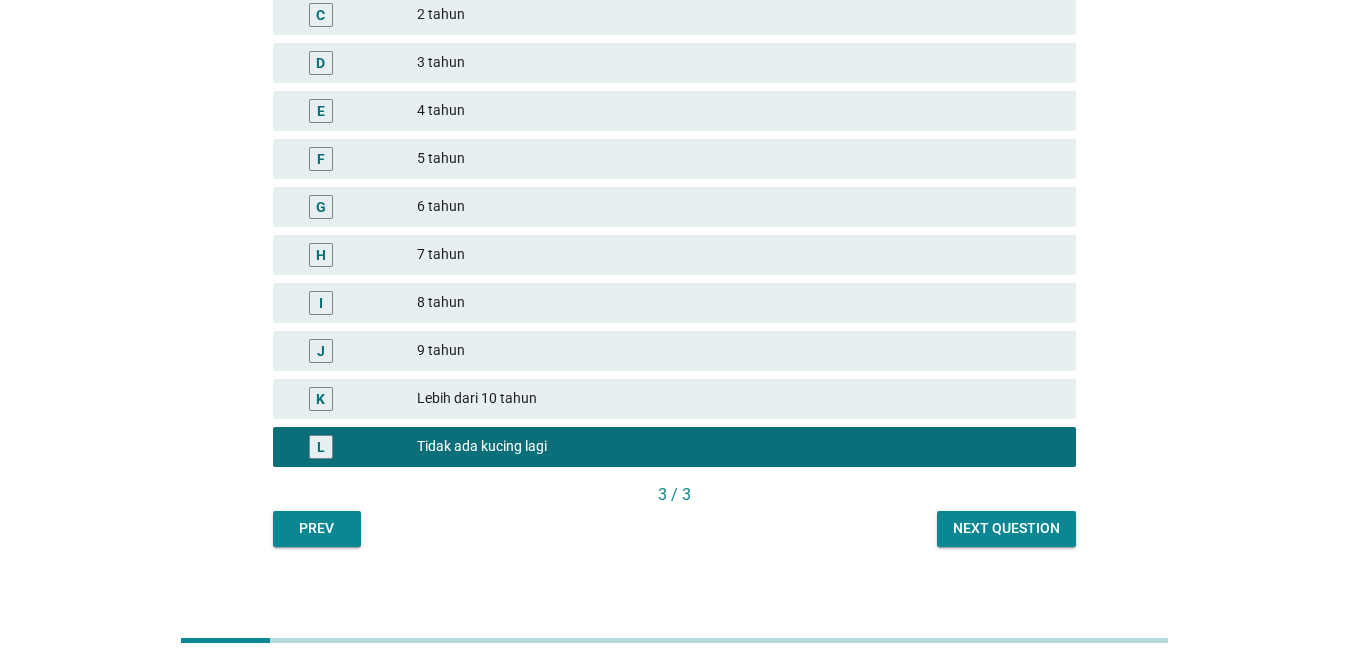 click on "Next question" at bounding box center [1006, 528] 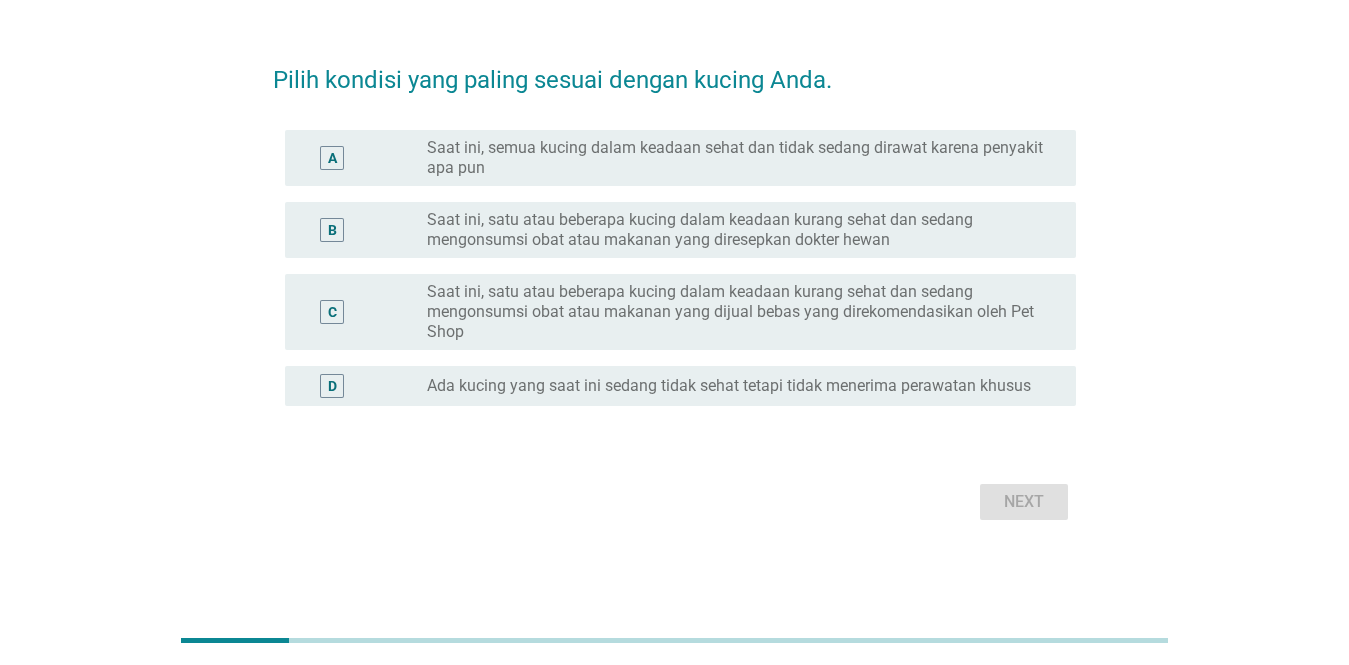 scroll, scrollTop: 0, scrollLeft: 0, axis: both 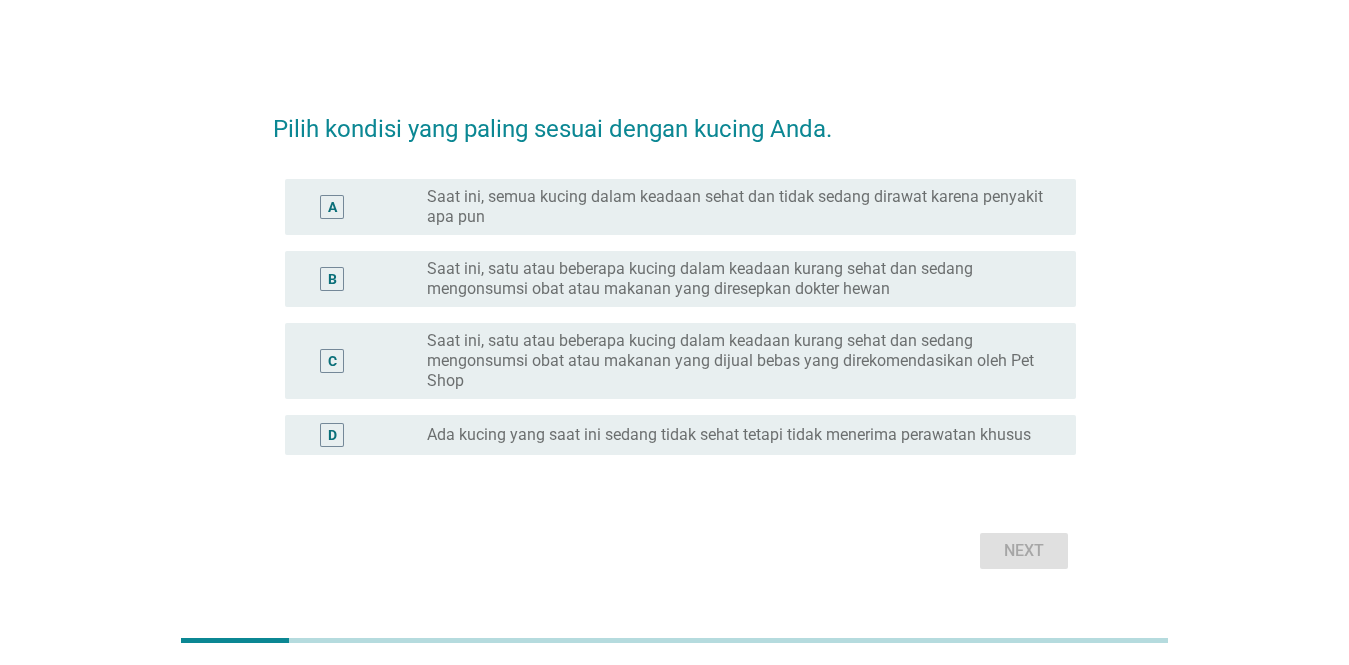 click on "Saat ini, semua kucing dalam keadaan sehat dan tidak sedang dirawat karena penyakit apa pun" at bounding box center (735, 207) 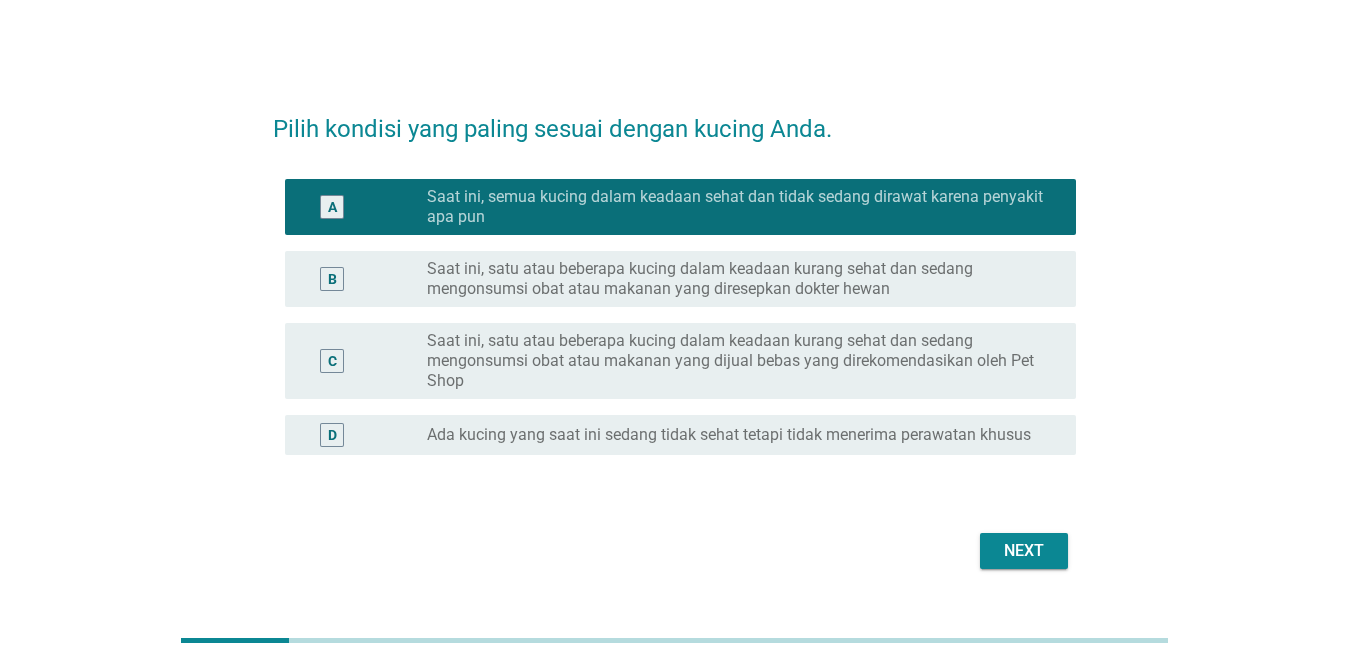 click on "Next" at bounding box center [1024, 551] 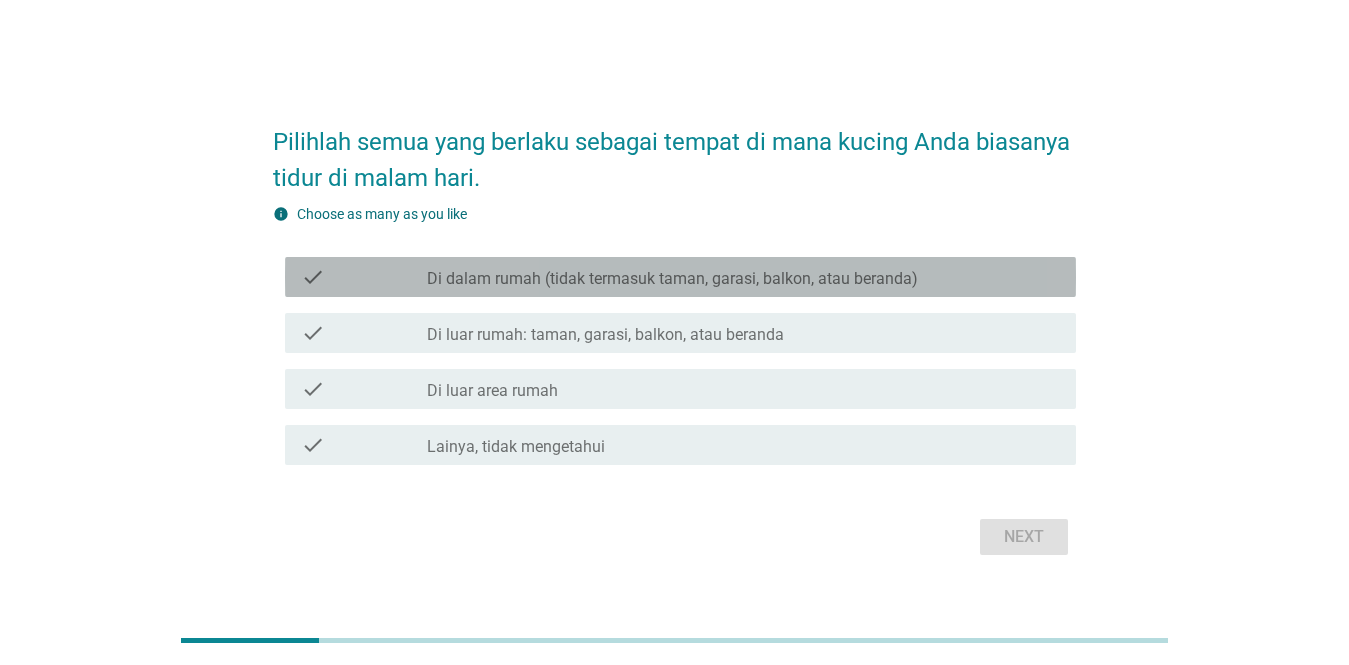 click on "Di dalam rumah (tidak termasuk taman, garasi, balkon, atau beranda)" at bounding box center (672, 279) 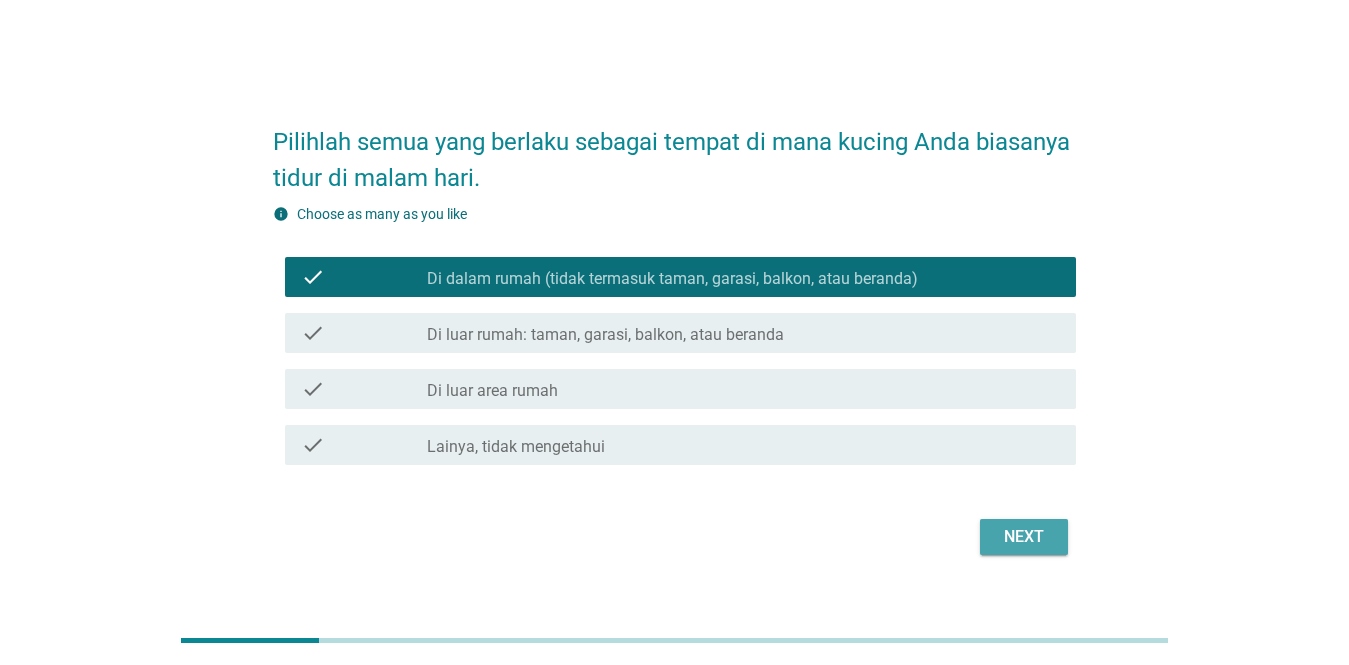 click on "Next" at bounding box center (1024, 537) 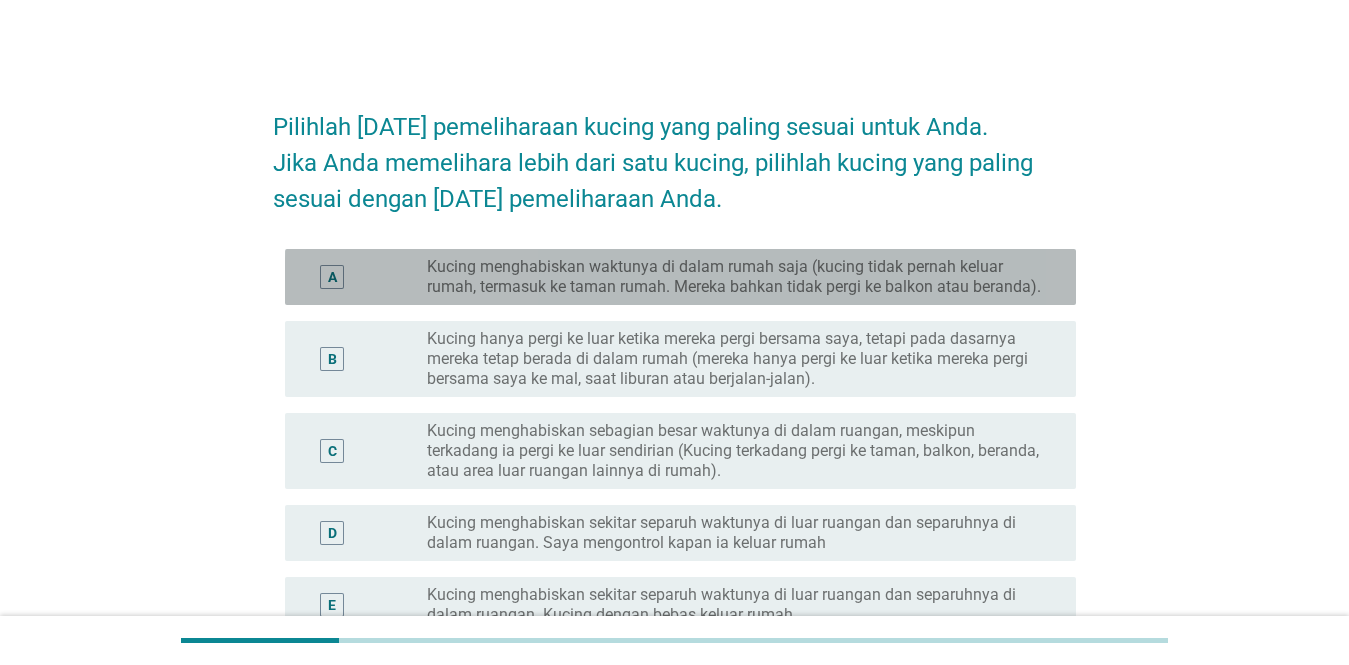 click on "Kucing menghabiskan waktunya di dalam rumah saja (kucing tidak pernah keluar rumah, termasuk ke taman rumah. Mereka bahkan tidak pergi ke balkon atau beranda)." at bounding box center [735, 277] 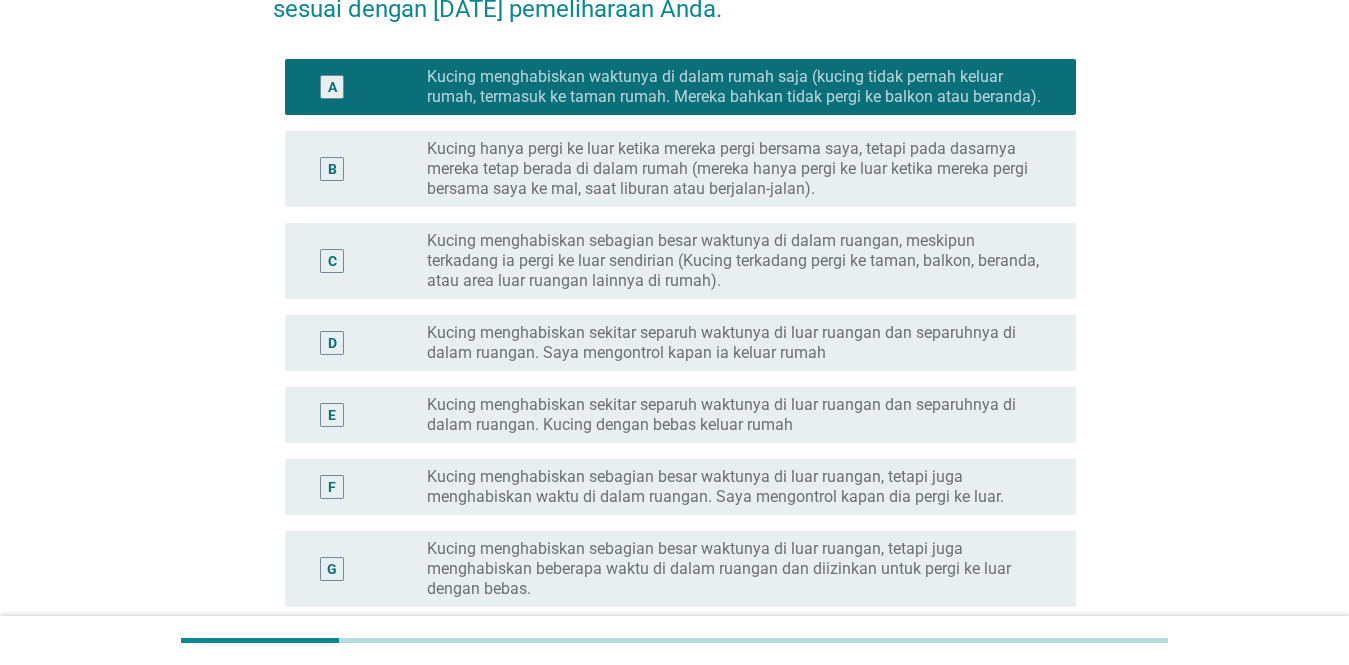 scroll, scrollTop: 193, scrollLeft: 0, axis: vertical 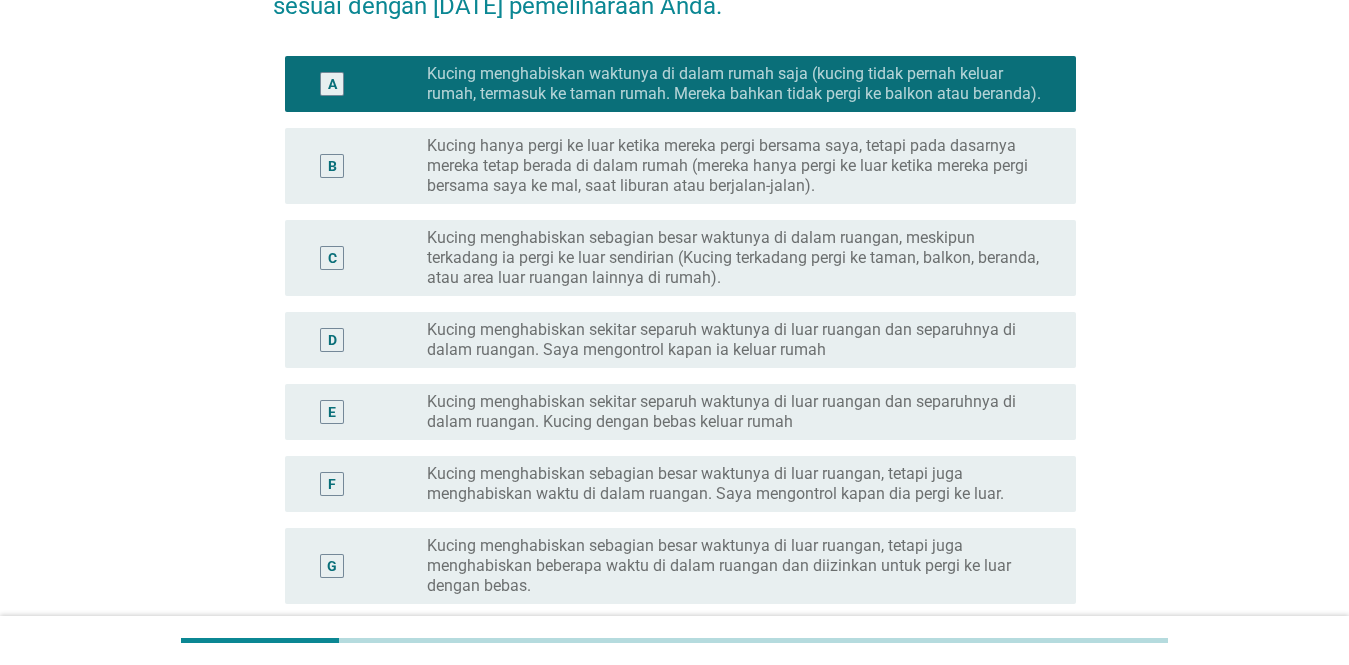 click on "Kucing menghabiskan sebagian besar waktunya di dalam ruangan, meskipun terkadang ia pergi ke luar sendirian (Kucing terkadang pergi ke taman, balkon, beranda, atau area luar ruangan lainnya di rumah)." at bounding box center [735, 258] 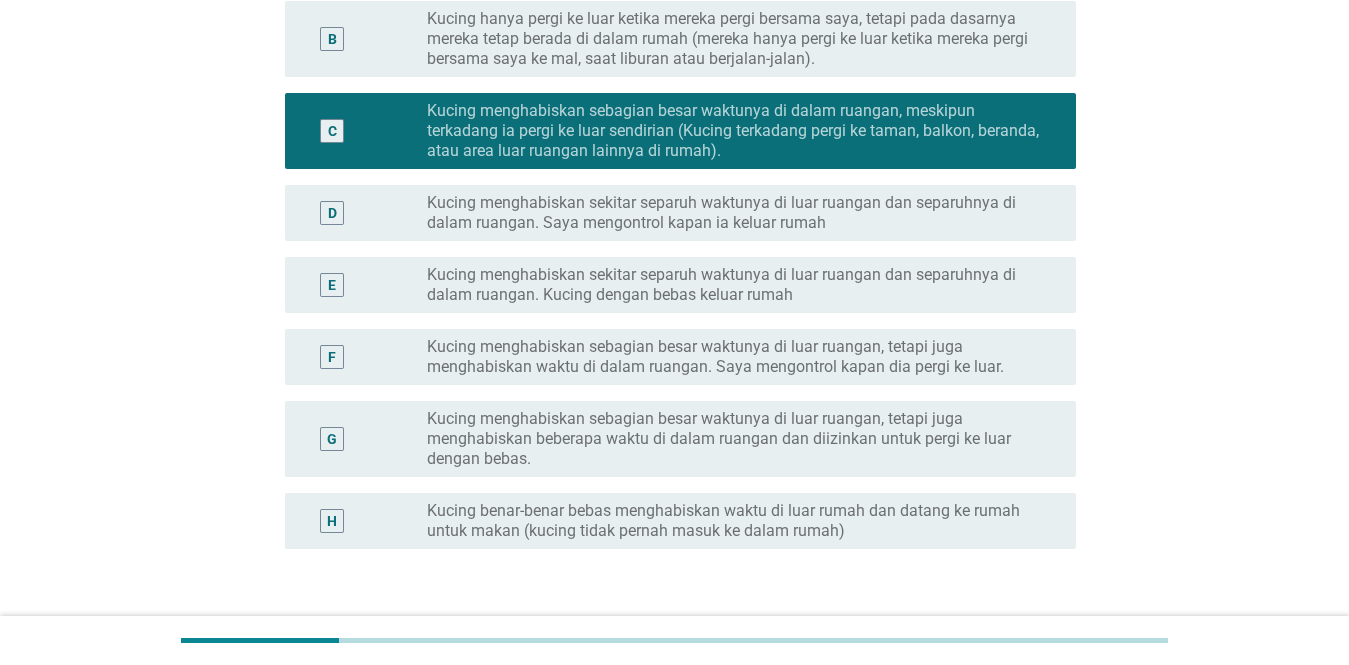 scroll, scrollTop: 399, scrollLeft: 0, axis: vertical 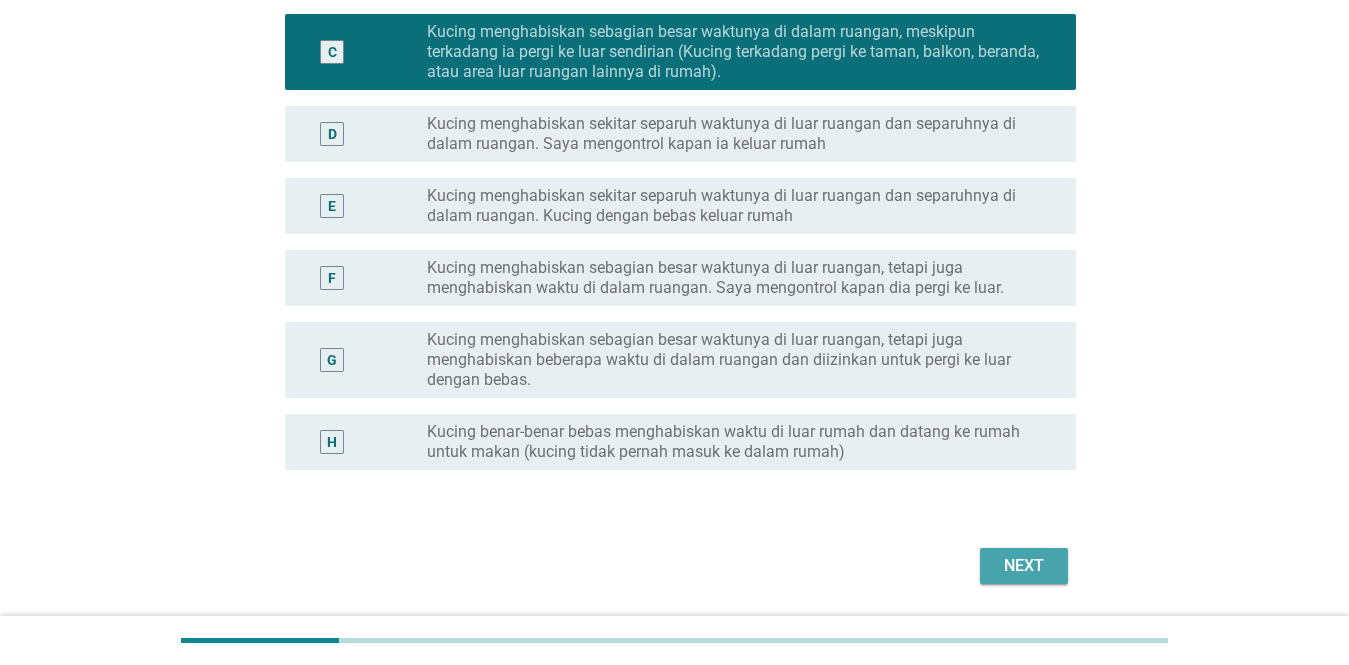 click on "Next" at bounding box center (1024, 566) 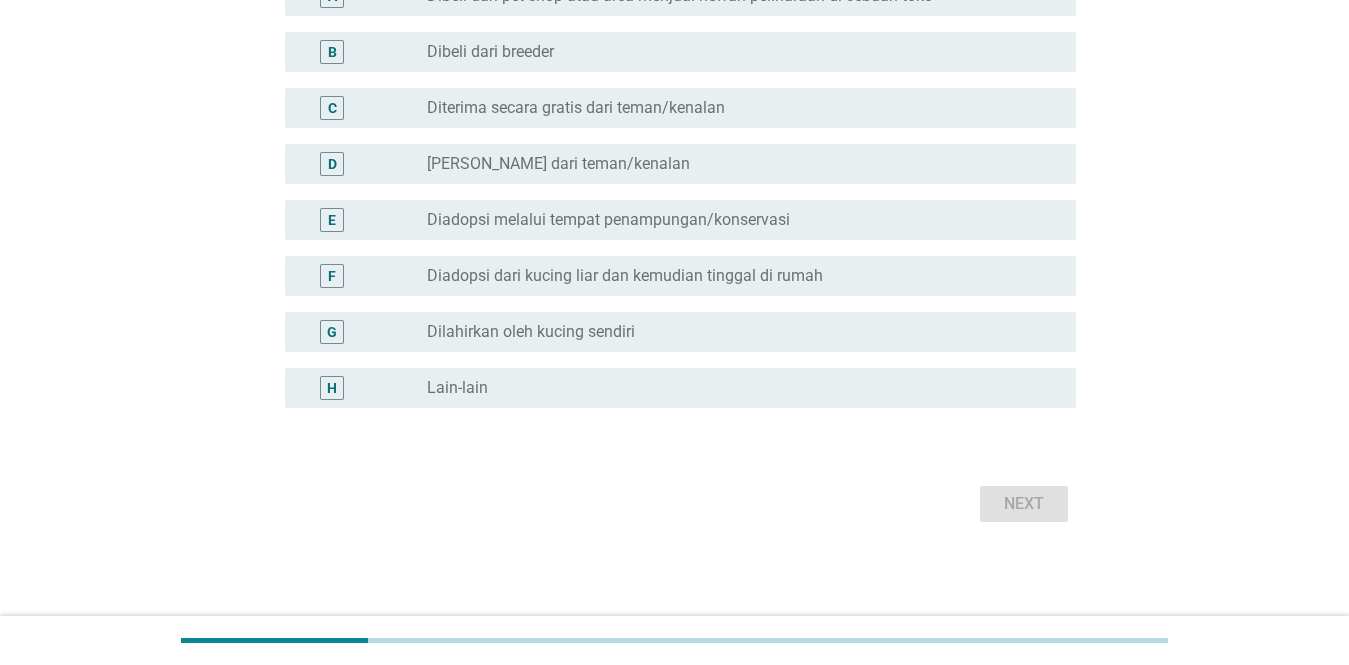 scroll, scrollTop: 0, scrollLeft: 0, axis: both 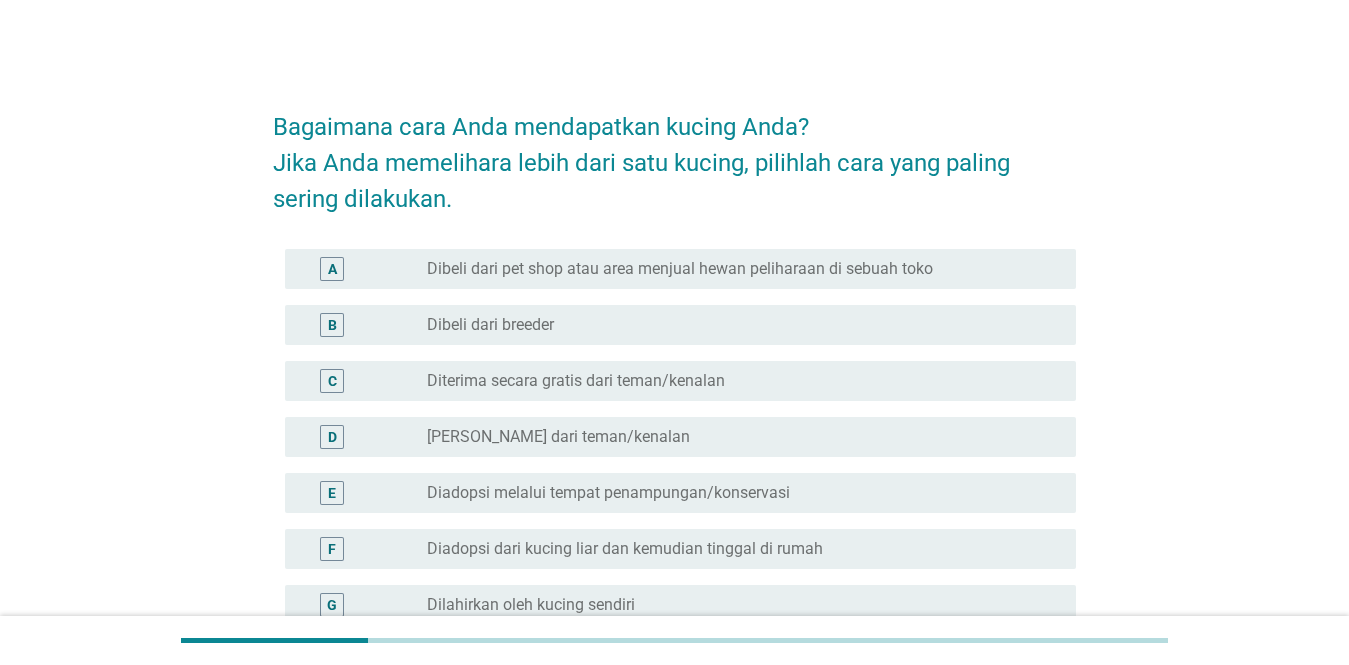 click on "Dibeli dari pet shop atau area menjual hewan peliharaan di sebuah toko" at bounding box center [680, 269] 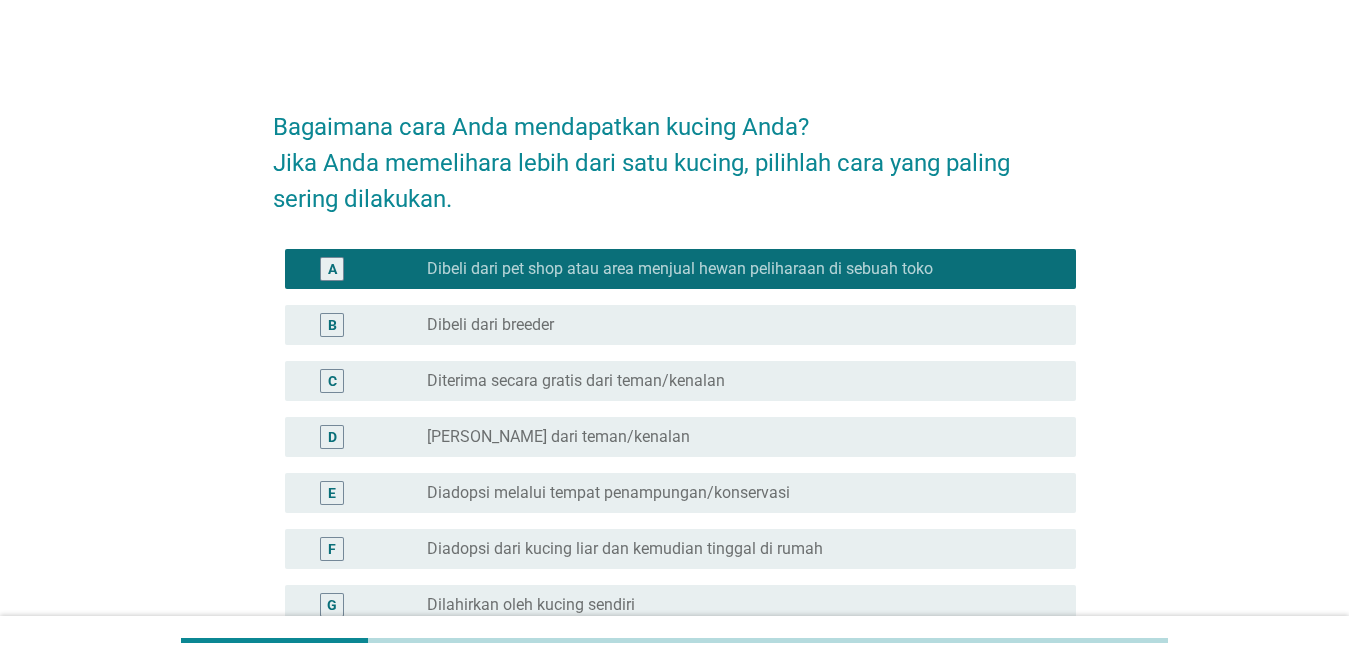 click on "radio_button_unchecked Diterima secara gratis dari teman/kenalan" at bounding box center [735, 381] 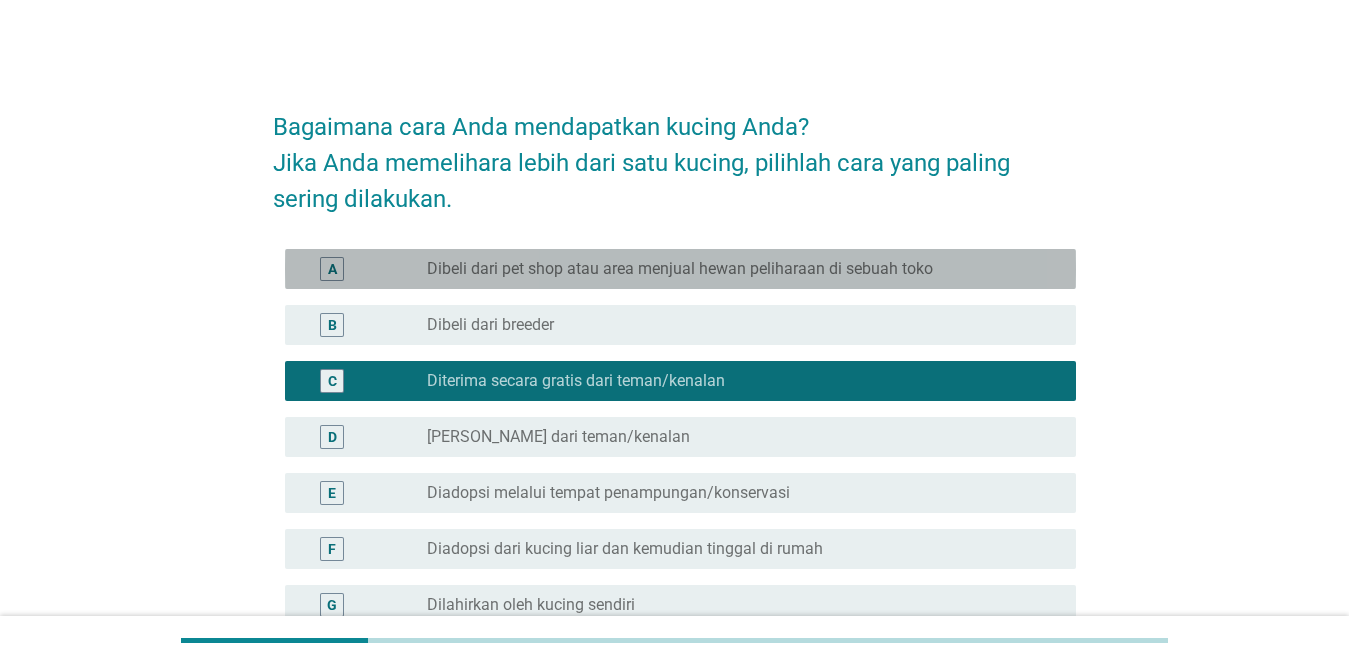 click on "Dibeli dari pet shop atau area menjual hewan peliharaan di sebuah toko" at bounding box center [680, 269] 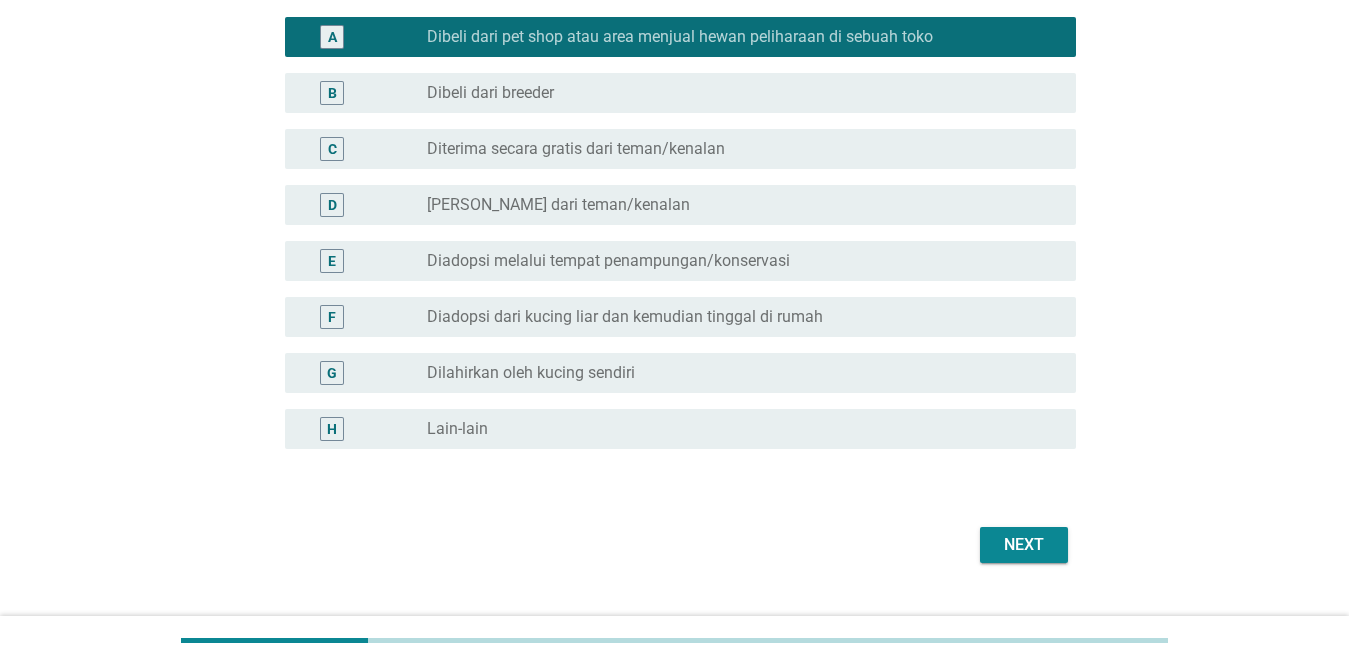 scroll, scrollTop: 273, scrollLeft: 0, axis: vertical 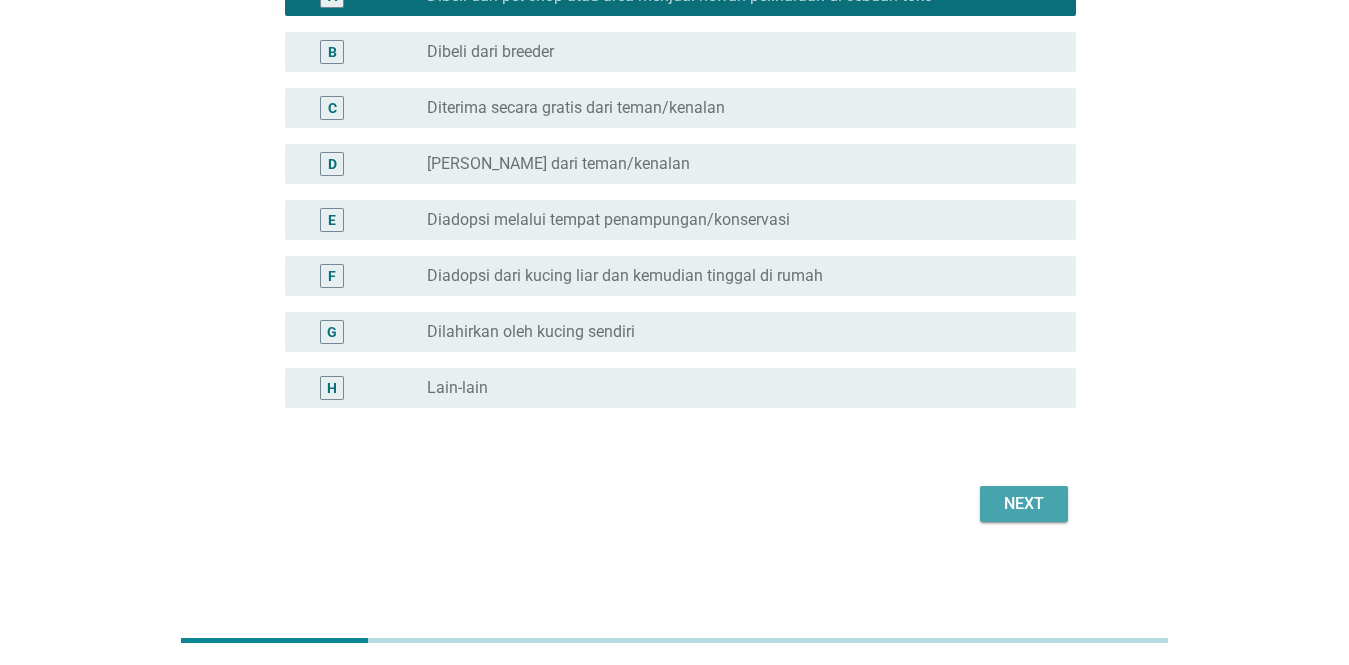 click on "Next" at bounding box center [1024, 504] 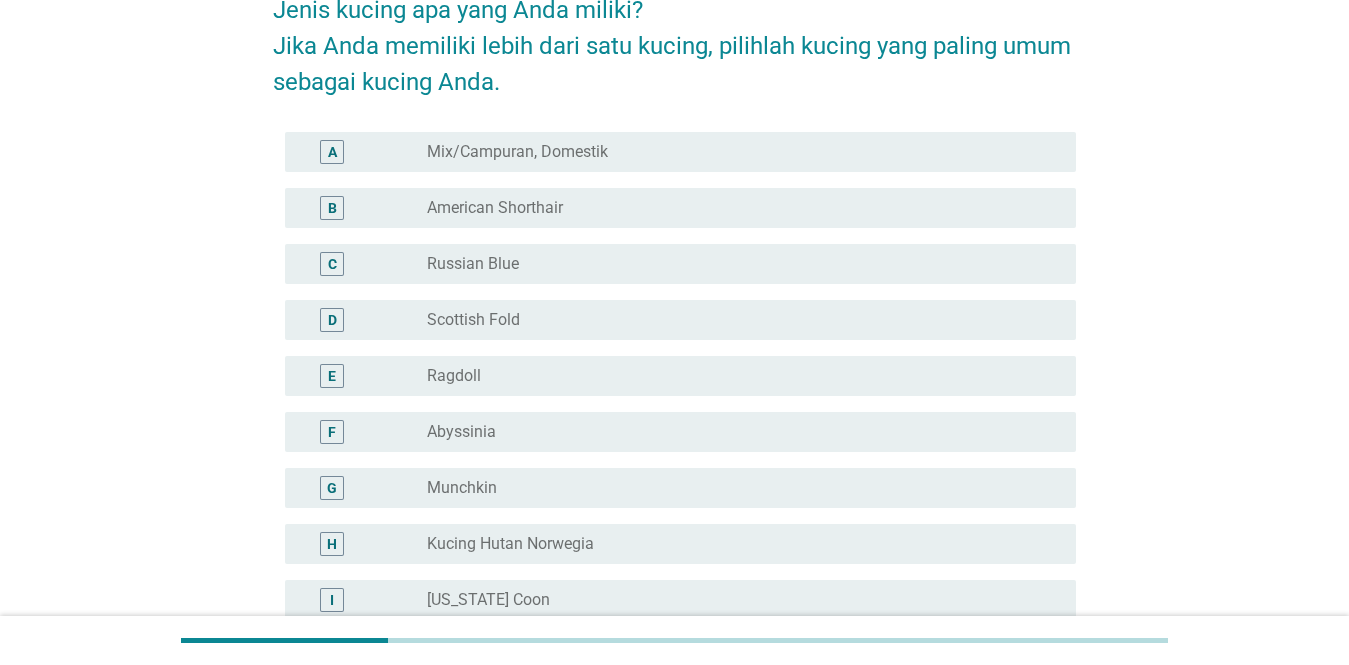 scroll, scrollTop: 92, scrollLeft: 0, axis: vertical 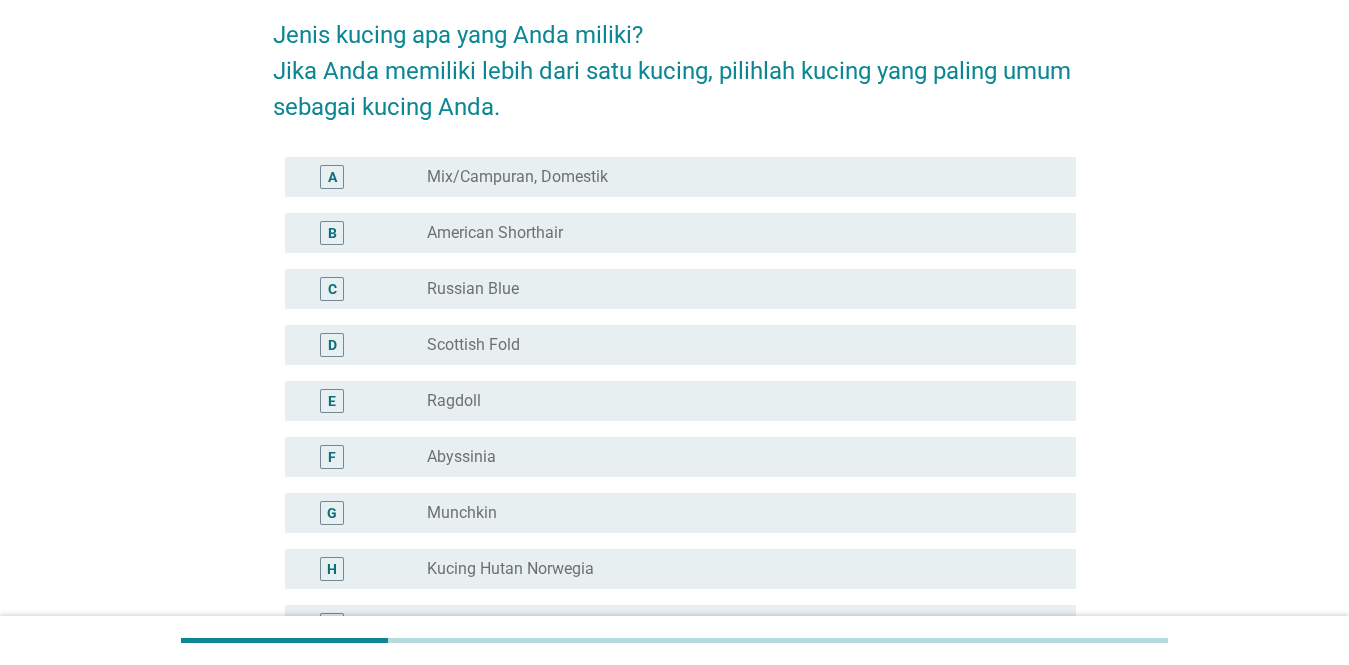 click on "radio_button_unchecked American Shorthair" at bounding box center [735, 233] 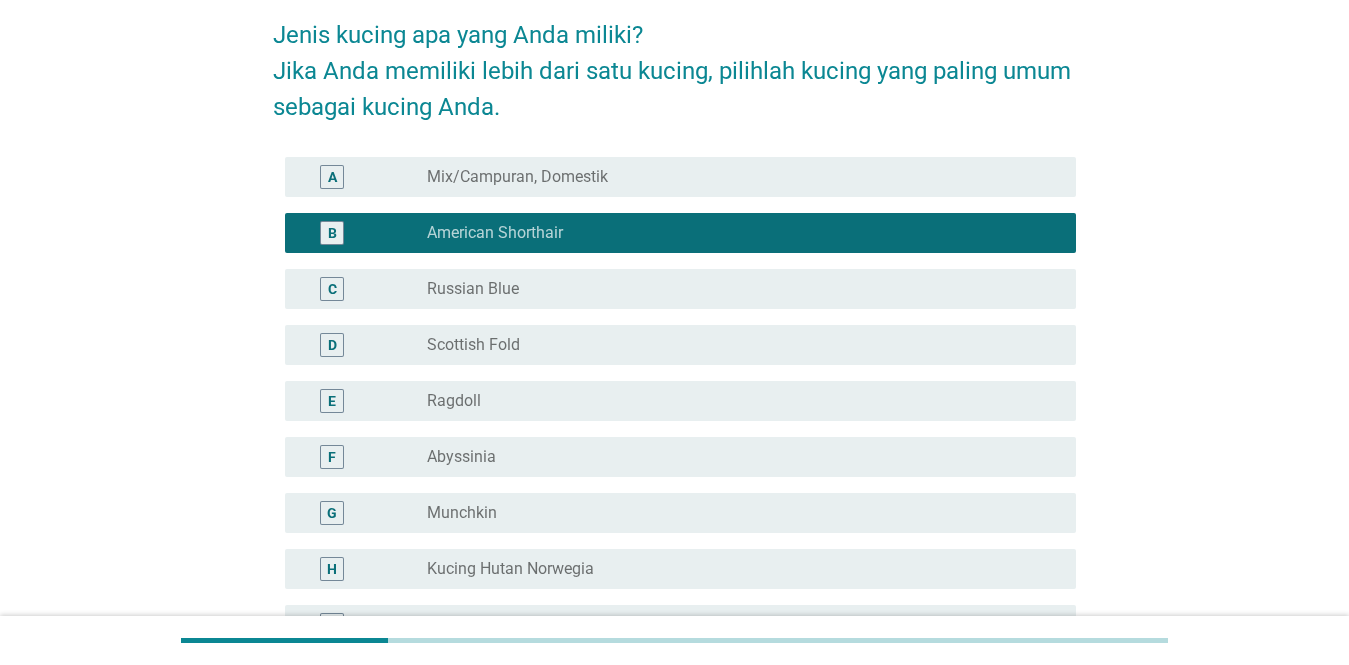click on "radio_button_unchecked Mix/Campuran, Domestik" at bounding box center (735, 177) 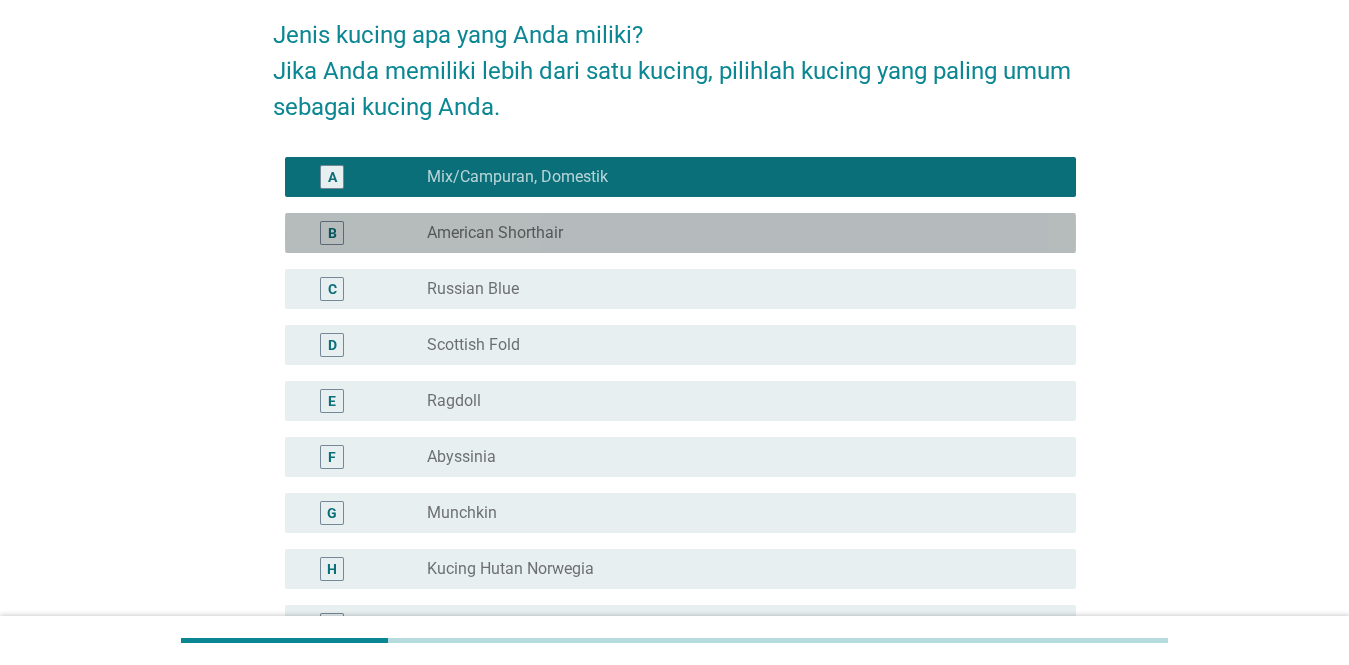 click on "radio_button_unchecked American Shorthair" at bounding box center (735, 233) 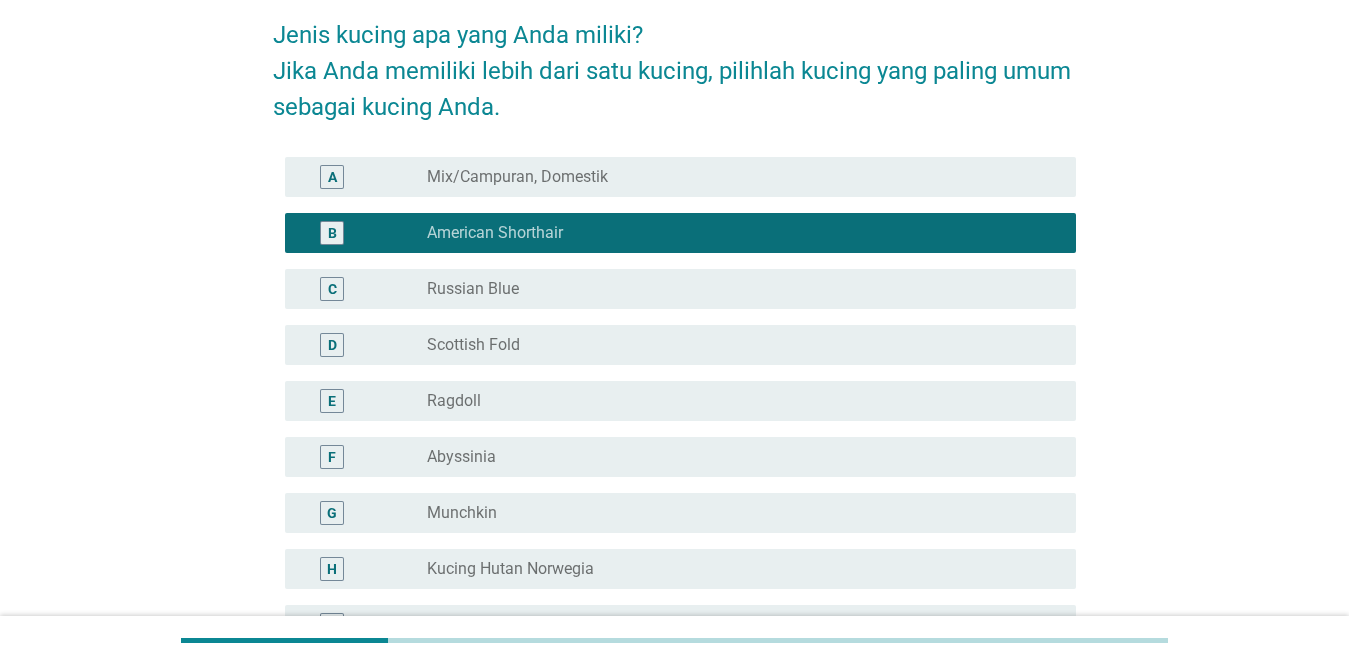 click on "radio_button_unchecked Mix/Campuran, Domestik" at bounding box center (735, 177) 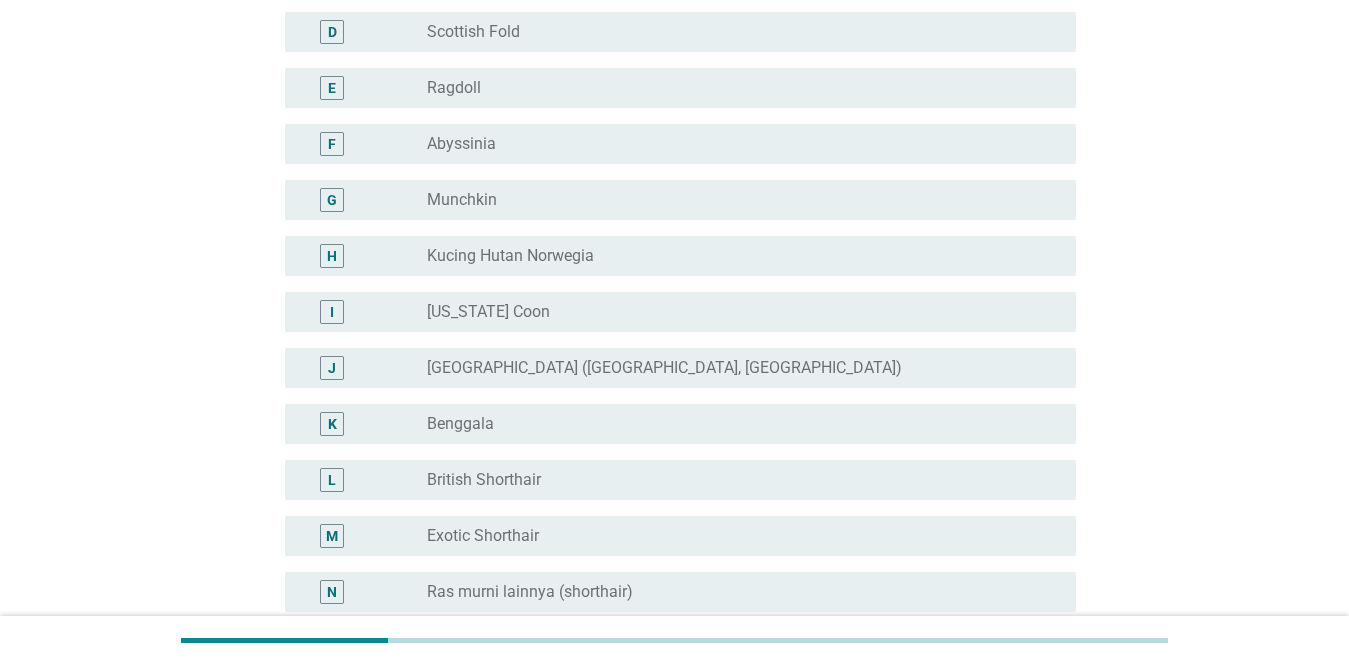 scroll, scrollTop: 629, scrollLeft: 0, axis: vertical 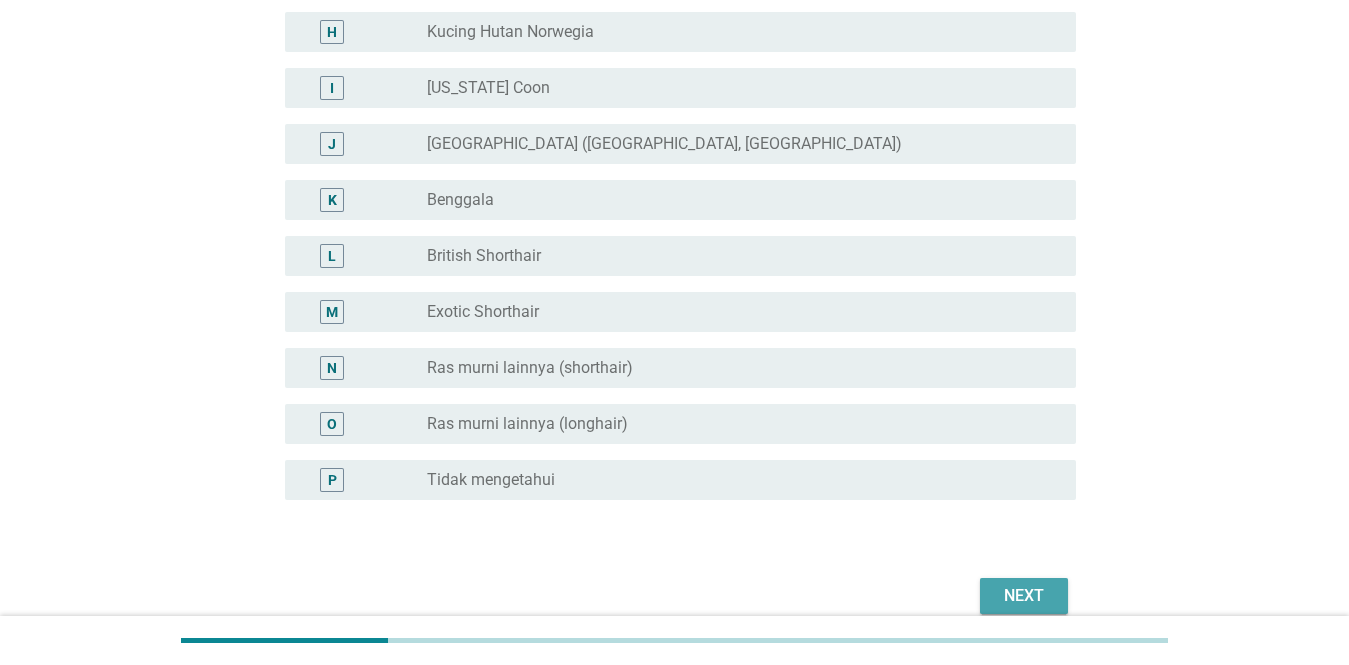 click on "Next" at bounding box center (1024, 596) 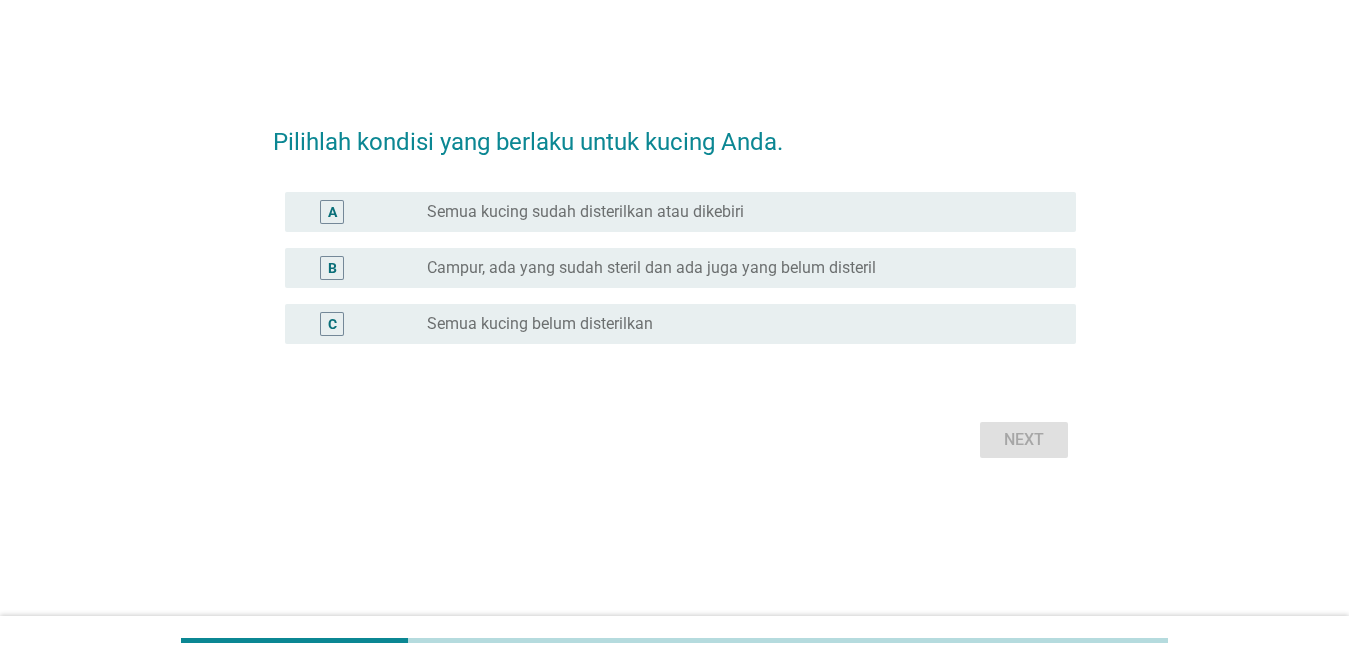 scroll, scrollTop: 0, scrollLeft: 0, axis: both 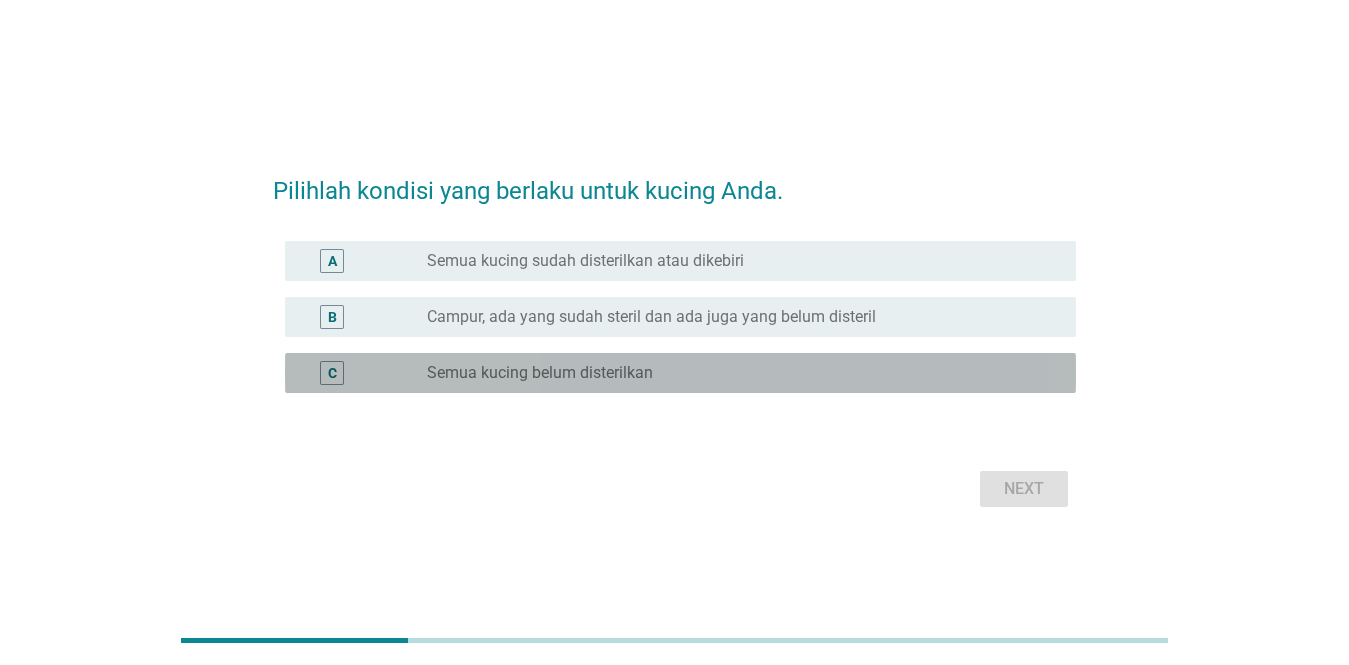 click on "radio_button_unchecked Semua kucing belum disterilkan" at bounding box center [735, 373] 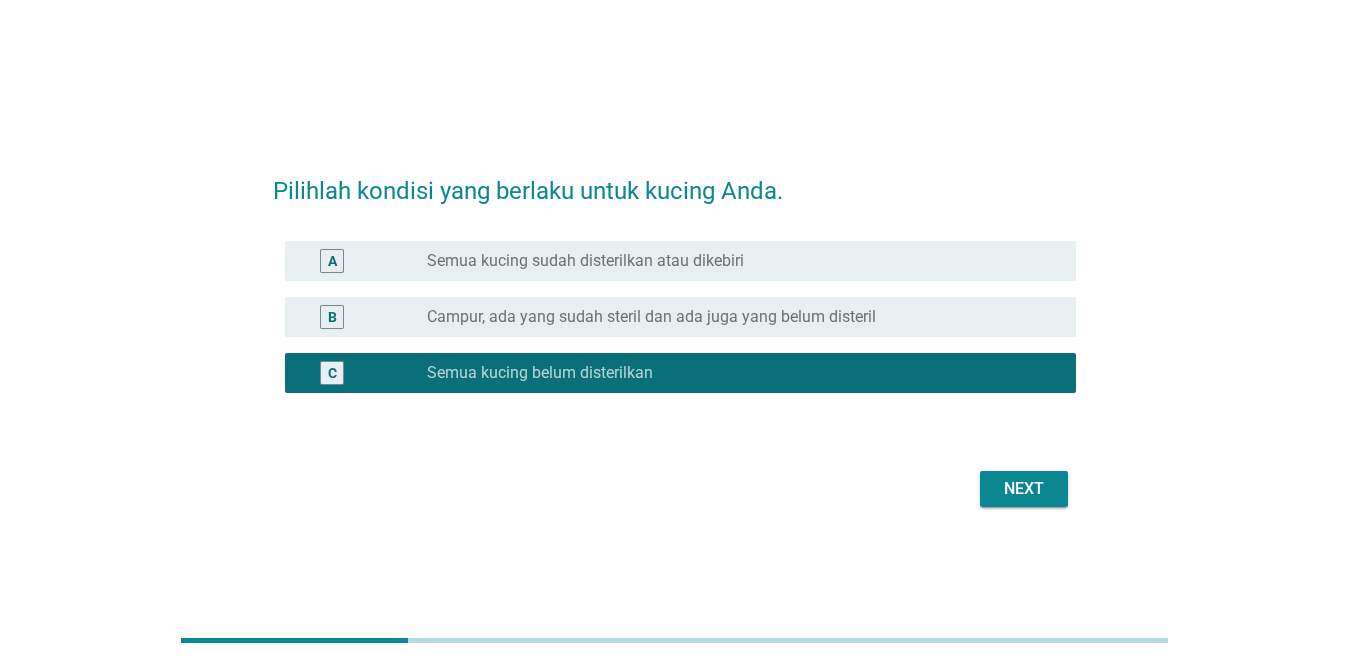 click on "Next" at bounding box center (1024, 489) 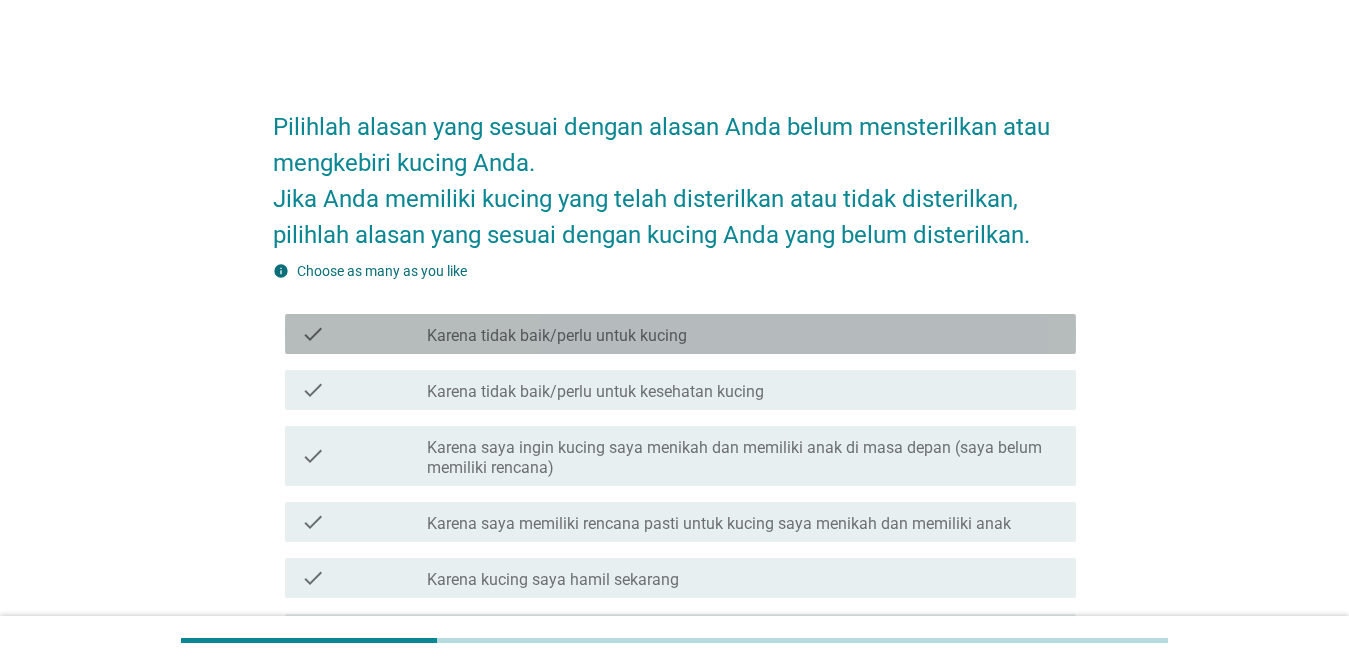 click on "check_box_outline_blank Karena tidak baik/perlu untuk kucing" at bounding box center [743, 334] 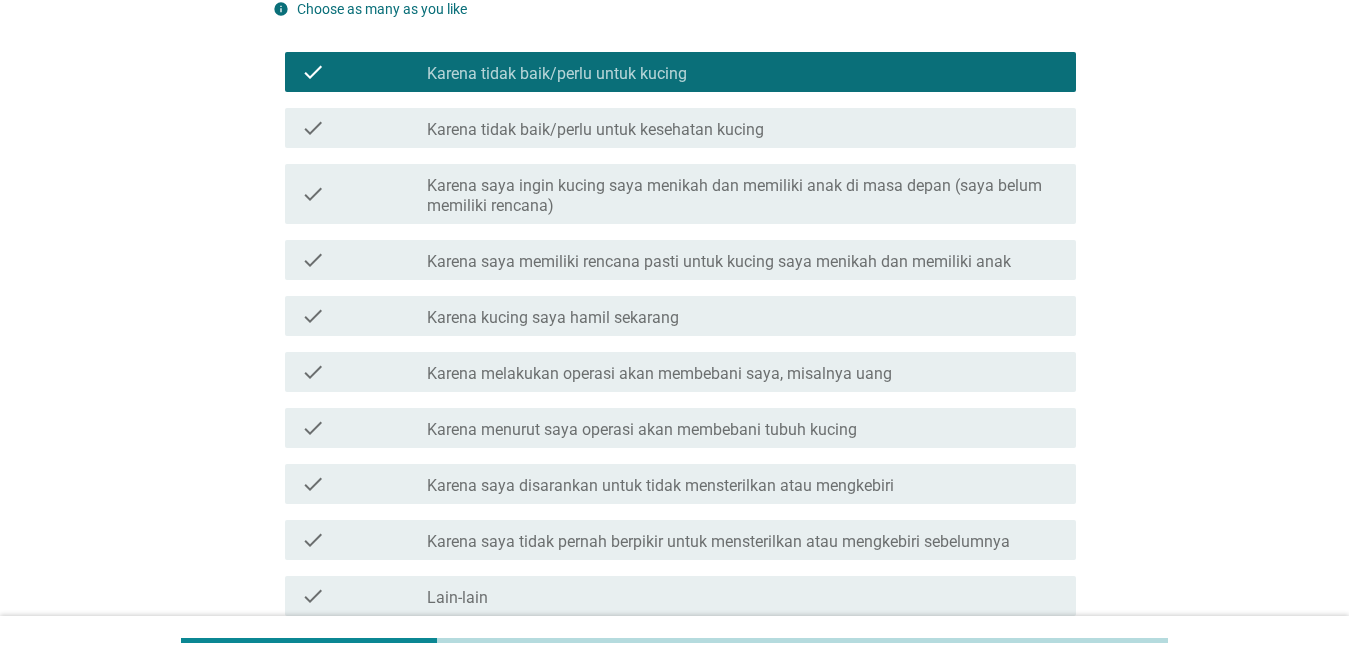 scroll, scrollTop: 408, scrollLeft: 0, axis: vertical 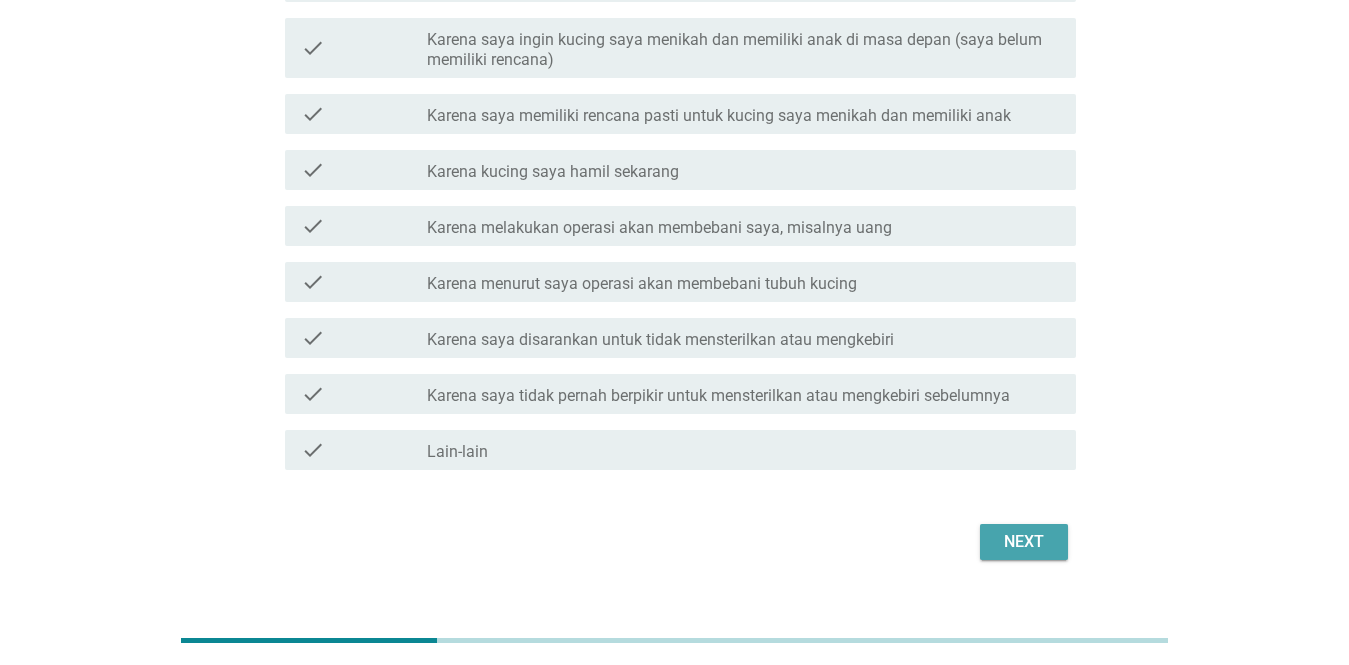 click on "Next" at bounding box center (1024, 542) 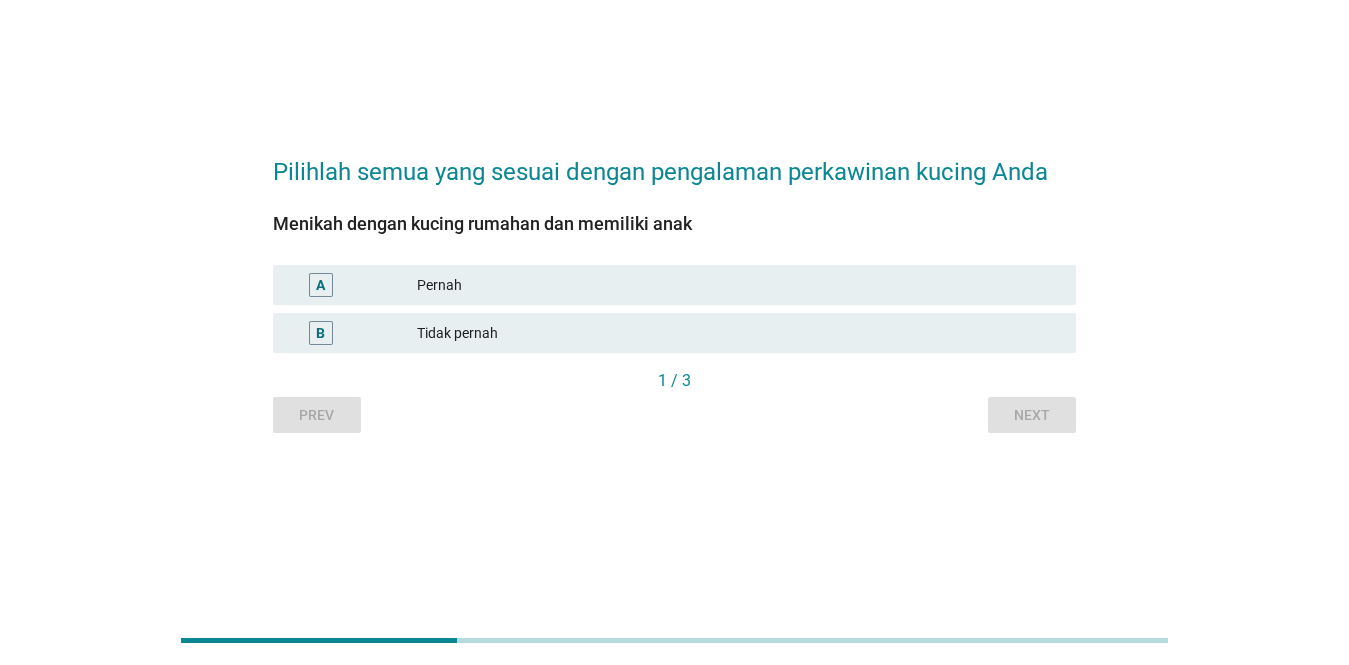 scroll, scrollTop: 0, scrollLeft: 0, axis: both 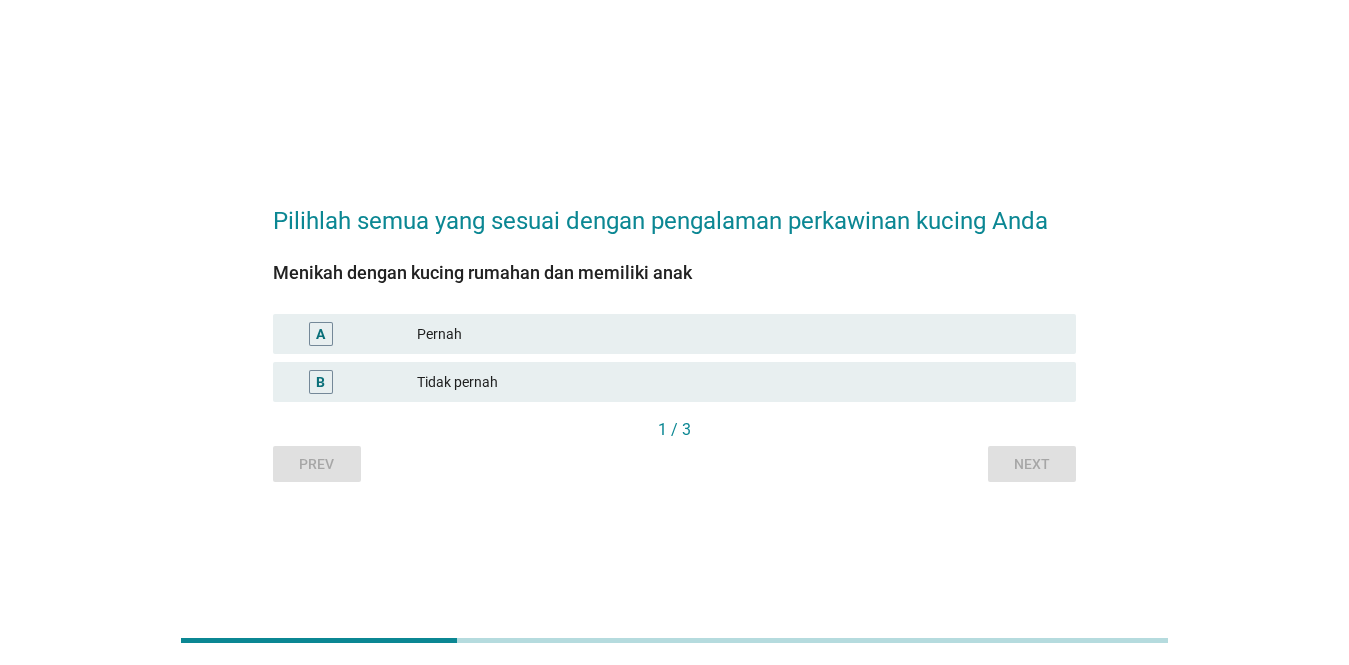 click on "Pernah" at bounding box center (738, 334) 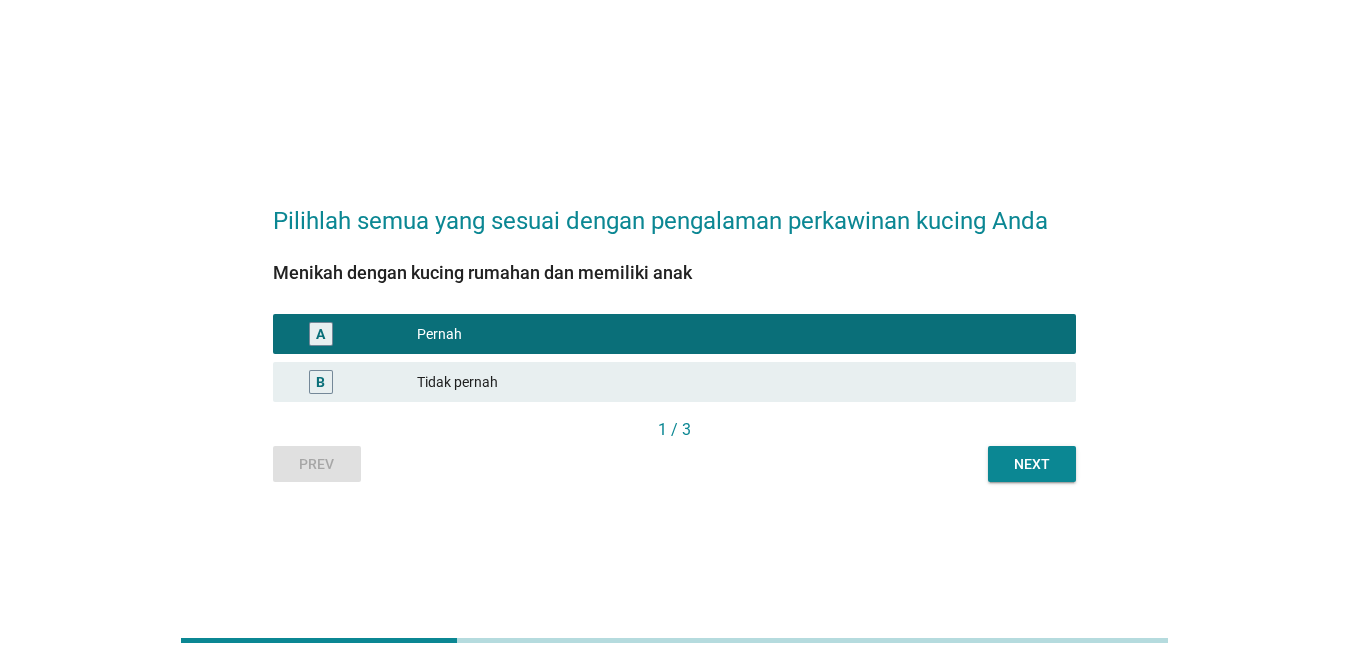 click on "Next" at bounding box center (1032, 464) 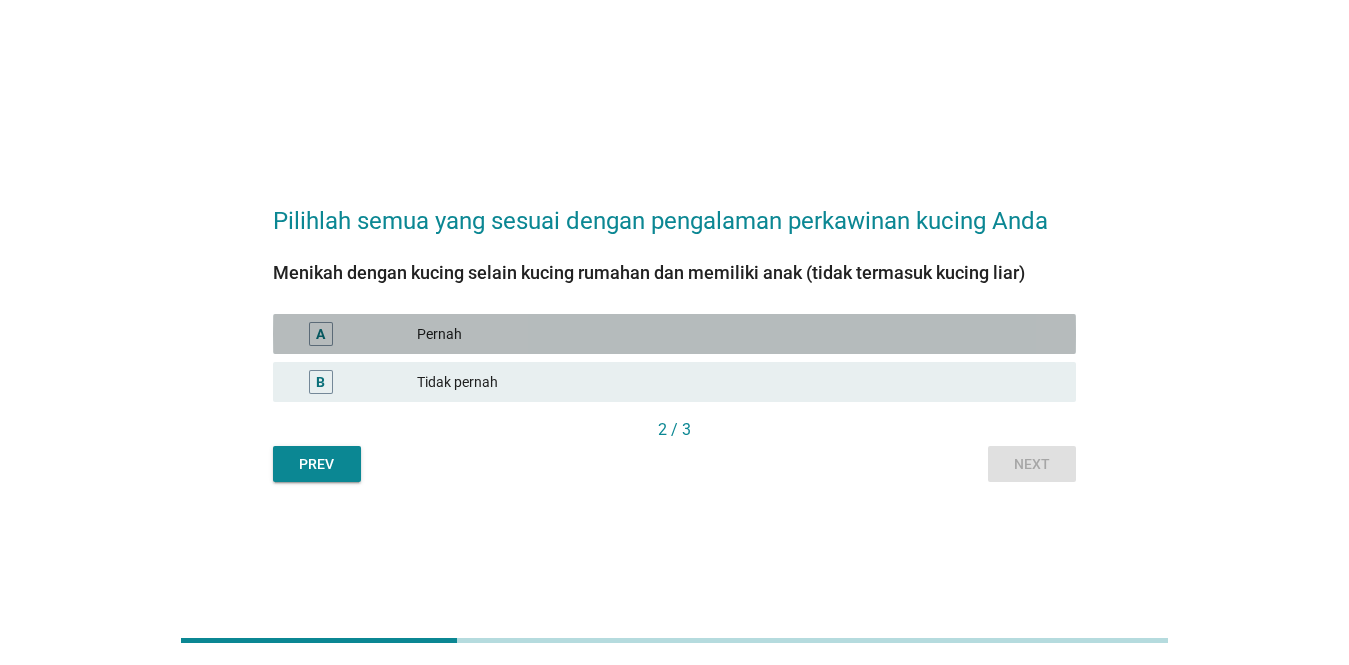 click on "Pernah" at bounding box center (738, 334) 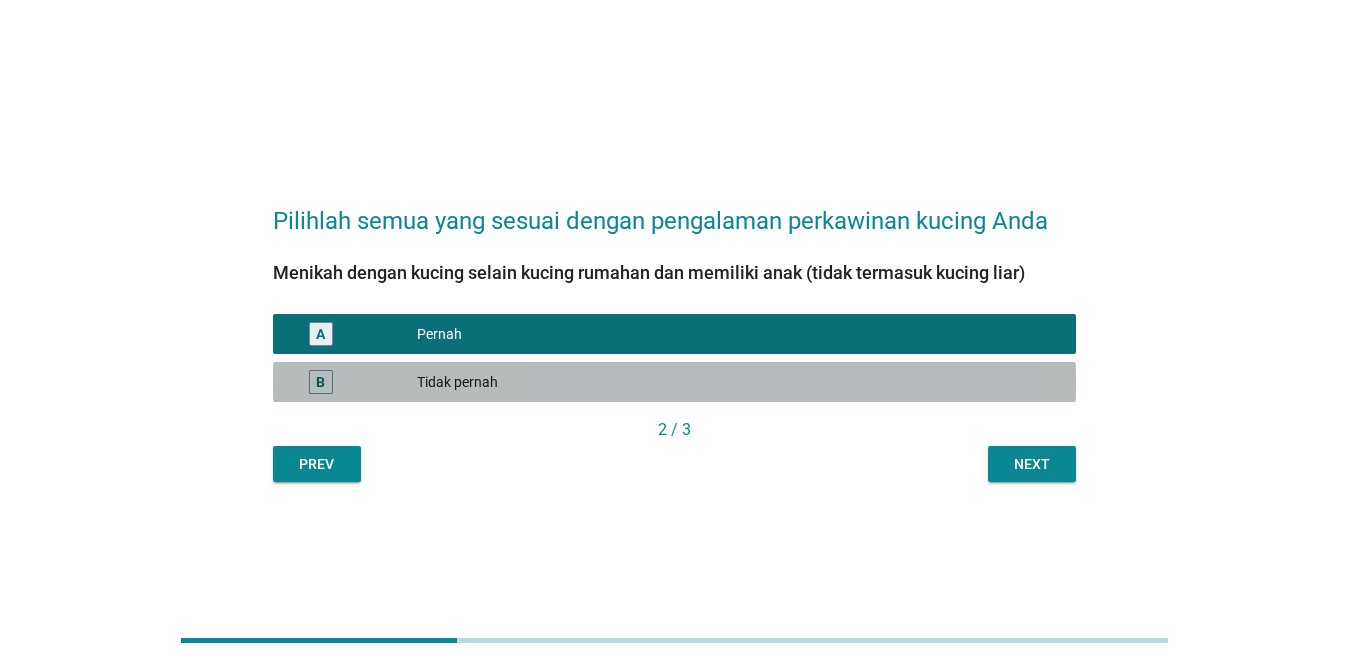 click on "Tidak pernah" at bounding box center [738, 382] 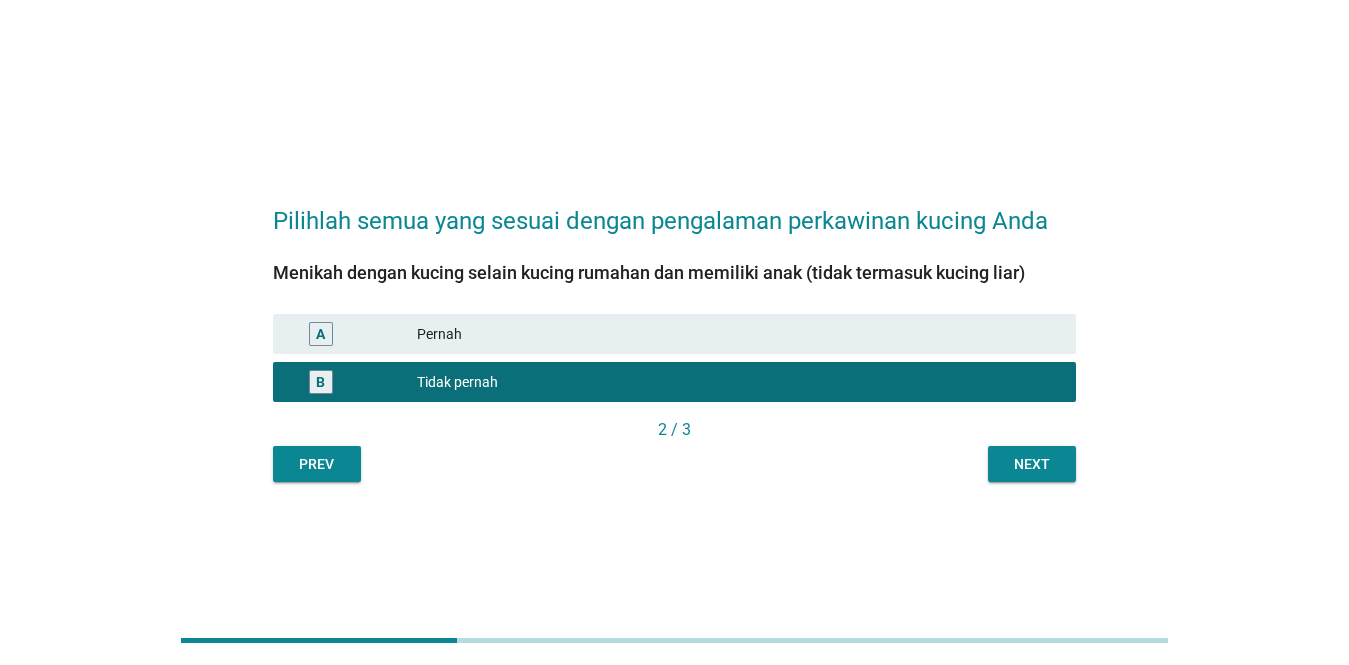 click on "Next" at bounding box center (1032, 464) 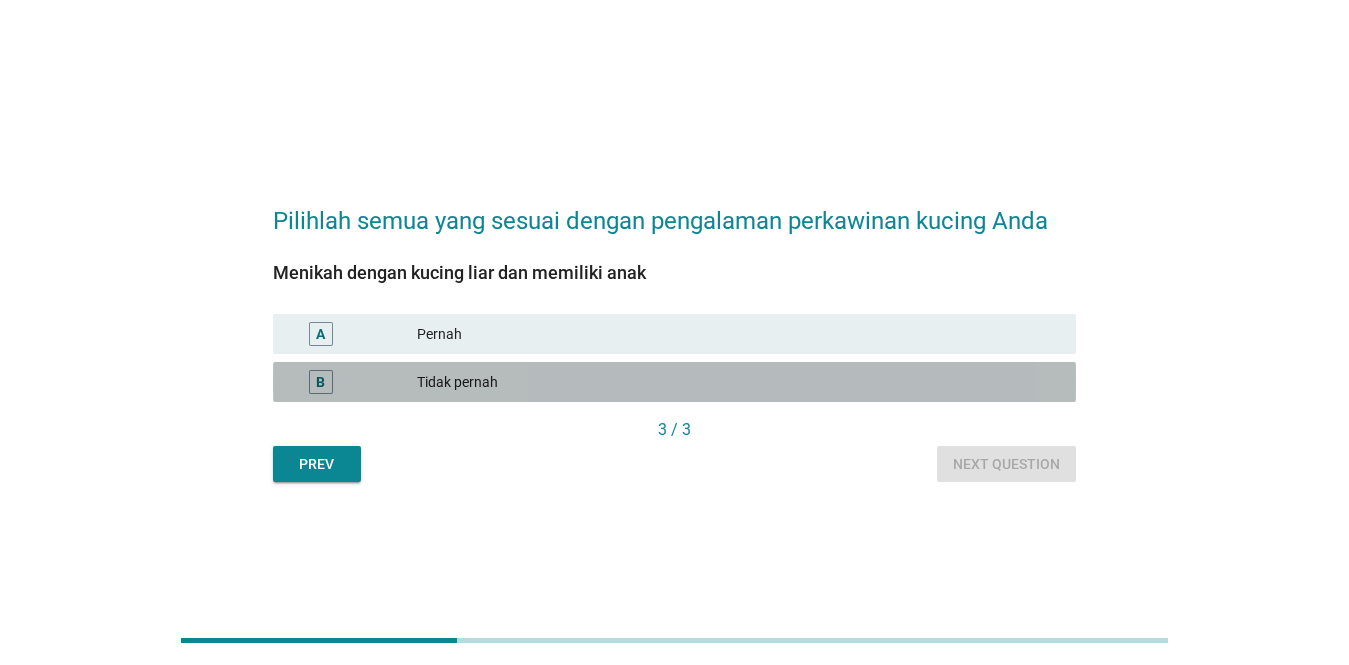 click on "Tidak pernah" at bounding box center (738, 382) 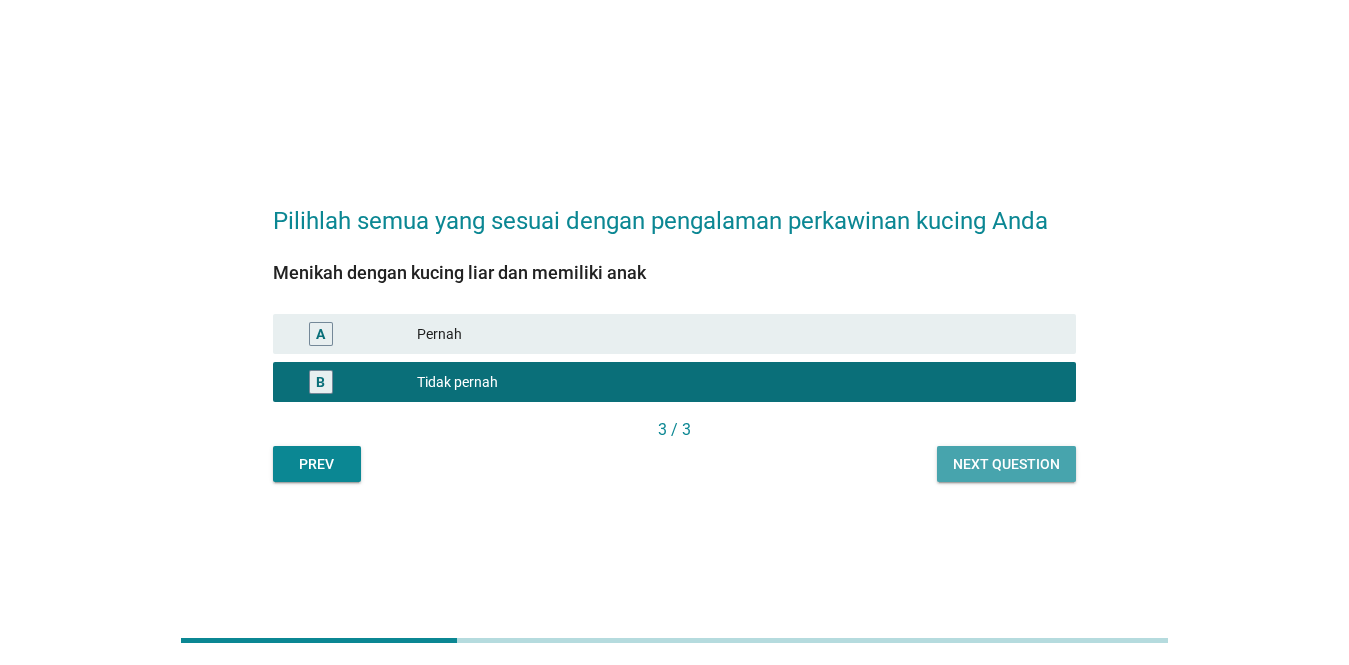 click on "Next question" at bounding box center (1006, 464) 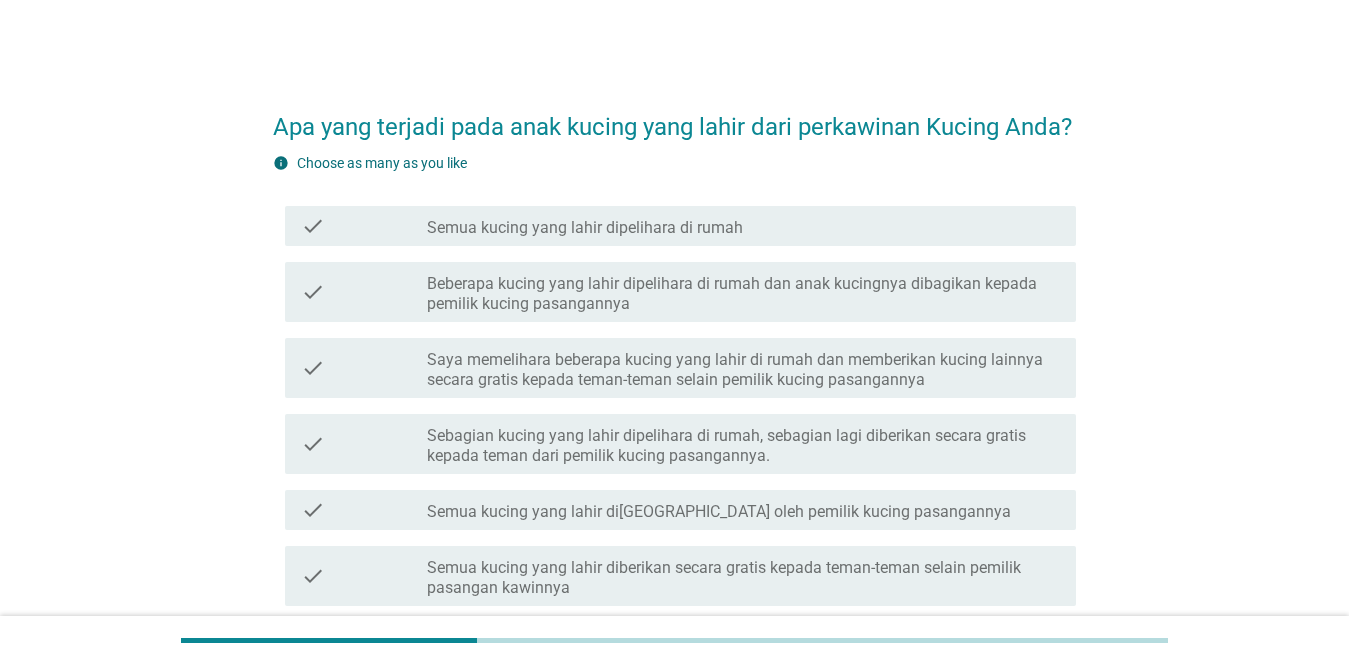 click on "check_box_outline_blank Semua kucing yang lahir dipelihara di rumah" at bounding box center (743, 226) 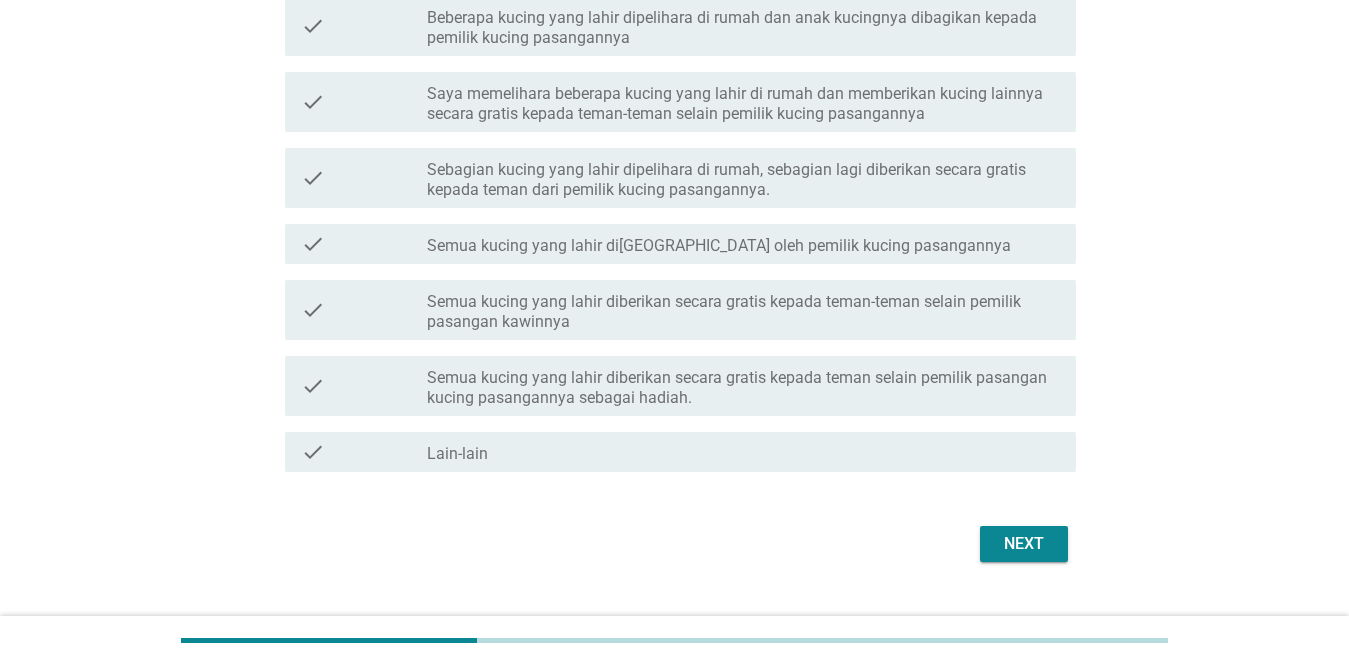 scroll, scrollTop: 342, scrollLeft: 0, axis: vertical 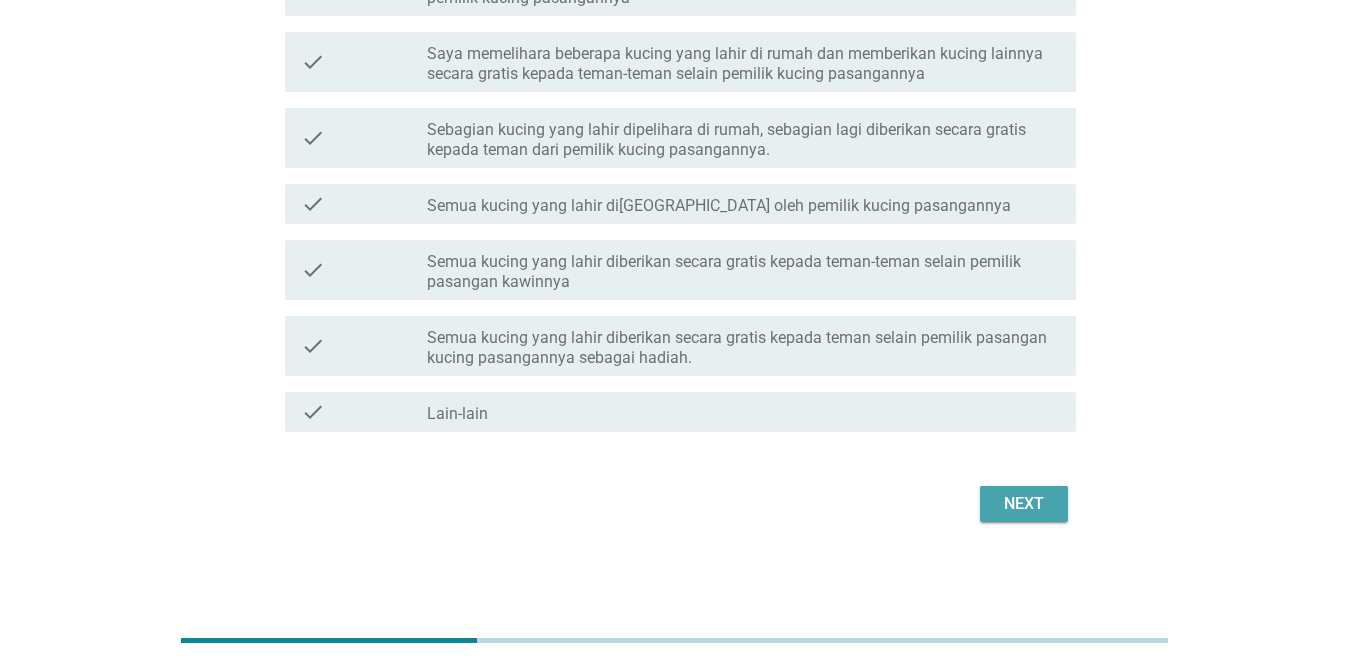 click on "Next" at bounding box center (1024, 504) 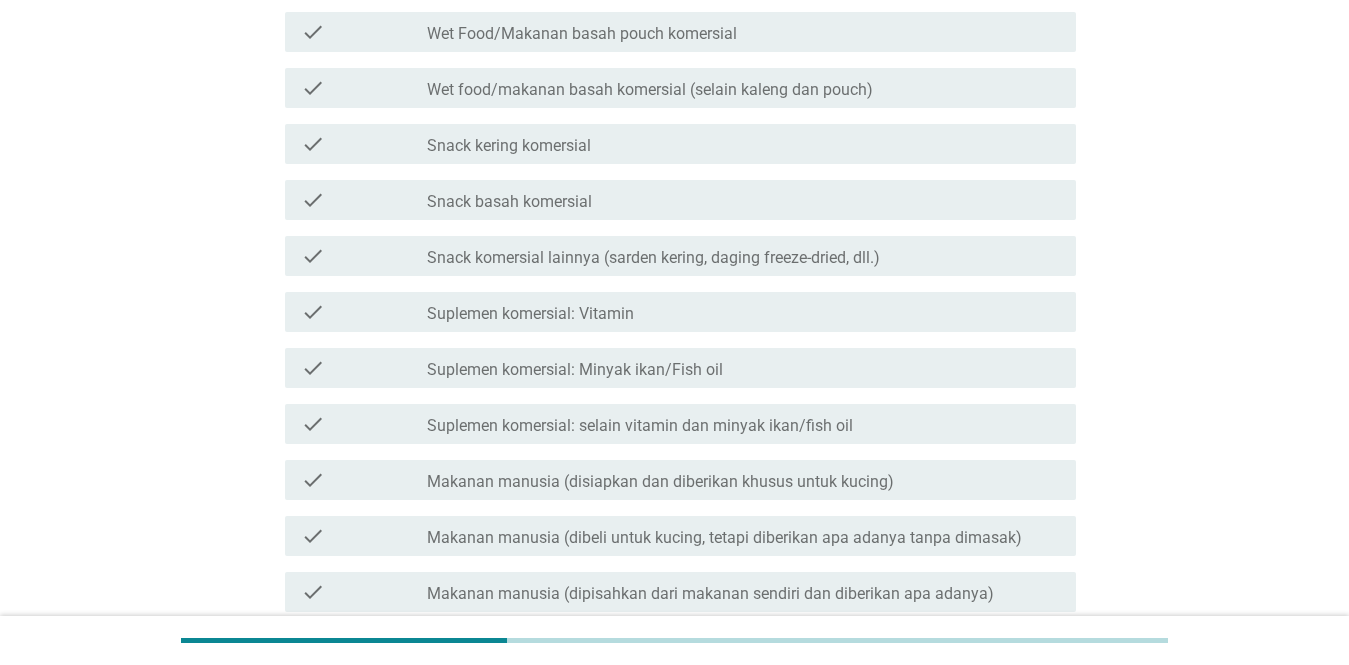 scroll, scrollTop: 0, scrollLeft: 0, axis: both 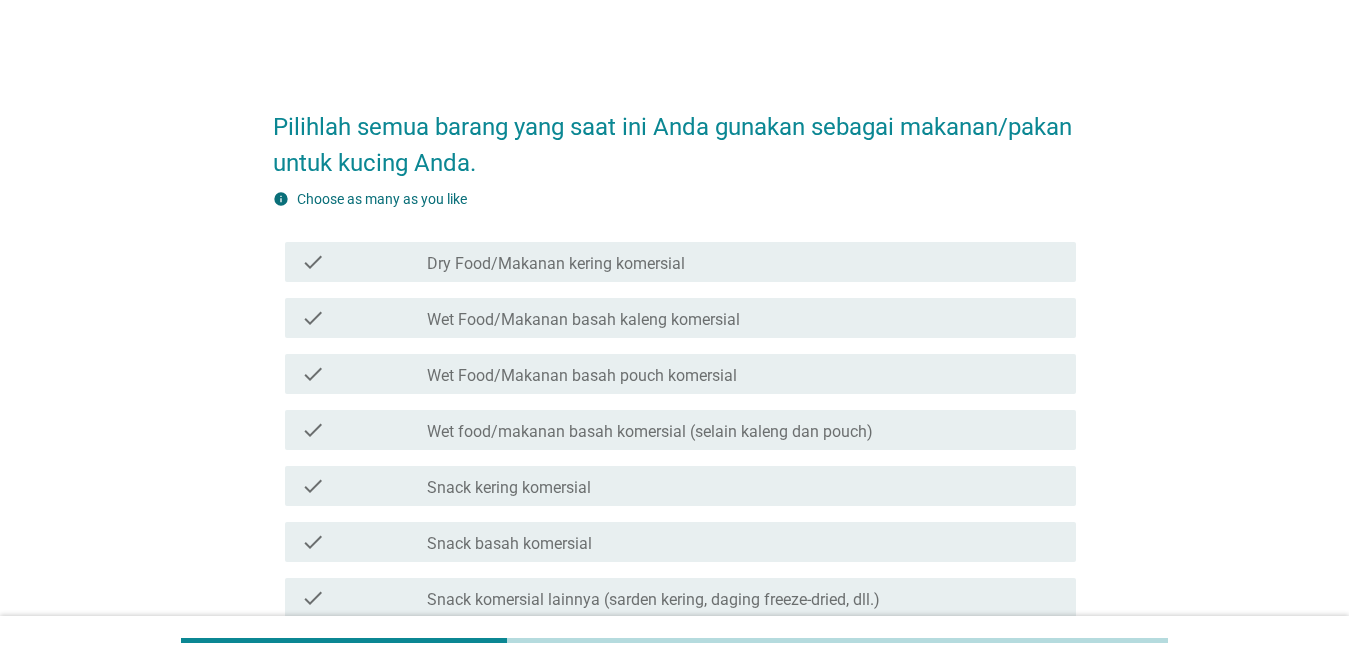 click on "check_box_outline_blank Snack kering komersial" at bounding box center (743, 486) 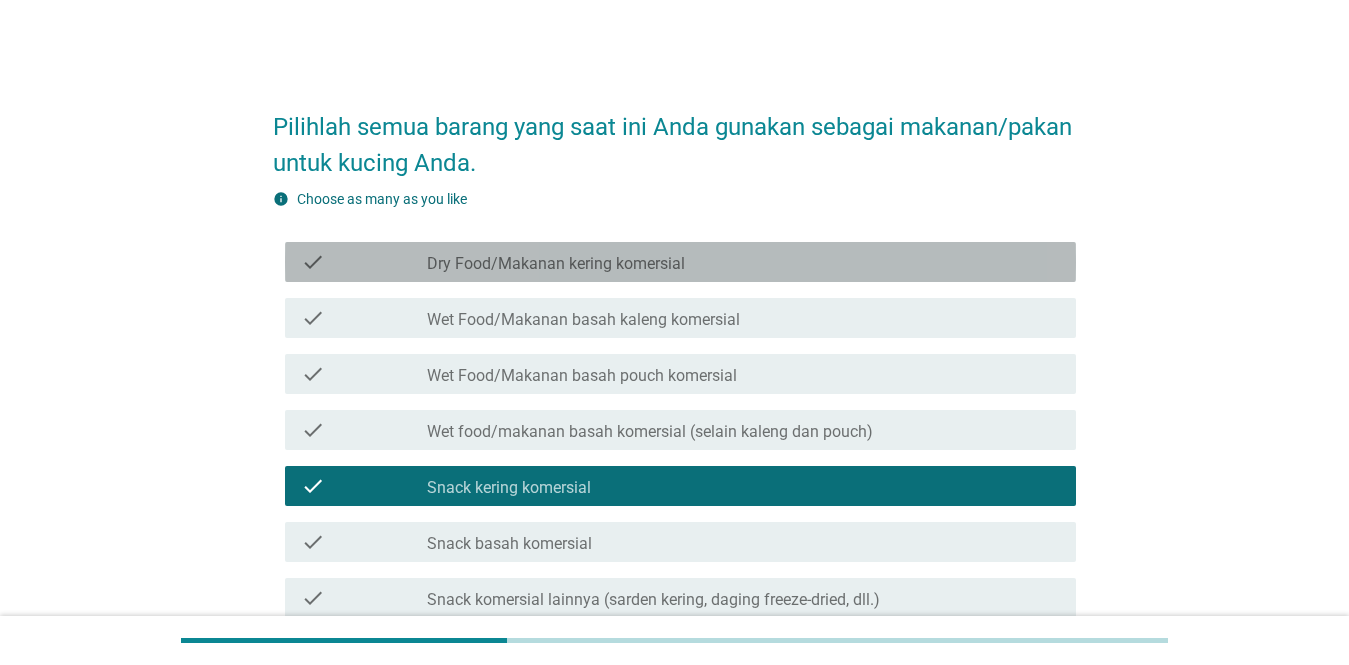 click on "check     check_box_outline_blank Dry Food/Makanan kering komersial" at bounding box center (680, 262) 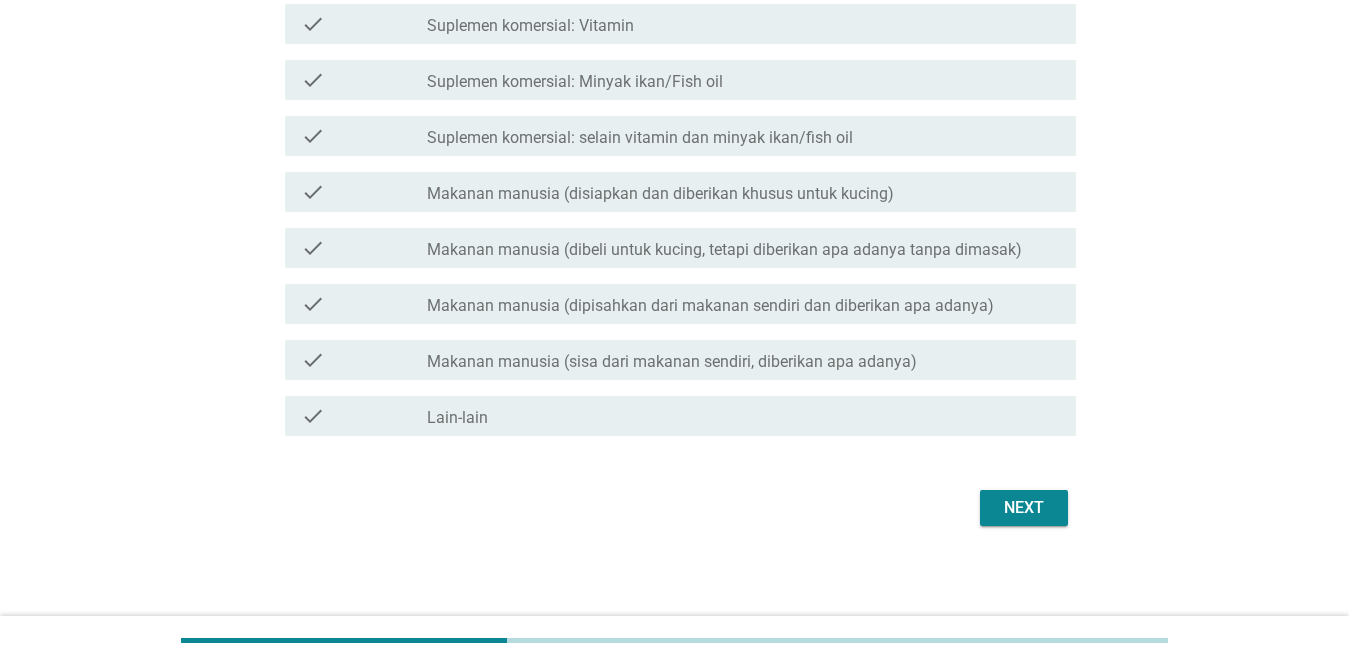 scroll, scrollTop: 634, scrollLeft: 0, axis: vertical 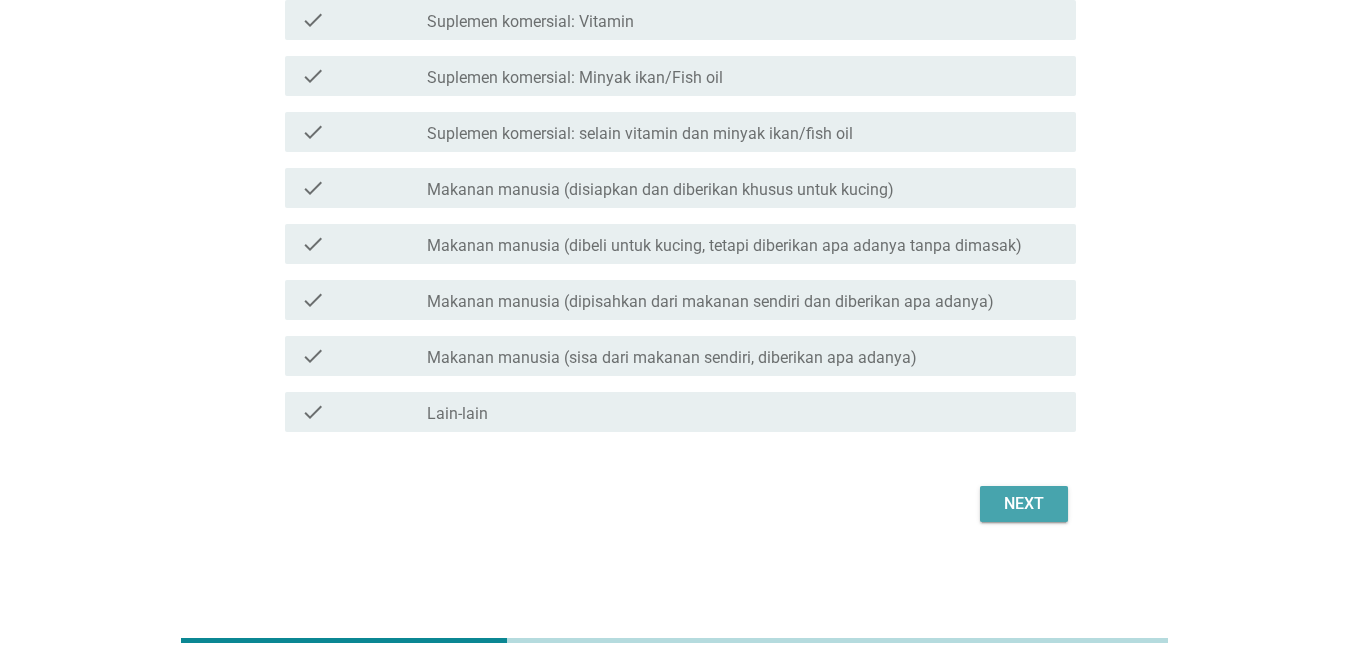 click on "Next" at bounding box center [1024, 504] 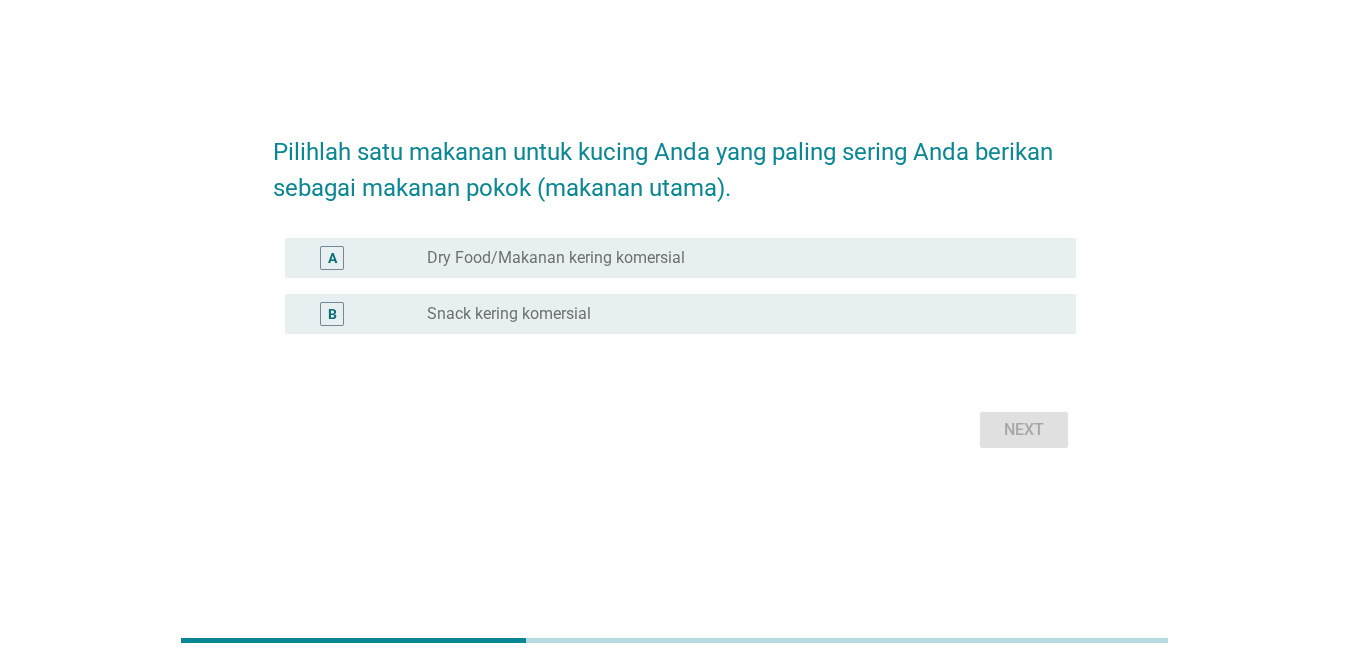 scroll, scrollTop: 0, scrollLeft: 0, axis: both 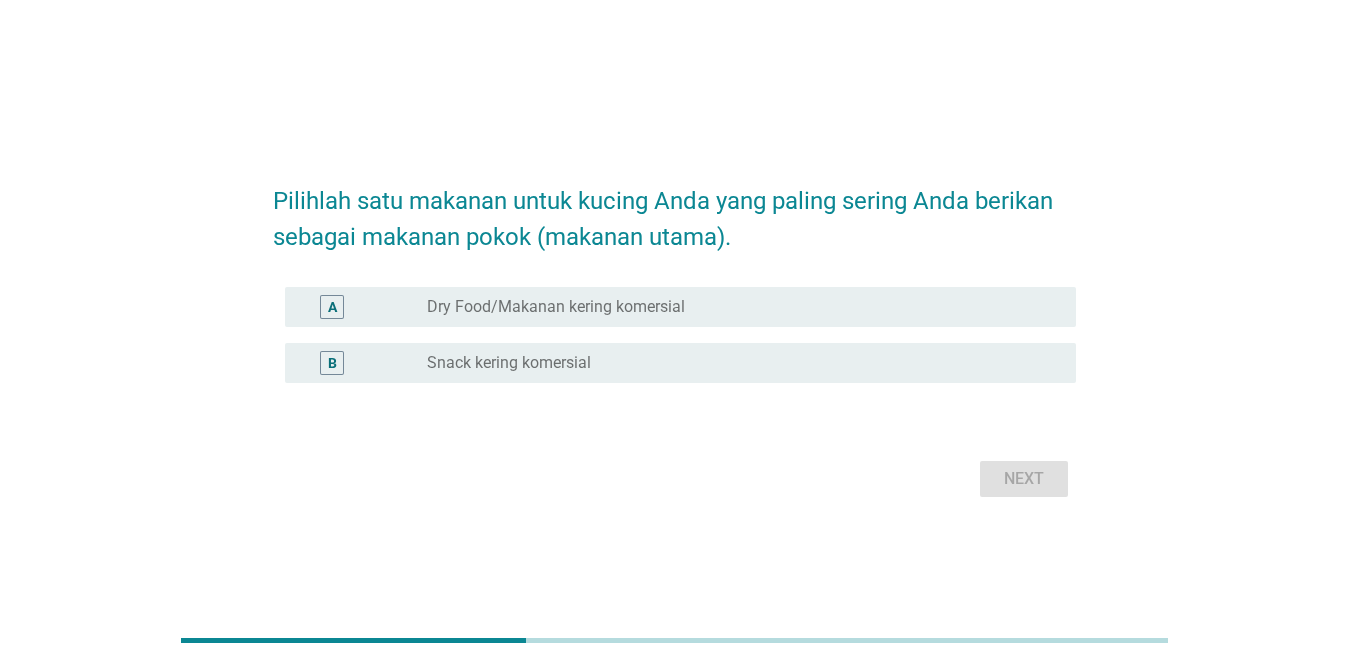 click on "radio_button_unchecked Dry Food/Makanan kering komersial" at bounding box center (735, 307) 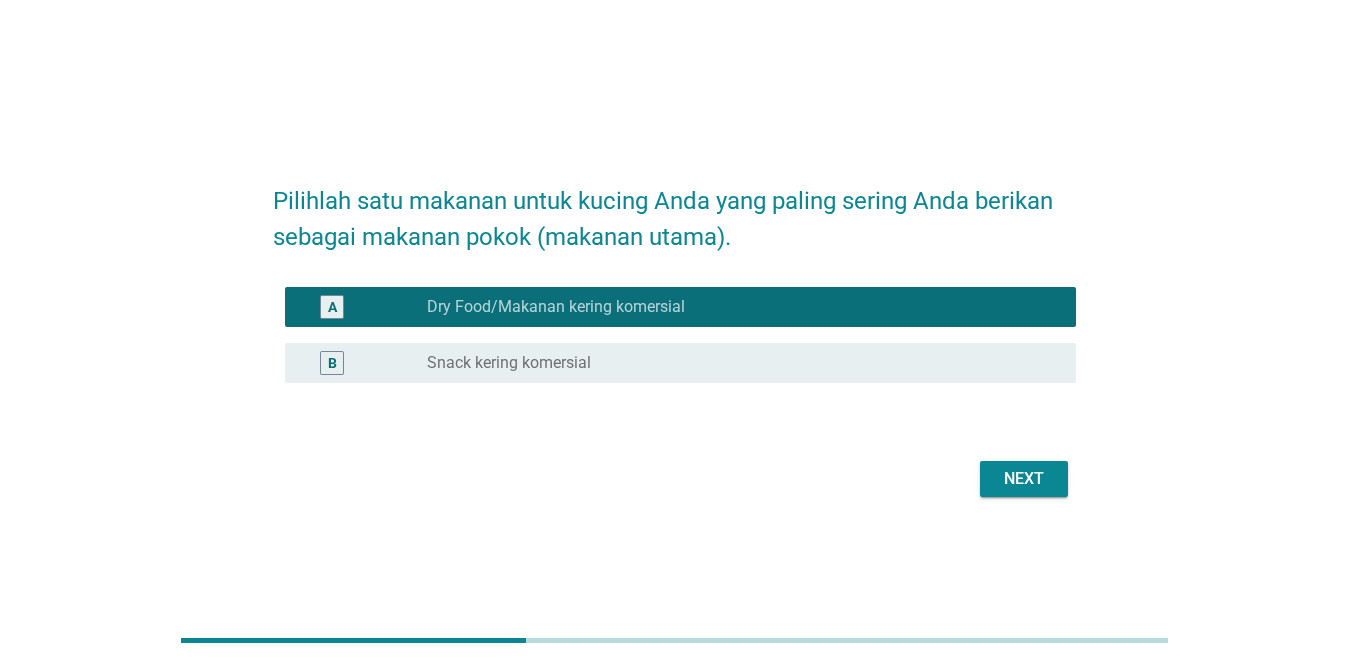 click on "radio_button_unchecked Snack kering komersial" at bounding box center (735, 363) 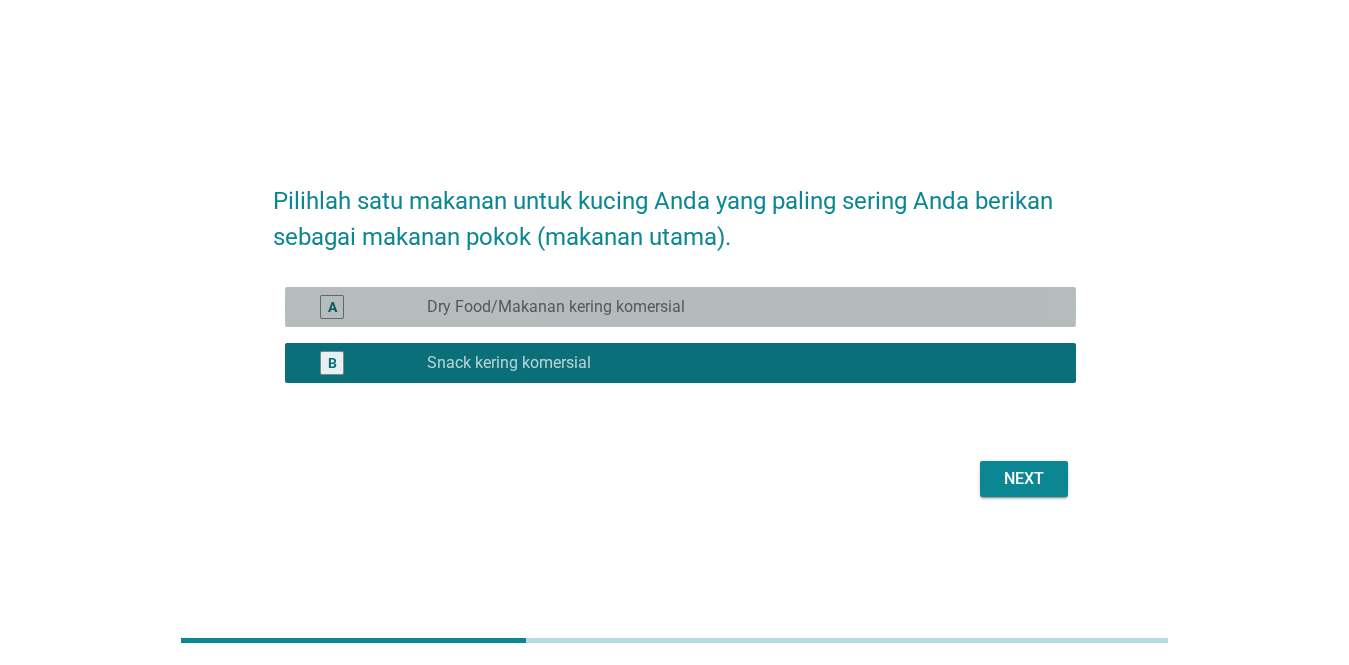 click on "radio_button_unchecked Dry Food/Makanan kering komersial" at bounding box center (735, 307) 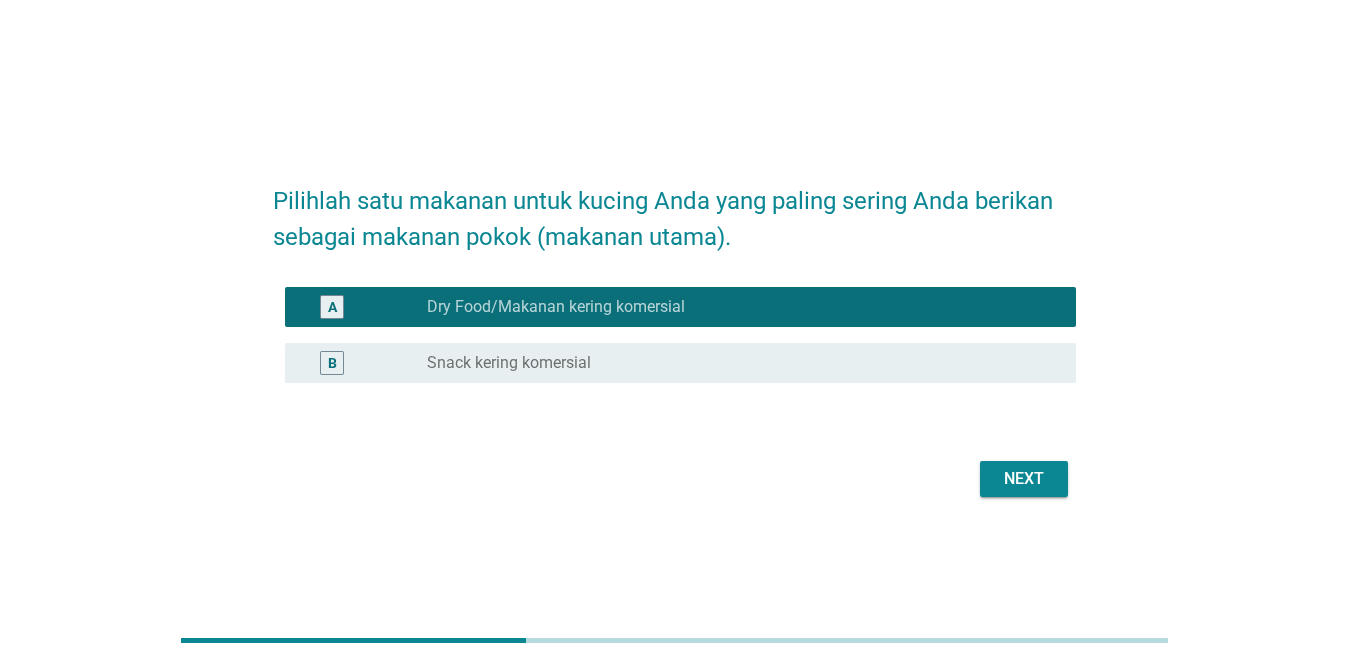 click on "Next" at bounding box center [1024, 479] 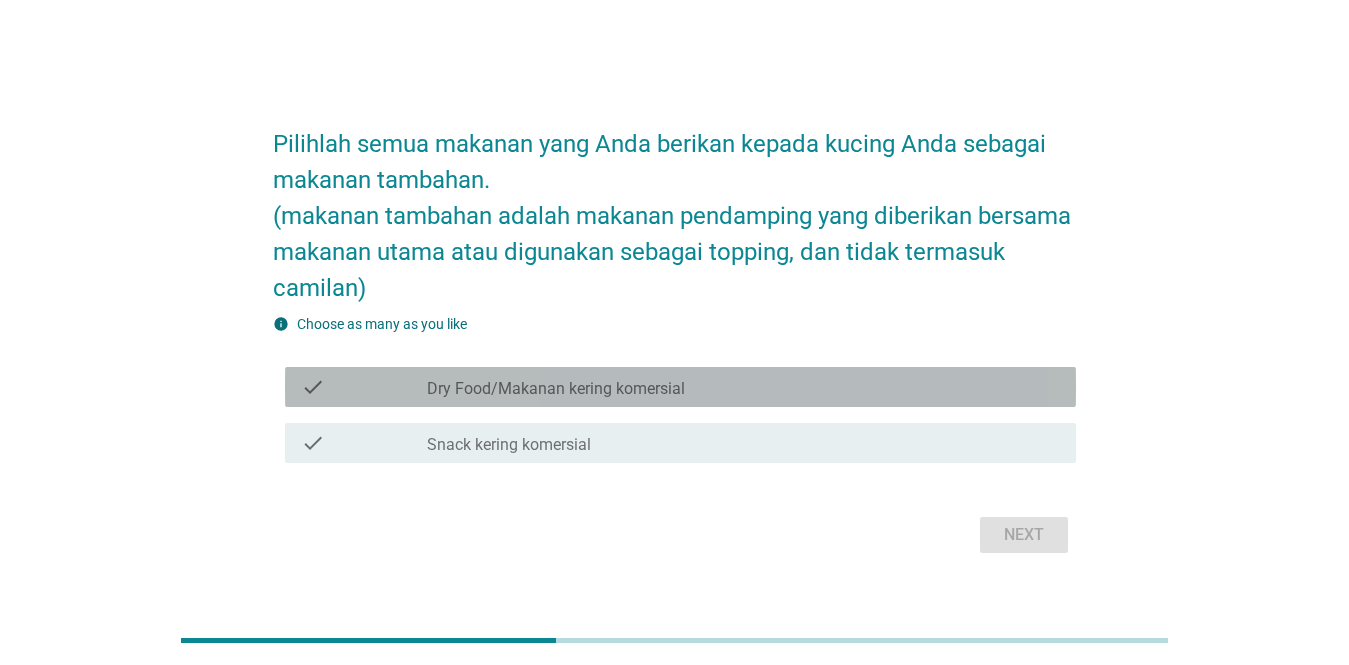 click on "check_box_outline_blank Dry Food/Makanan kering komersial" at bounding box center (743, 387) 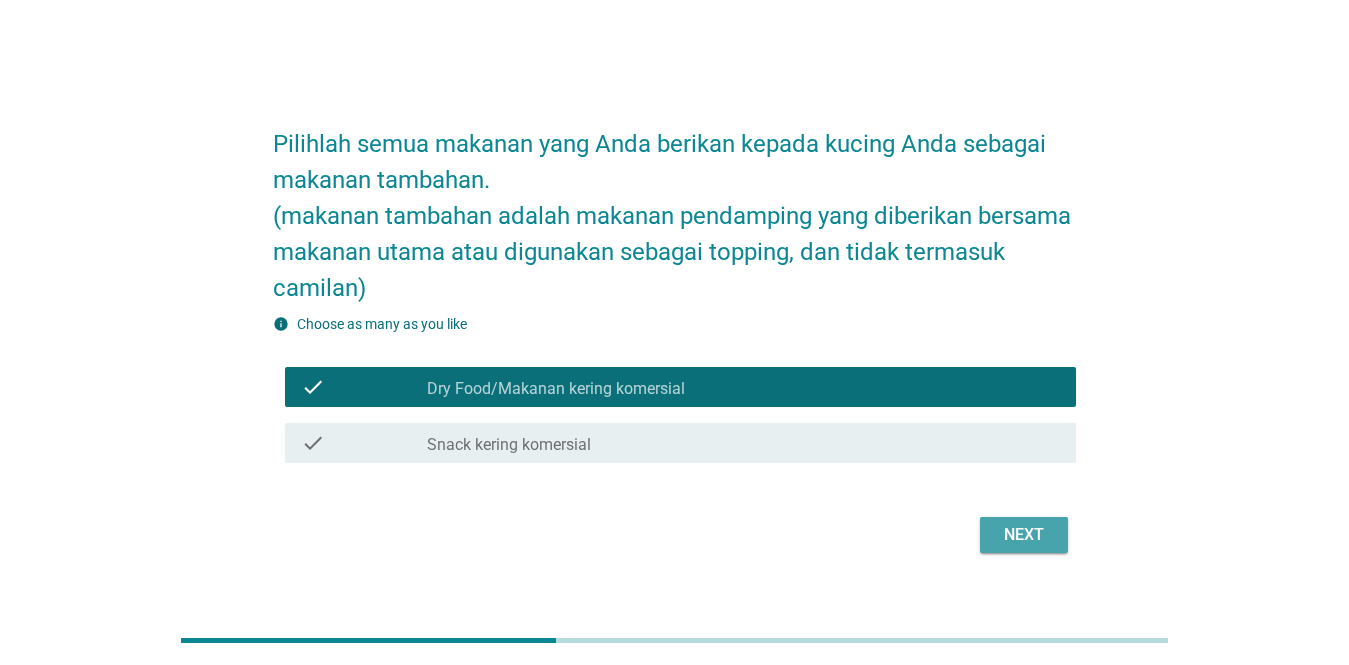 click on "Next" at bounding box center [1024, 535] 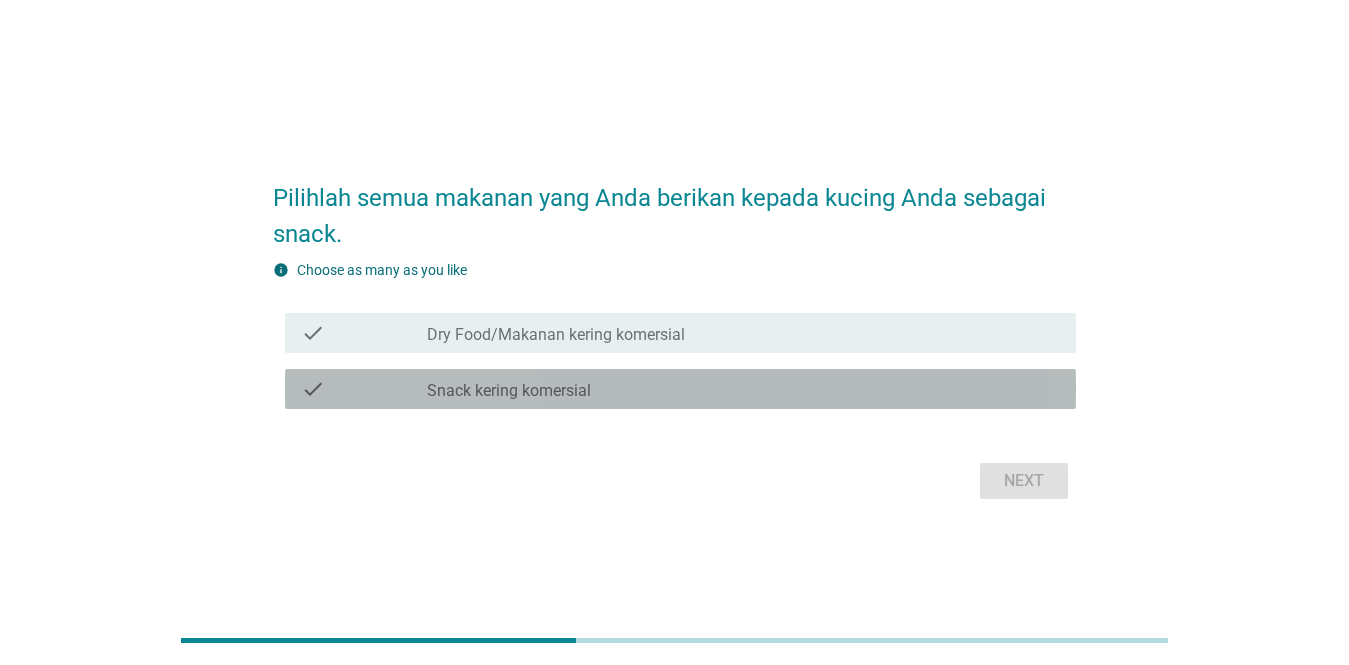click on "check_box_outline_blank Snack kering komersial" at bounding box center (743, 389) 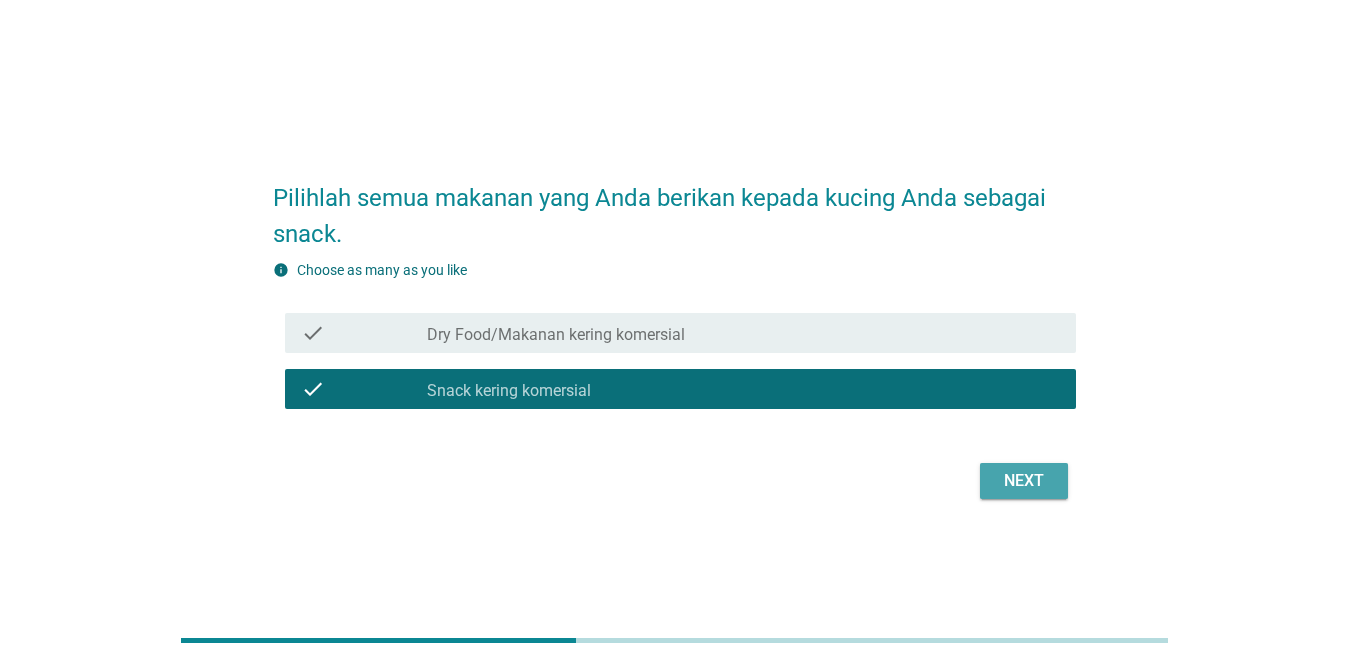 click on "Next" at bounding box center (1024, 481) 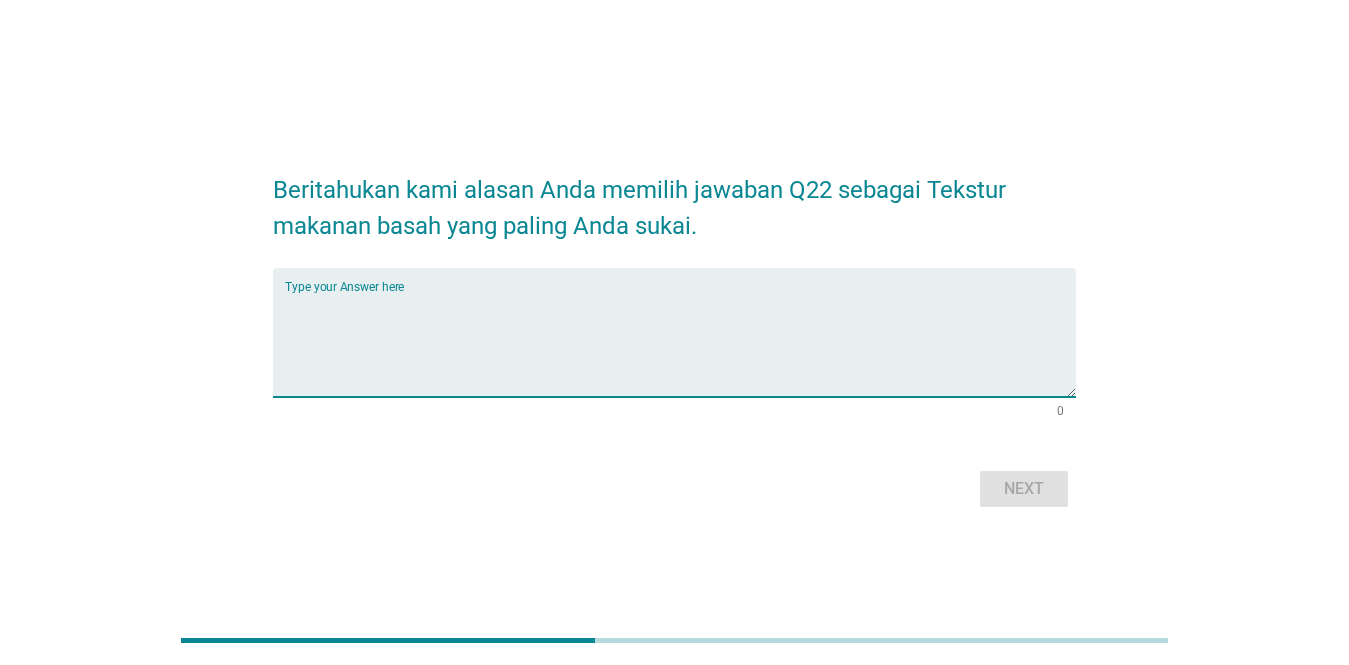 click at bounding box center (680, 344) 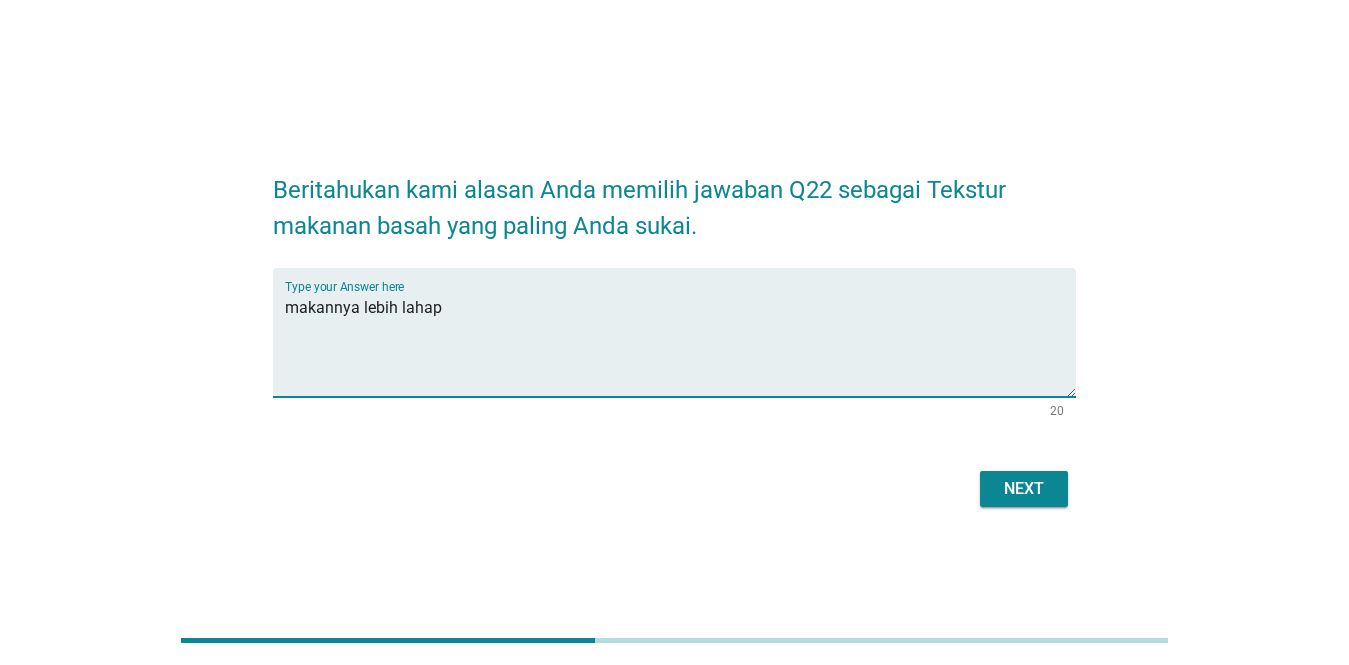 type on "makannya lebih lahap" 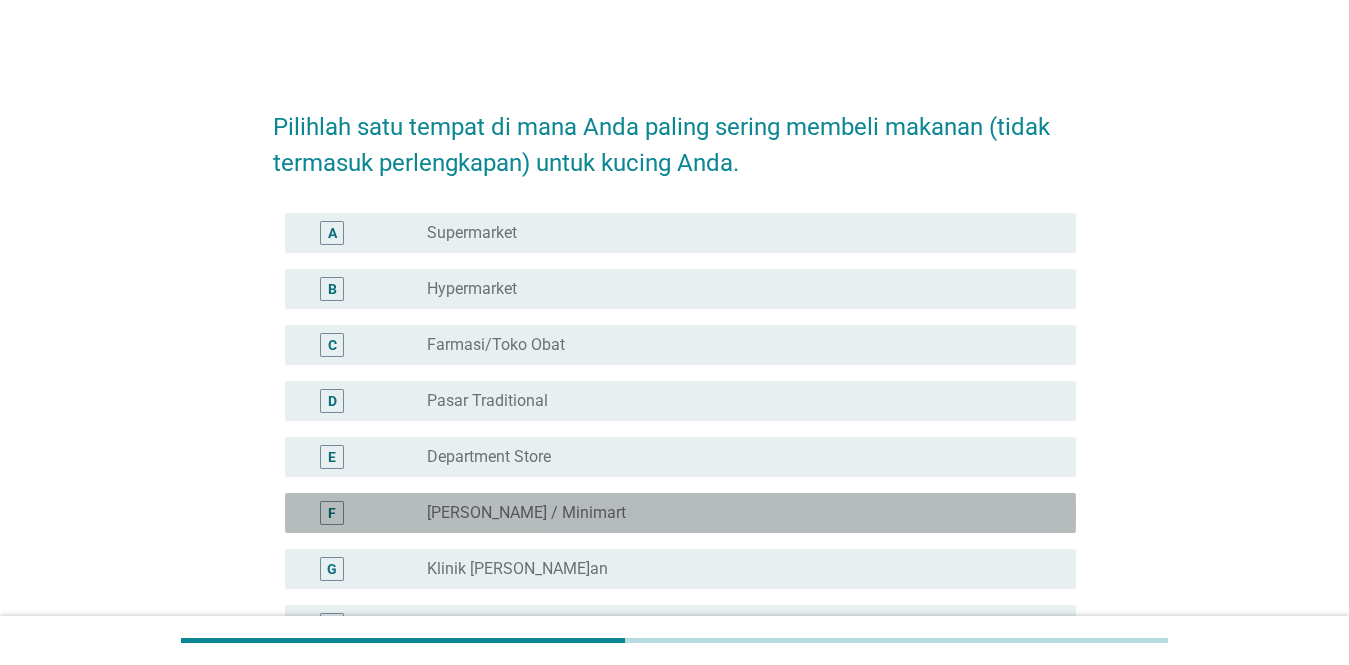 click on "radio_button_unchecked [PERSON_NAME] / Minimart" at bounding box center (735, 513) 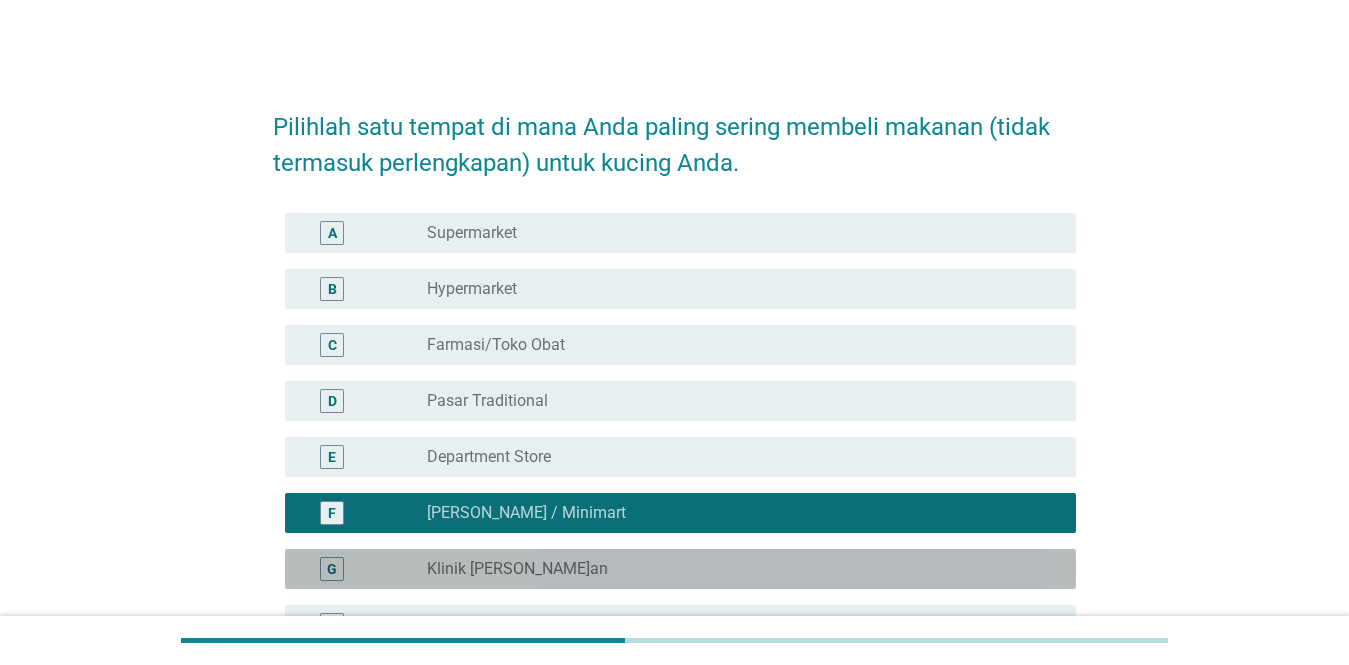 click on "G     radio_button_unchecked Klinik [PERSON_NAME]an" at bounding box center [680, 569] 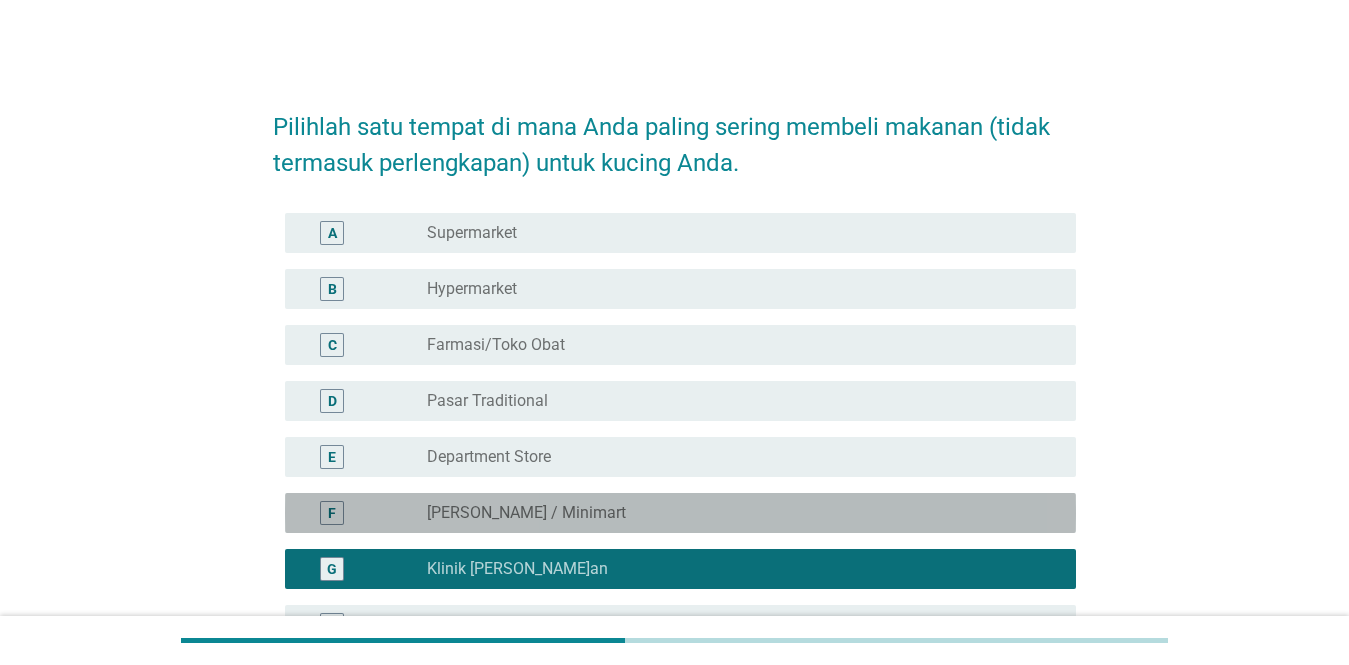 click on "radio_button_unchecked [PERSON_NAME] / Minimart" at bounding box center (735, 513) 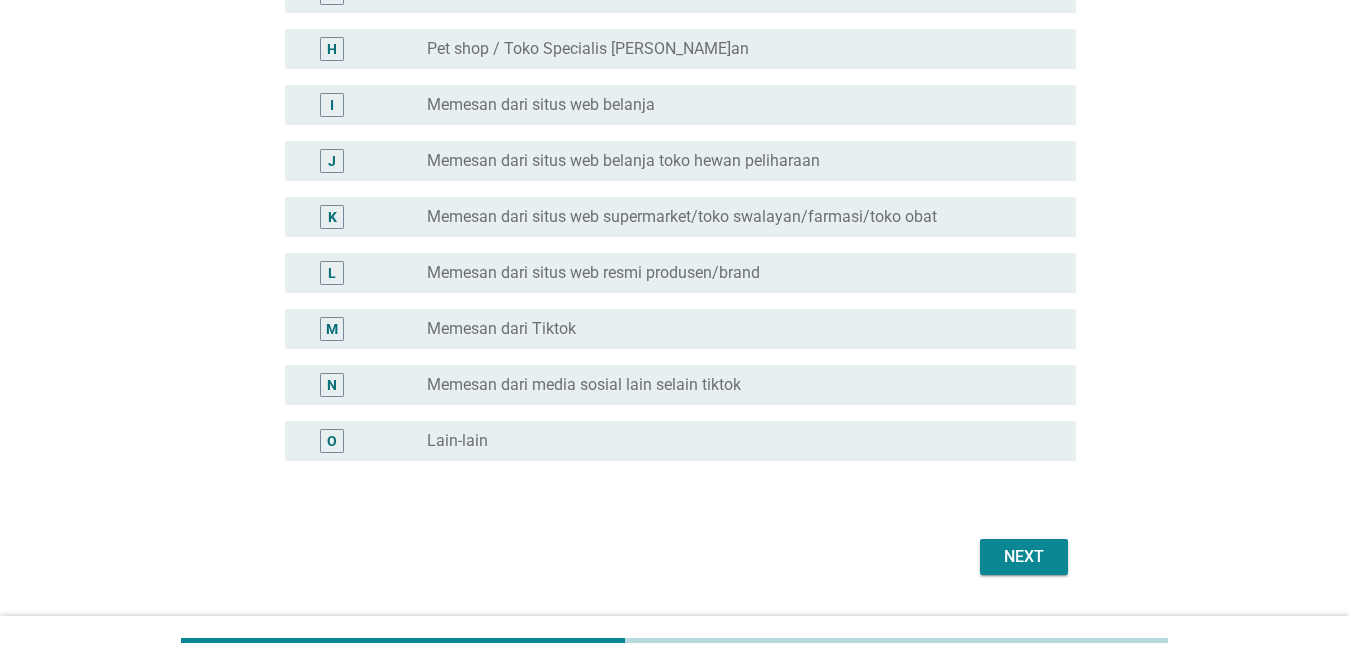 scroll, scrollTop: 629, scrollLeft: 0, axis: vertical 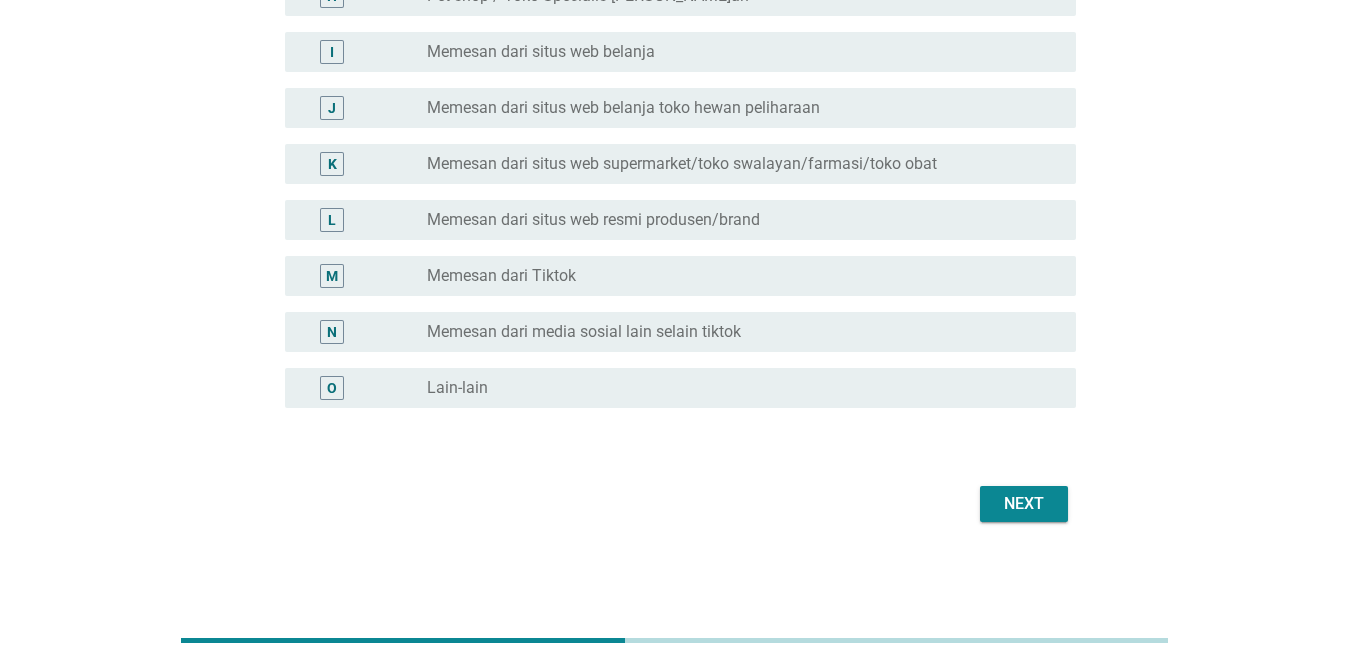 click on "Next" at bounding box center [1024, 504] 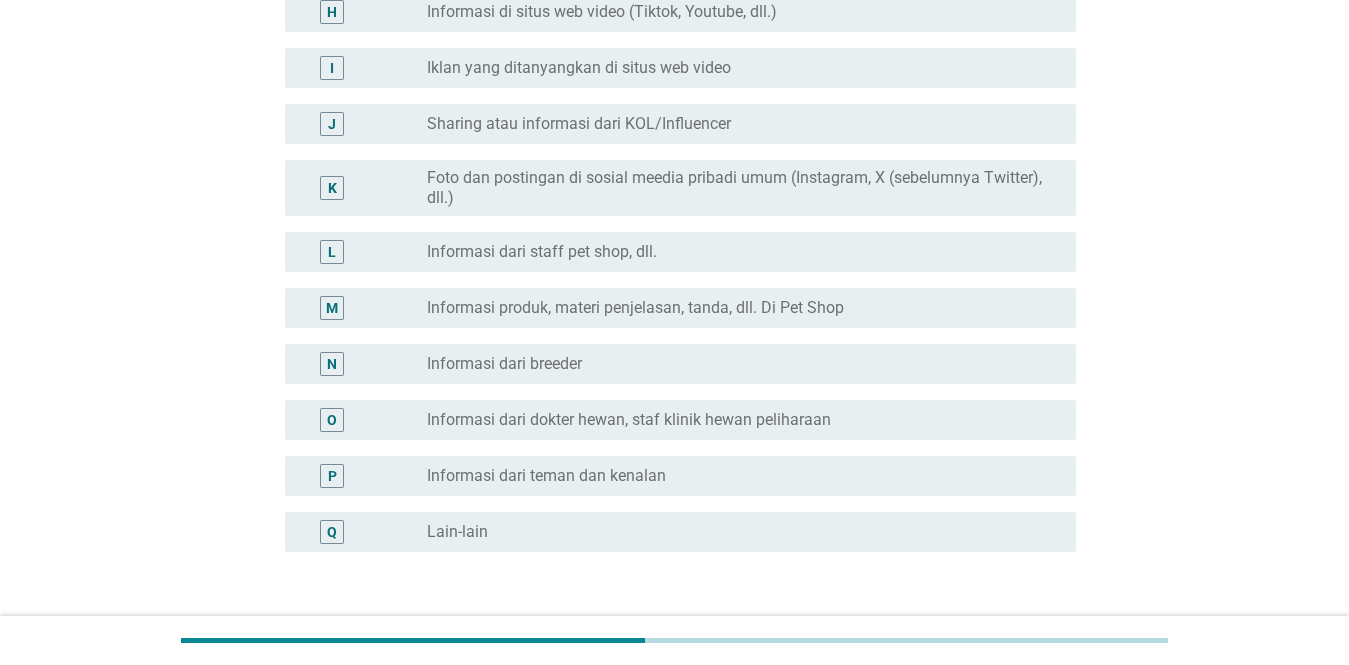 scroll, scrollTop: 0, scrollLeft: 0, axis: both 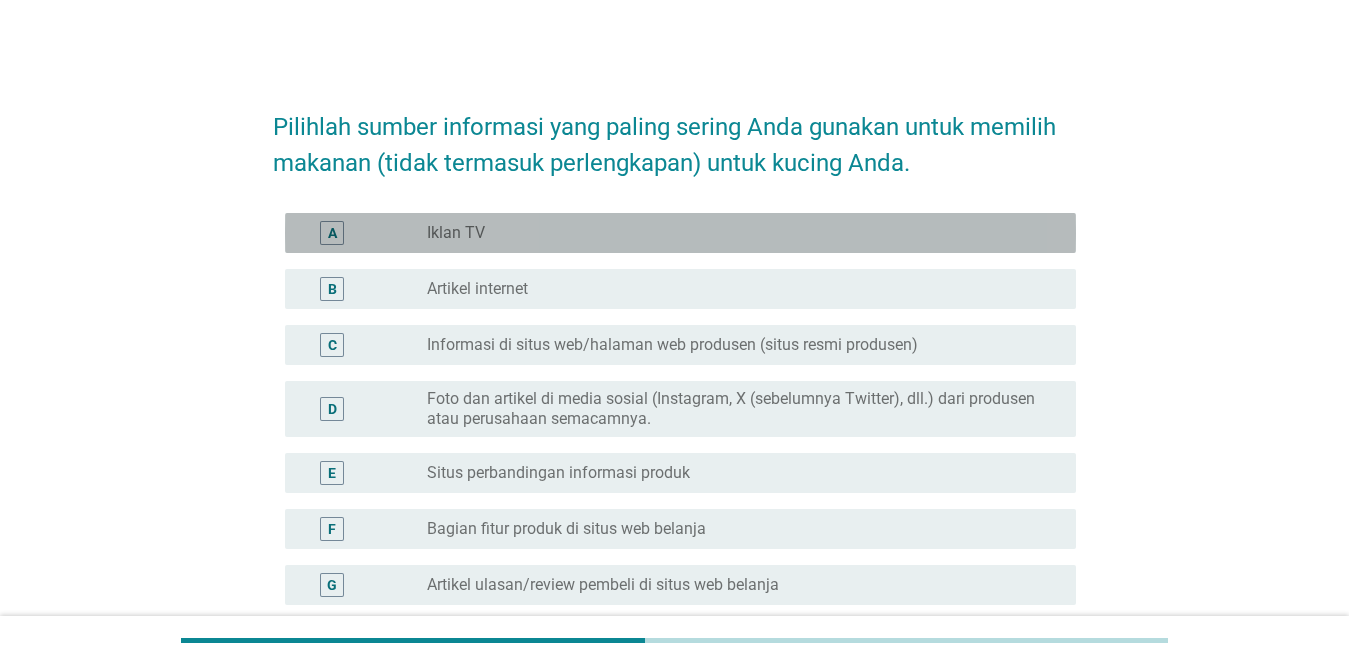 click on "radio_button_unchecked Iklan TV" at bounding box center [735, 233] 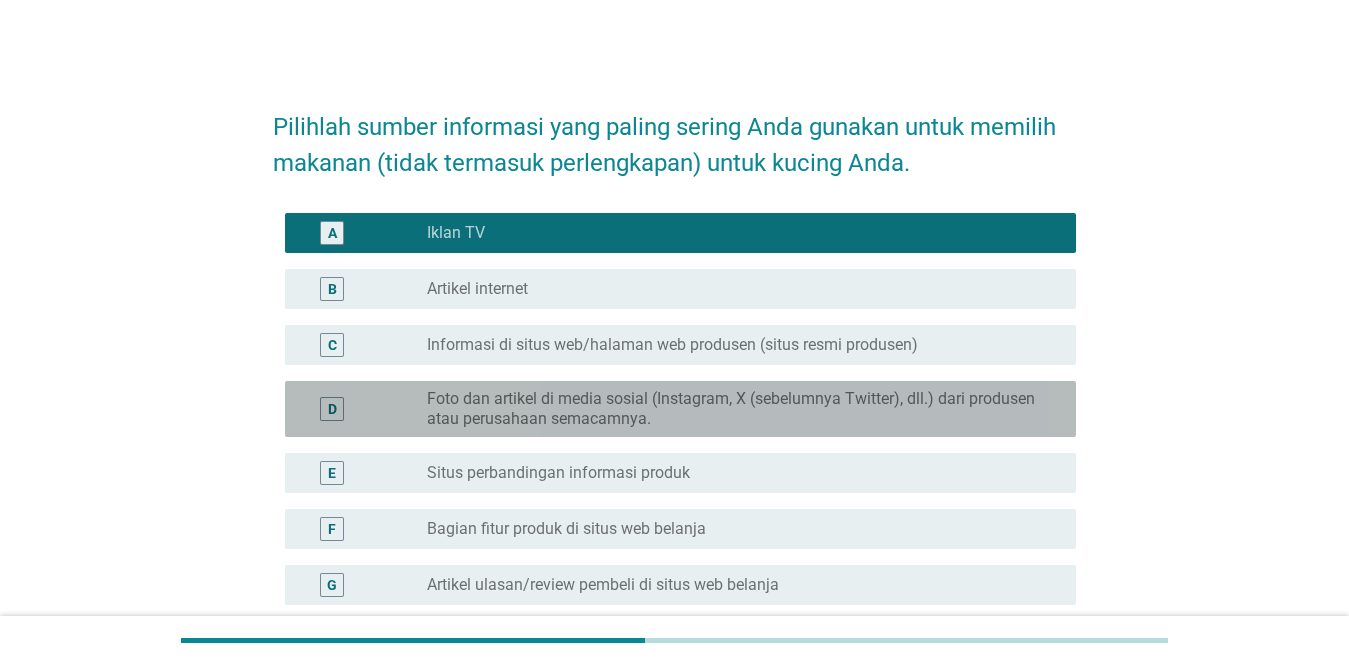click on "Foto dan artikel di media sosial (Instagram, X (sebelumnya Twitter), dll.) dari produsen atau perusahaan semacamnya." at bounding box center [735, 409] 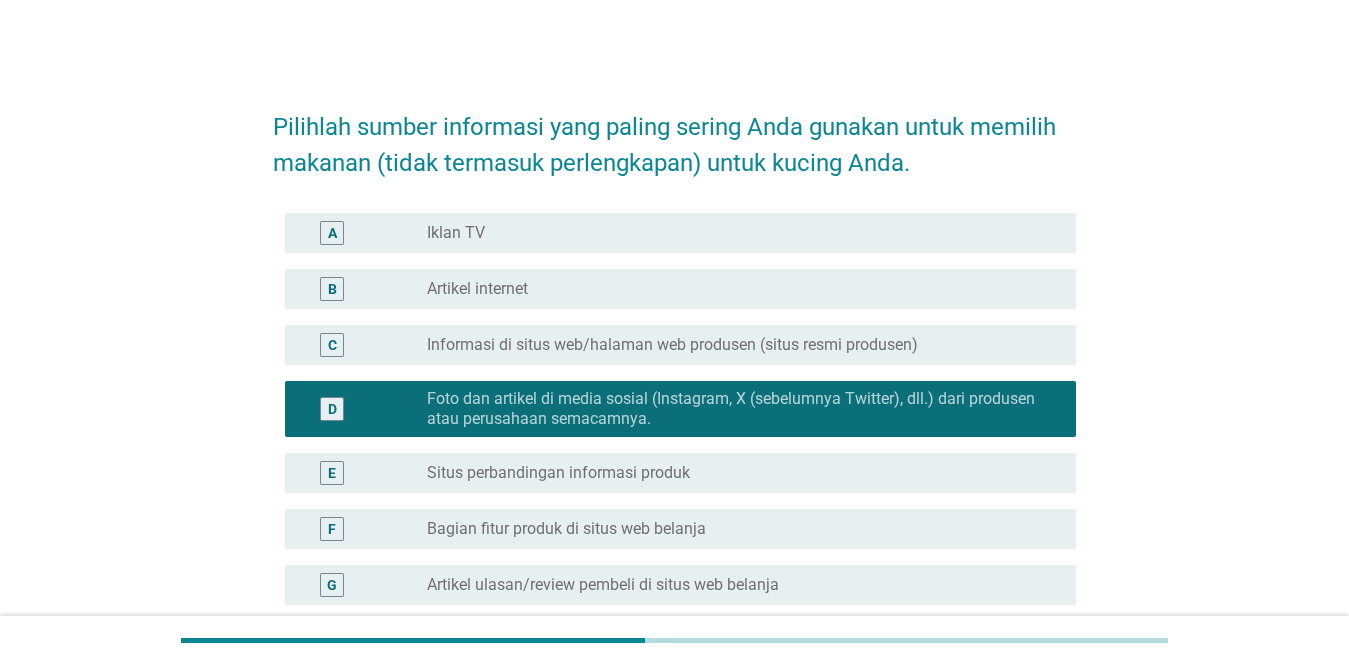 click on "radio_button_unchecked Iklan TV" at bounding box center (743, 233) 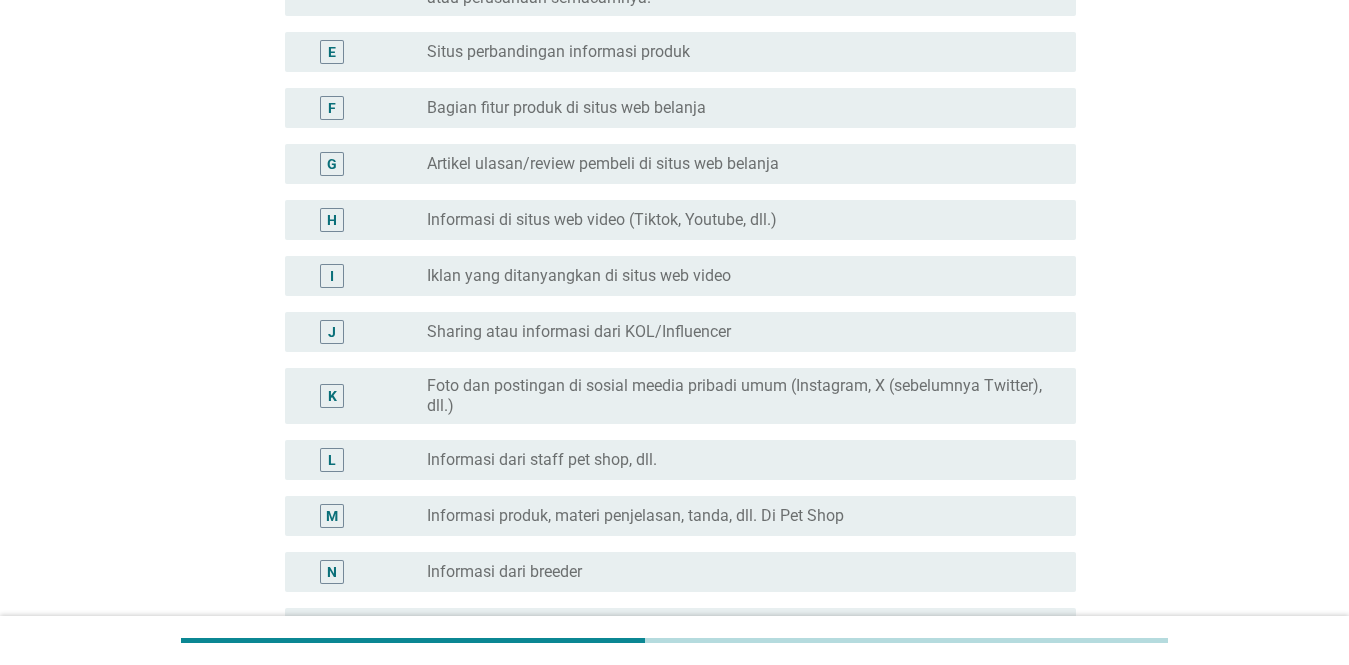 scroll, scrollTop: 428, scrollLeft: 0, axis: vertical 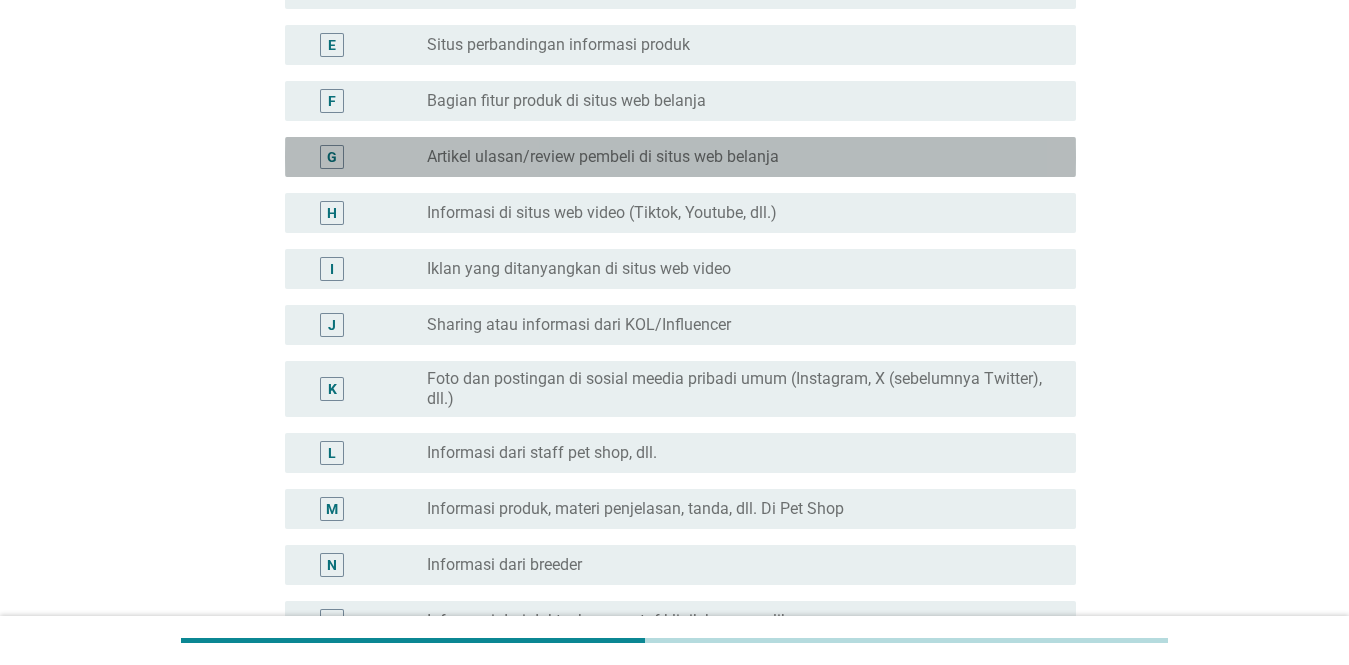 click on "radio_button_unchecked Artikel ulasan/review pembeli di situs web belanja" at bounding box center (735, 157) 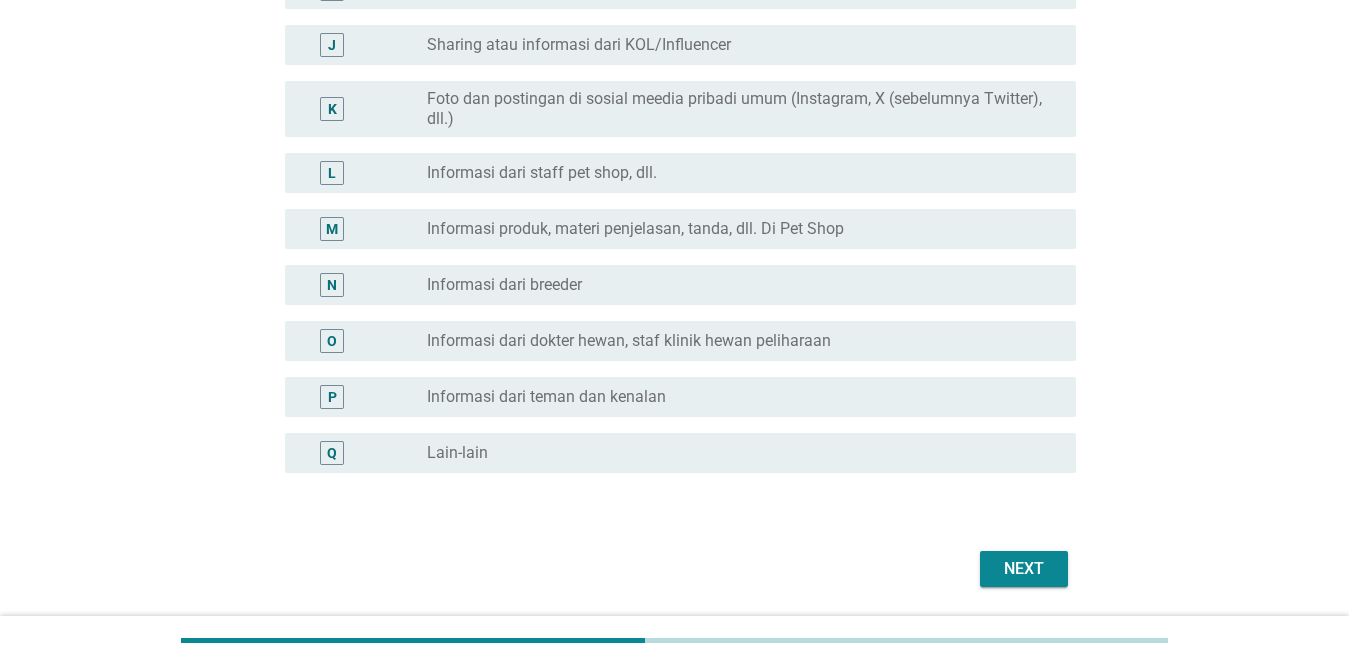 scroll, scrollTop: 719, scrollLeft: 0, axis: vertical 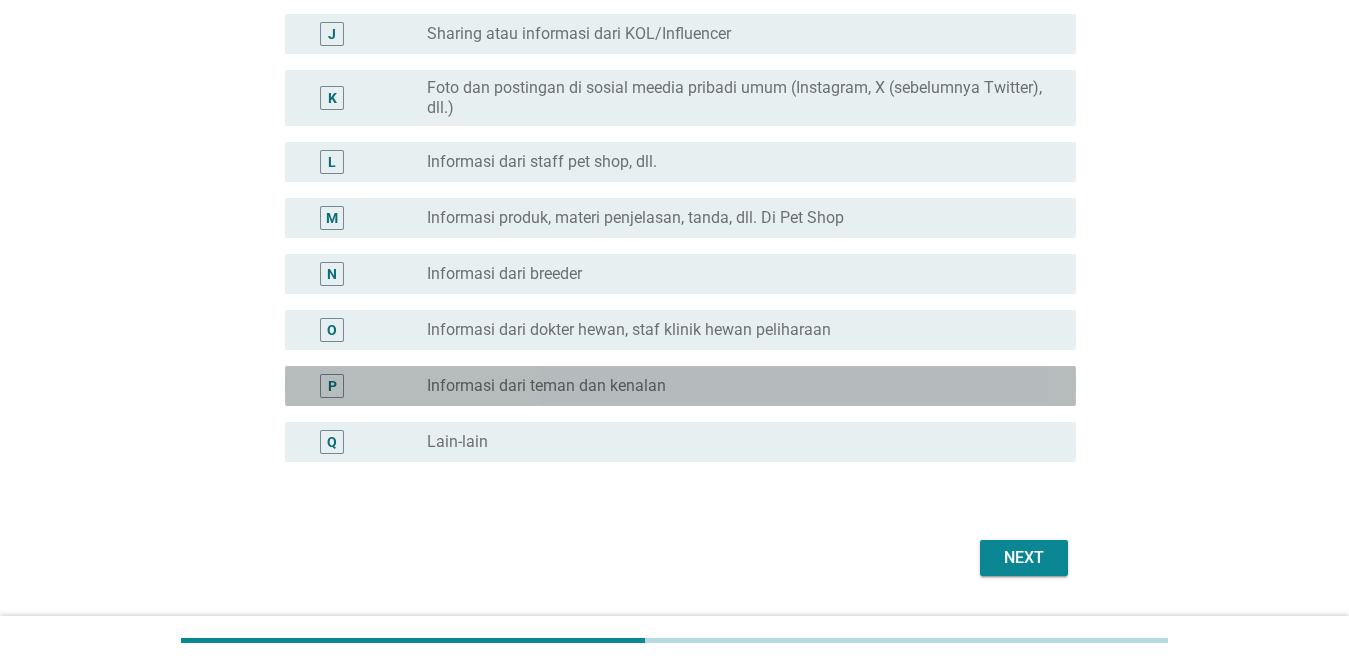 click on "radio_button_unchecked Informasi dari teman dan [PERSON_NAME]" at bounding box center (735, 386) 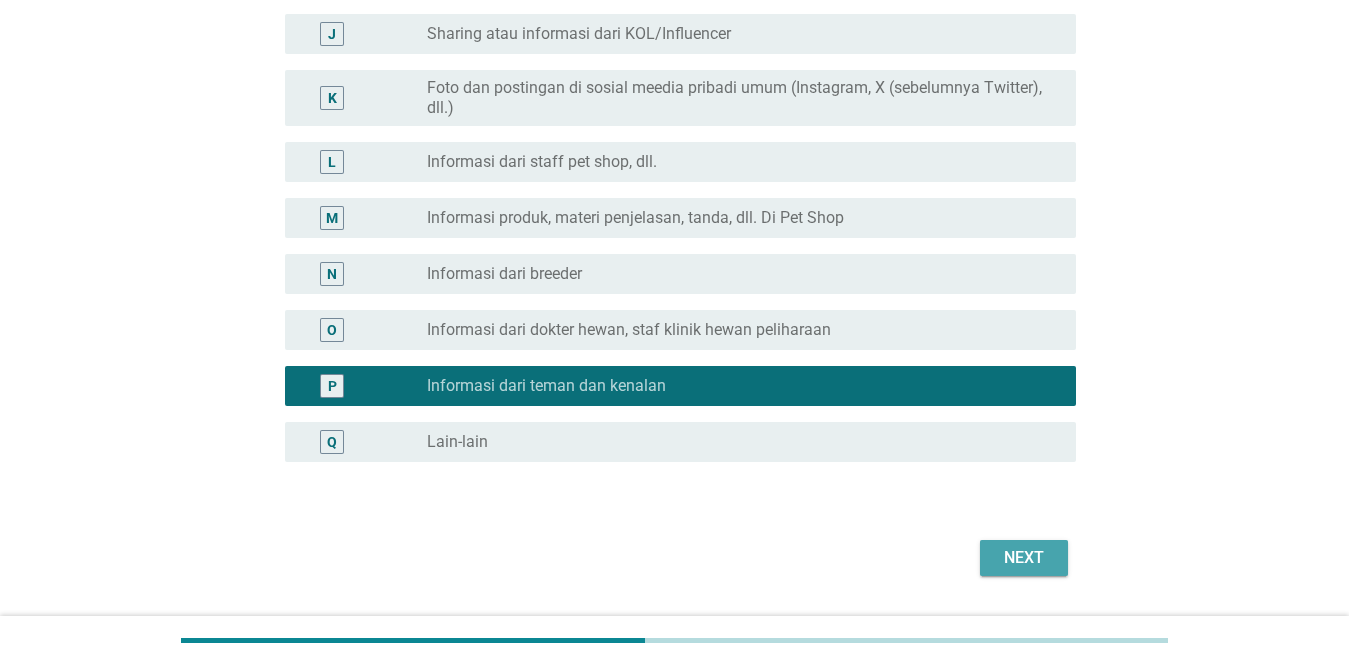 click on "Next" at bounding box center (1024, 558) 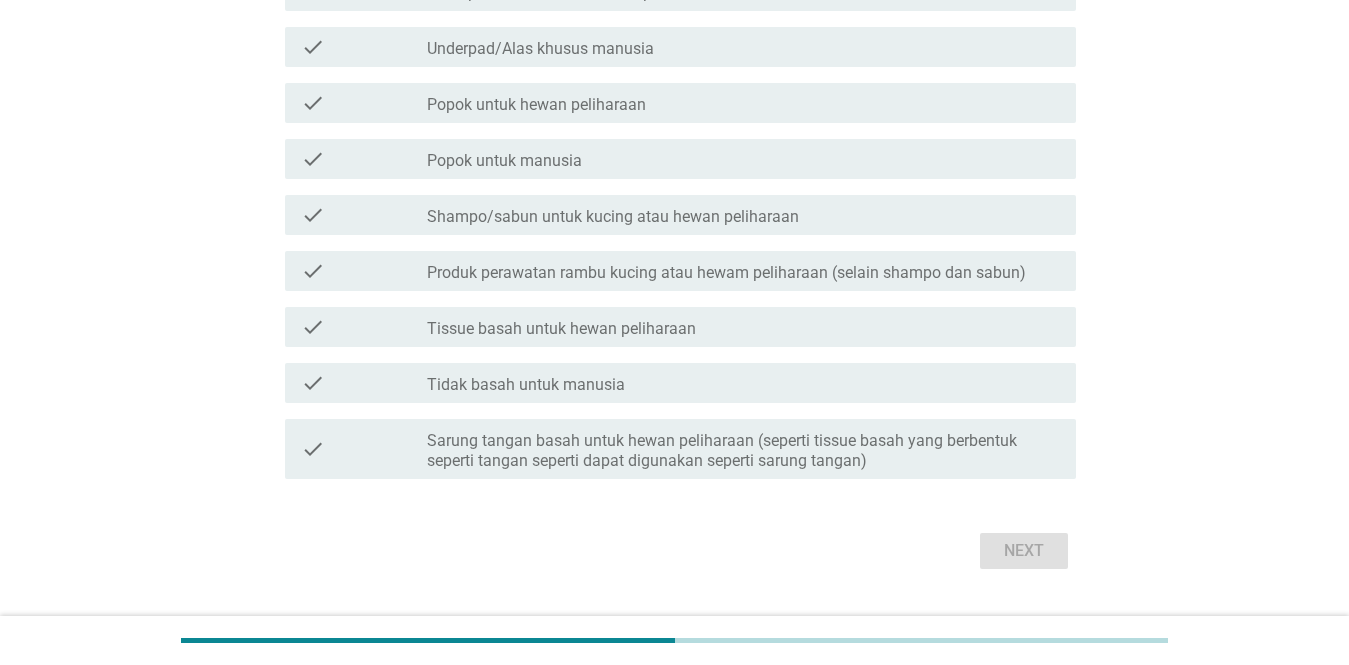 scroll, scrollTop: 0, scrollLeft: 0, axis: both 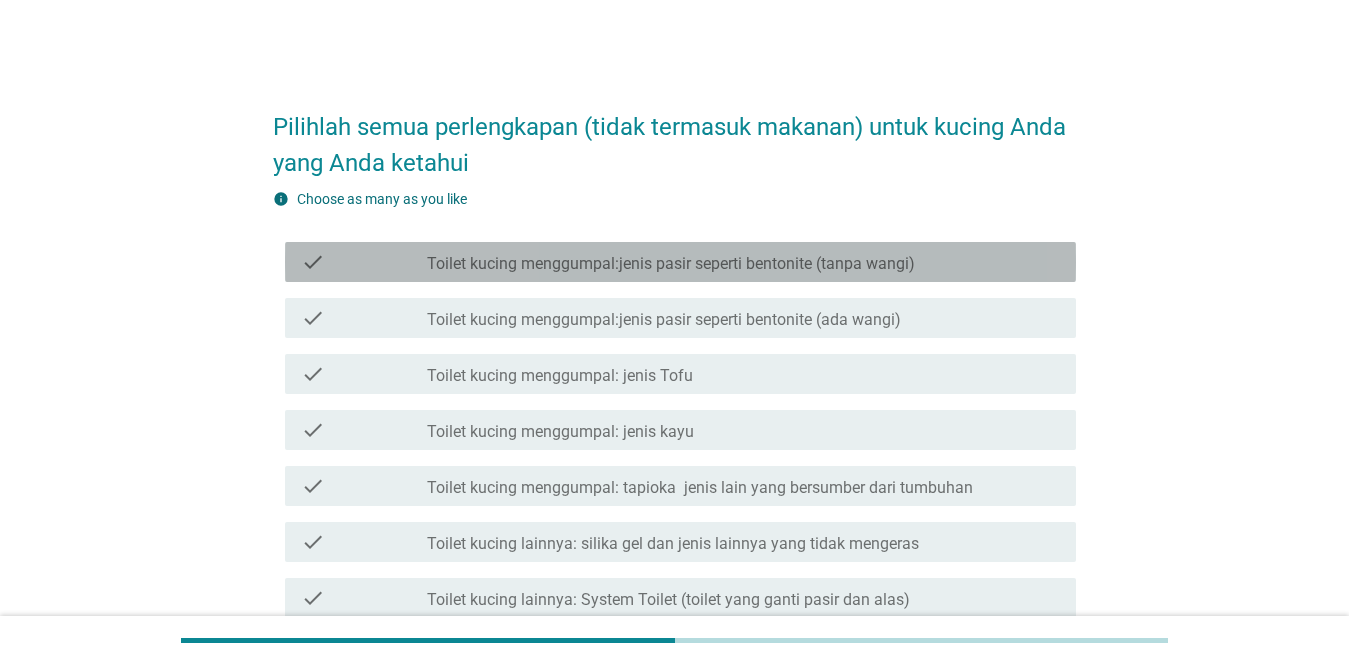 click on "check     check_box_outline_blank Toilet kucing menggumpal:jenis pasir seperti bentonite (tanpa wangi)" at bounding box center (680, 262) 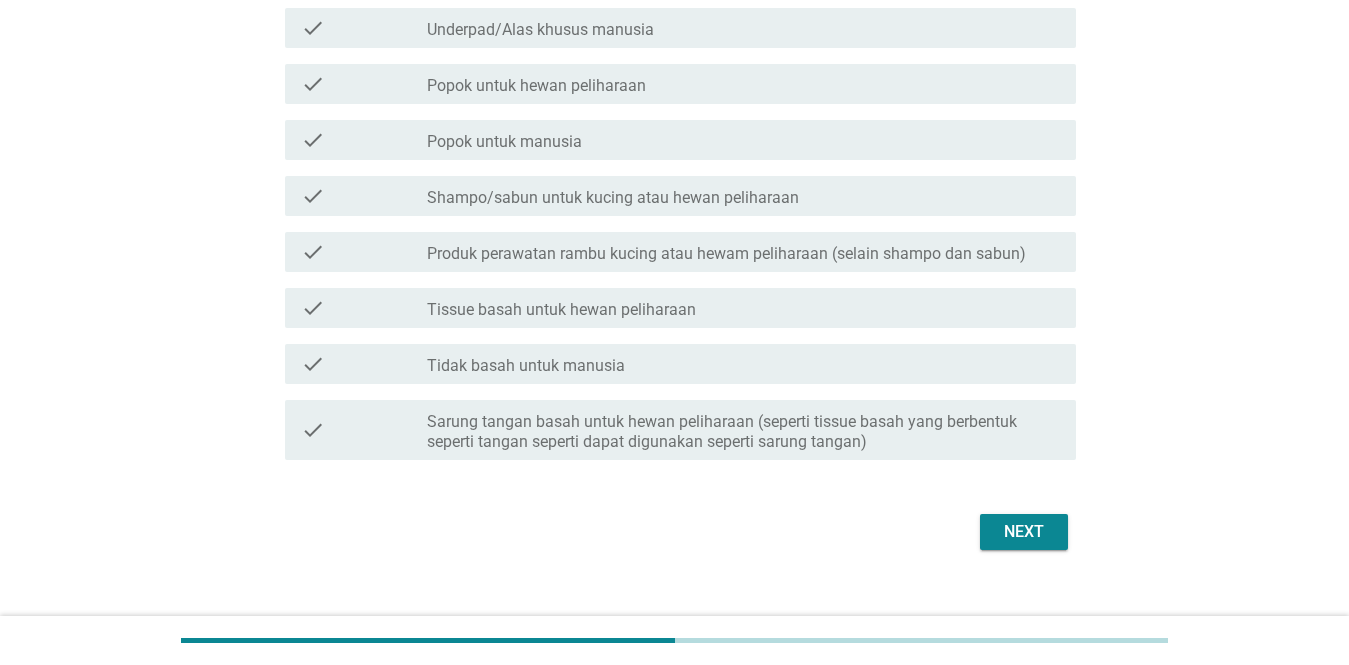 scroll, scrollTop: 766, scrollLeft: 0, axis: vertical 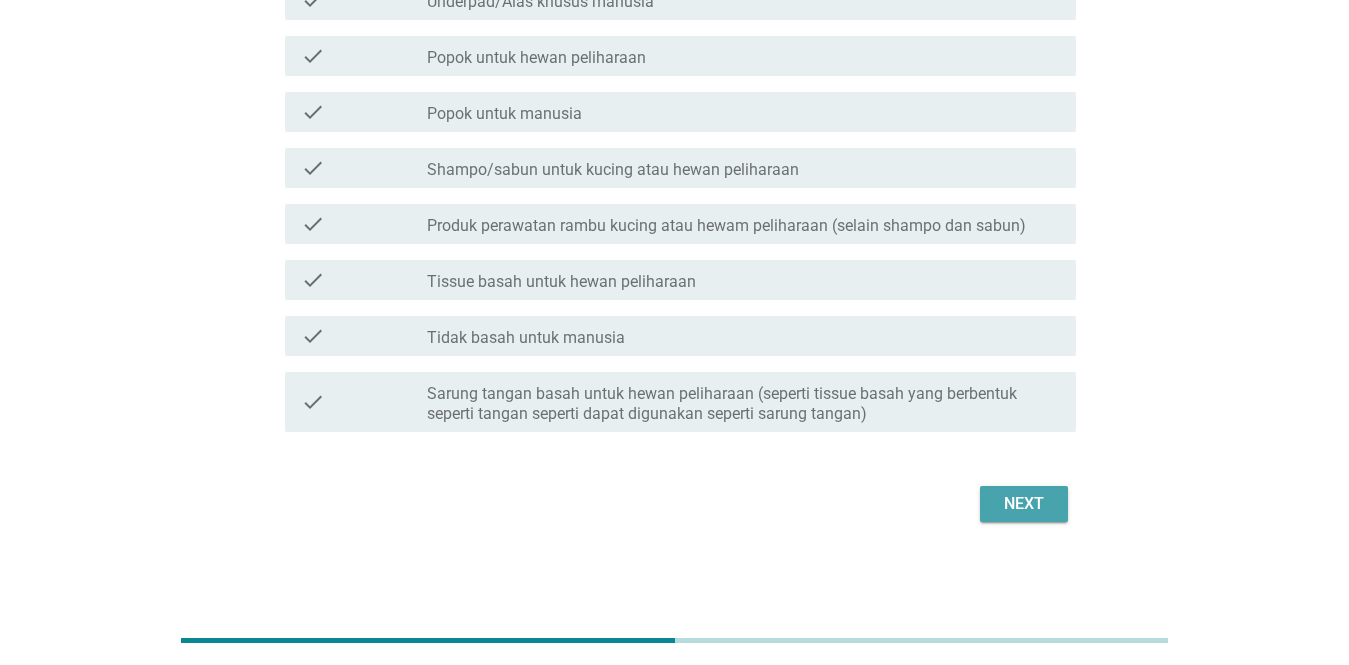 click on "Next" at bounding box center (1024, 504) 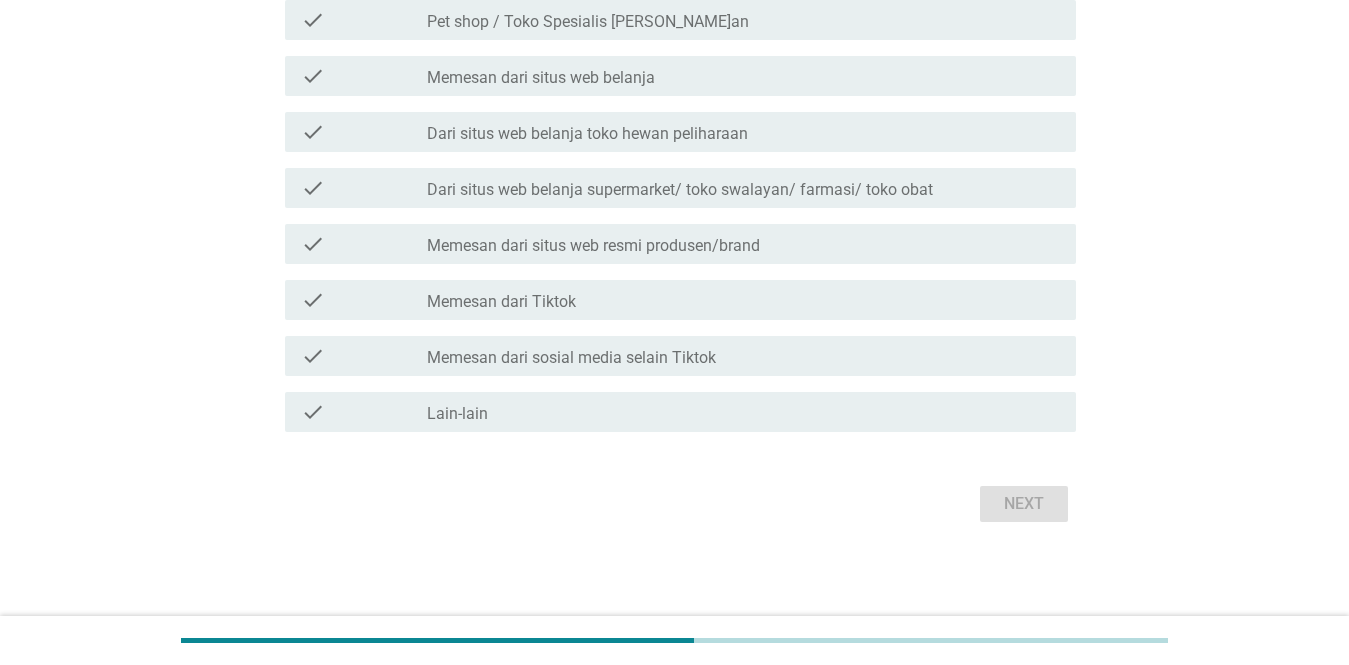 scroll, scrollTop: 0, scrollLeft: 0, axis: both 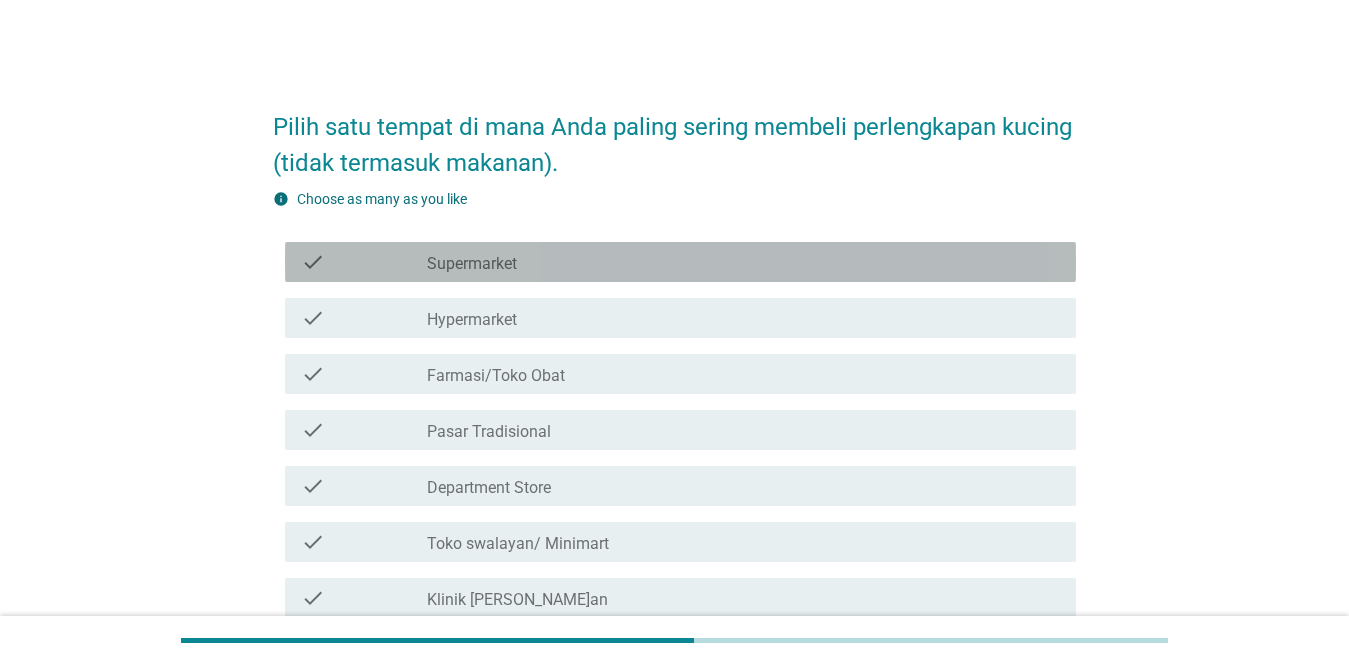 click on "check     check_box_outline_blank Supermarket" at bounding box center (680, 262) 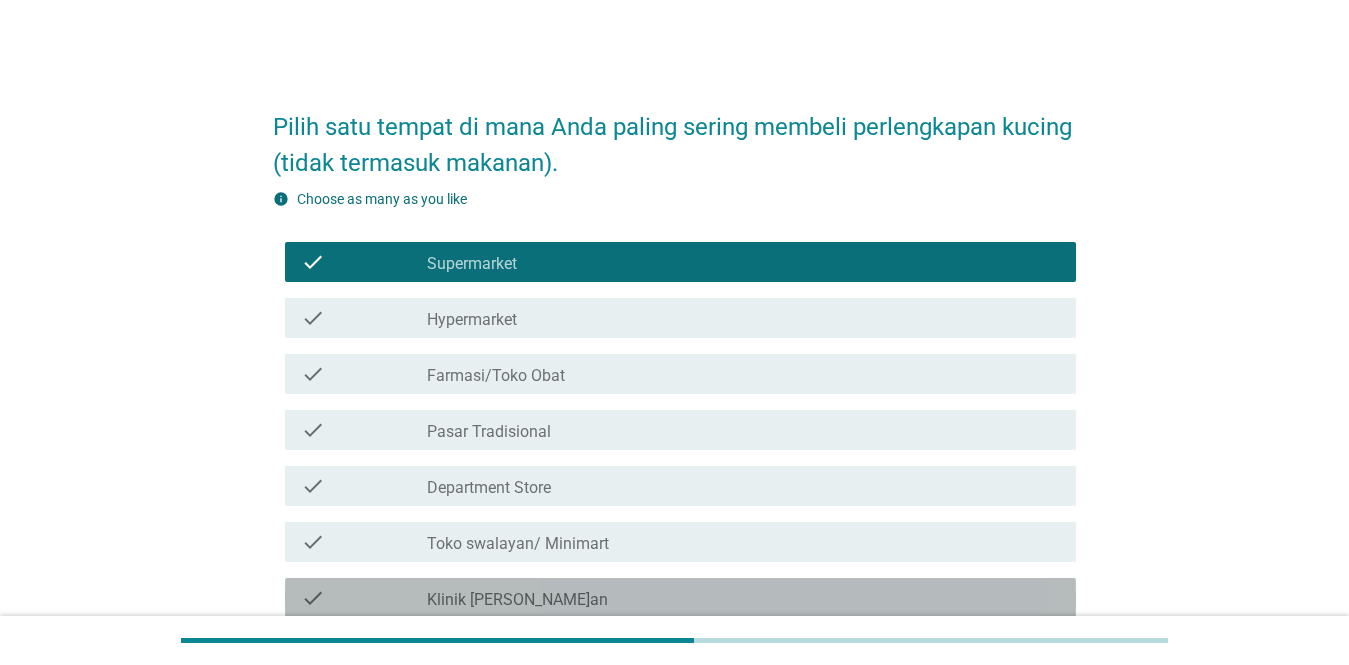 click on "check     check_box_outline_blank Klinik [PERSON_NAME]an" at bounding box center (680, 598) 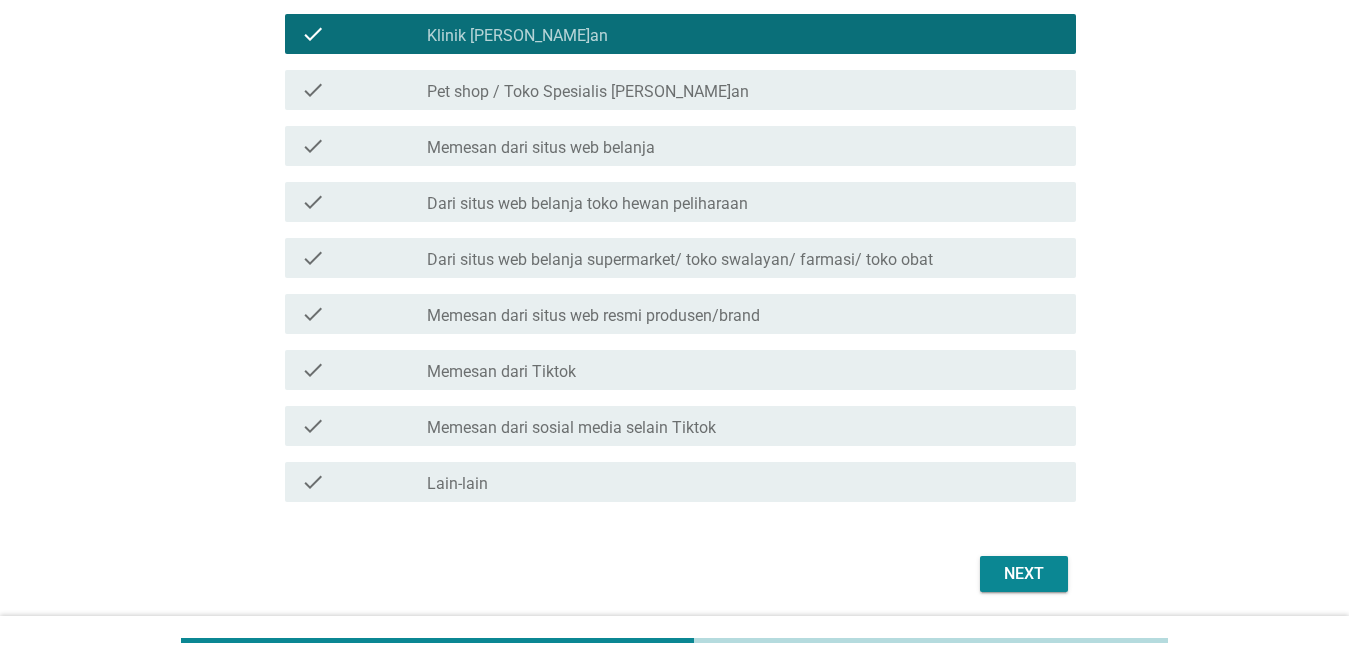 scroll, scrollTop: 634, scrollLeft: 0, axis: vertical 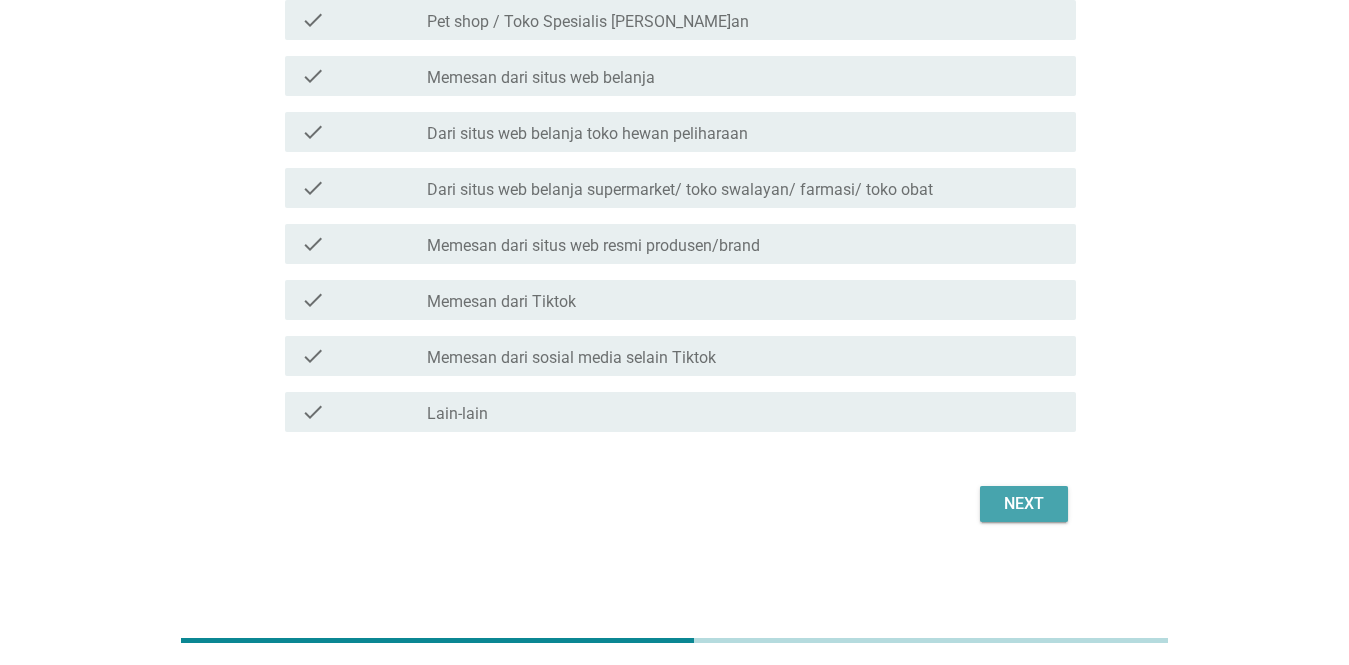 click on "Next" at bounding box center (1024, 504) 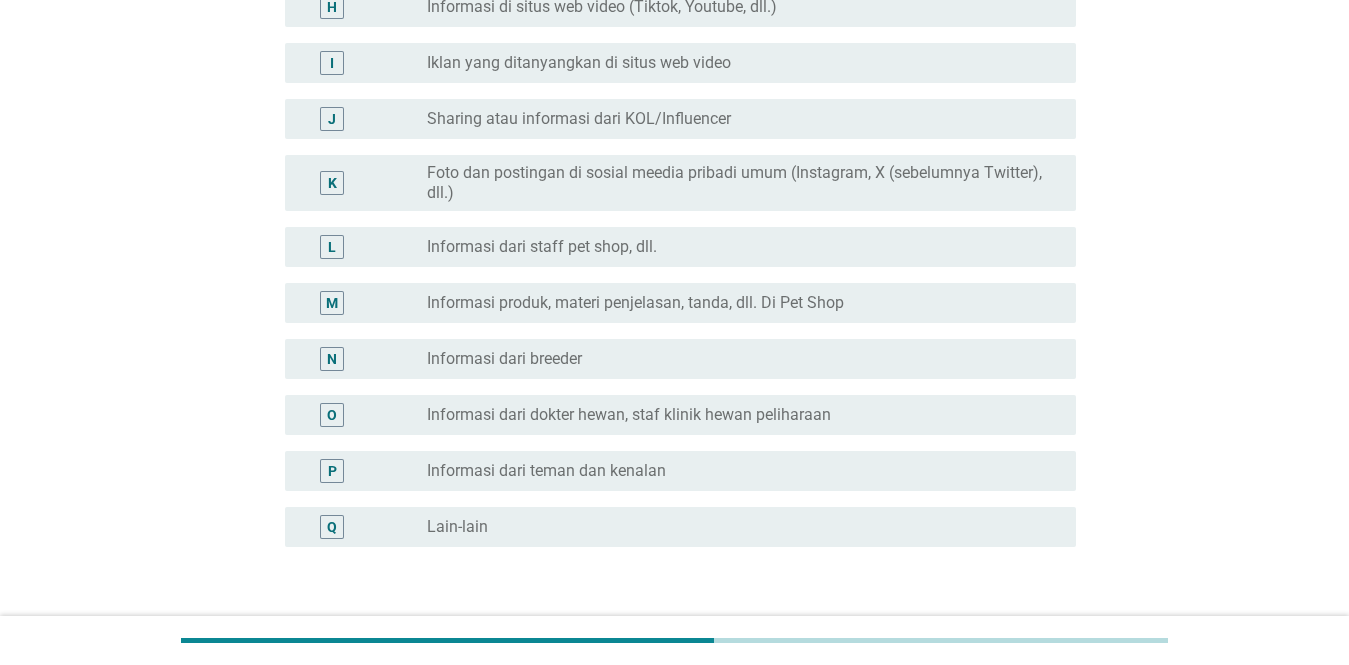 scroll, scrollTop: 0, scrollLeft: 0, axis: both 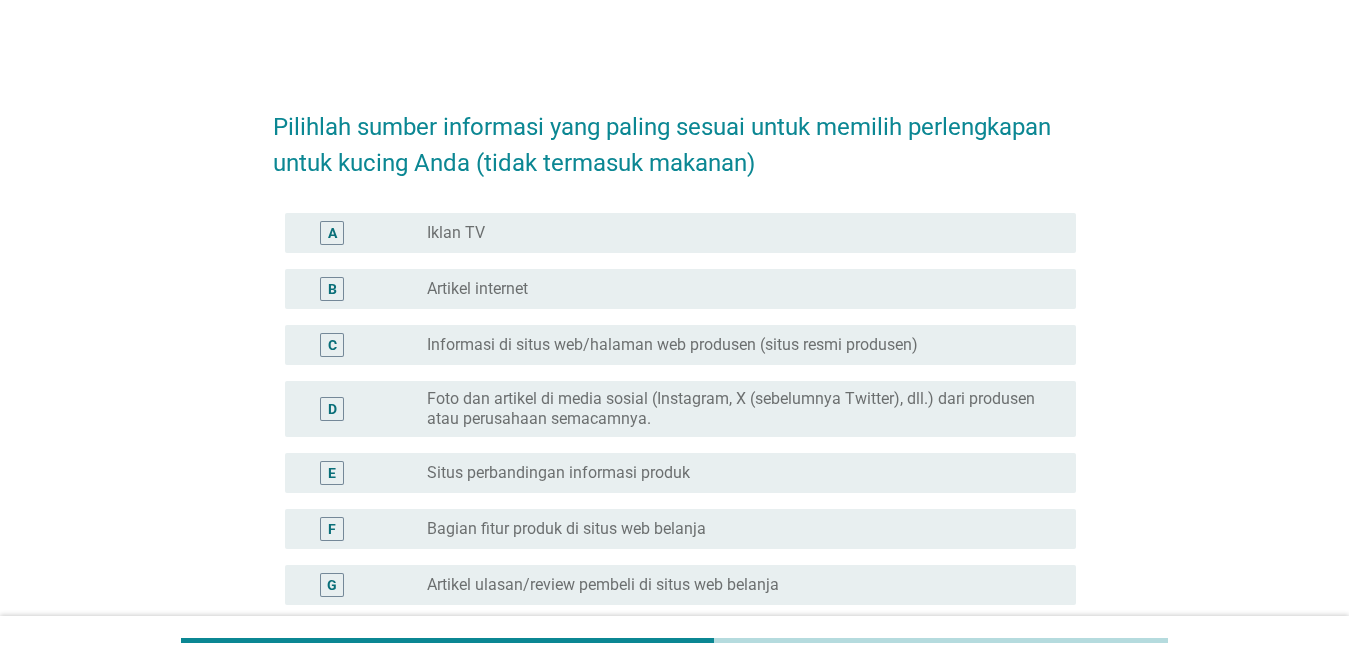 click on "radio_button_unchecked Iklan TV" at bounding box center (735, 233) 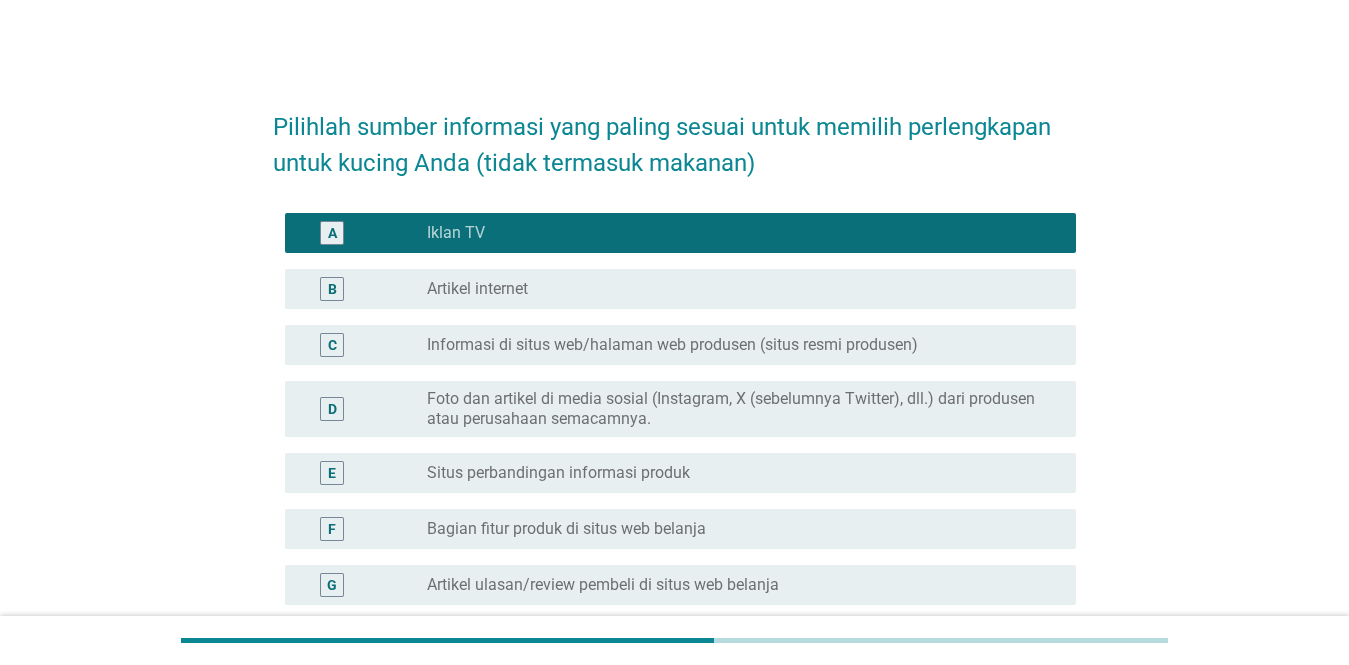 click on "Foto dan artikel di media sosial (Instagram, X (sebelumnya Twitter), dll.) dari produsen atau perusahaan semacamnya." at bounding box center [735, 409] 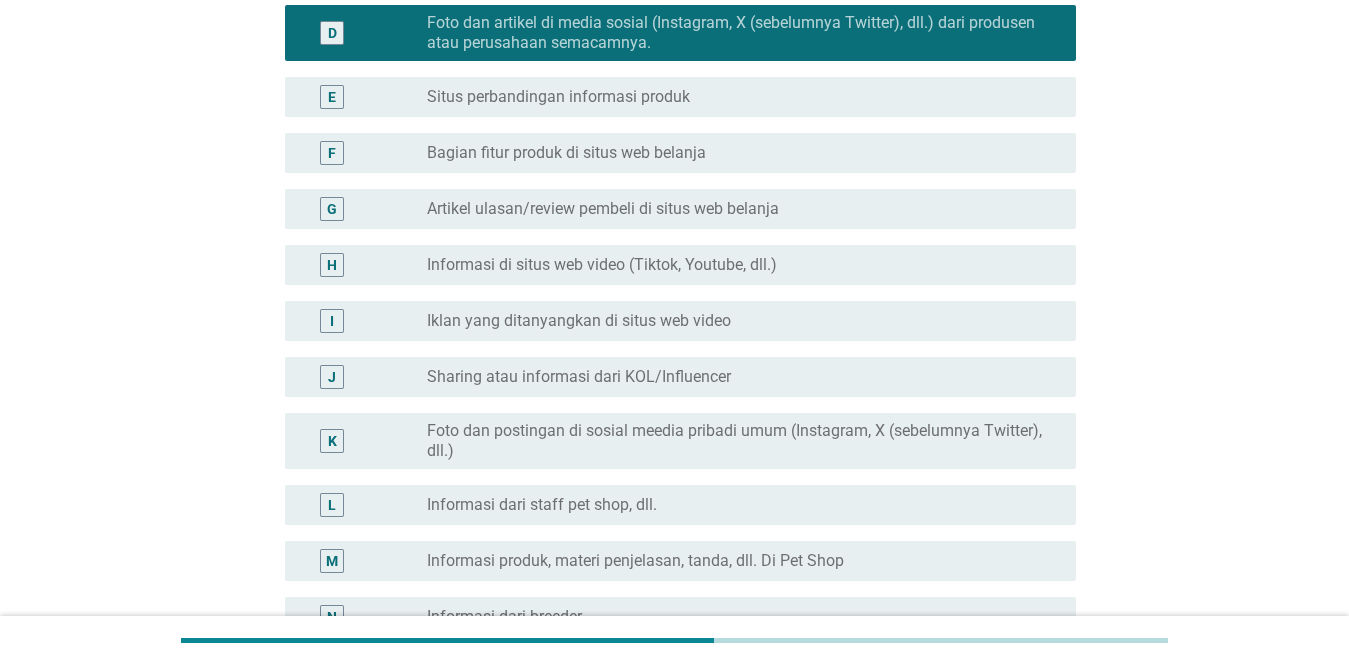 scroll, scrollTop: 406, scrollLeft: 0, axis: vertical 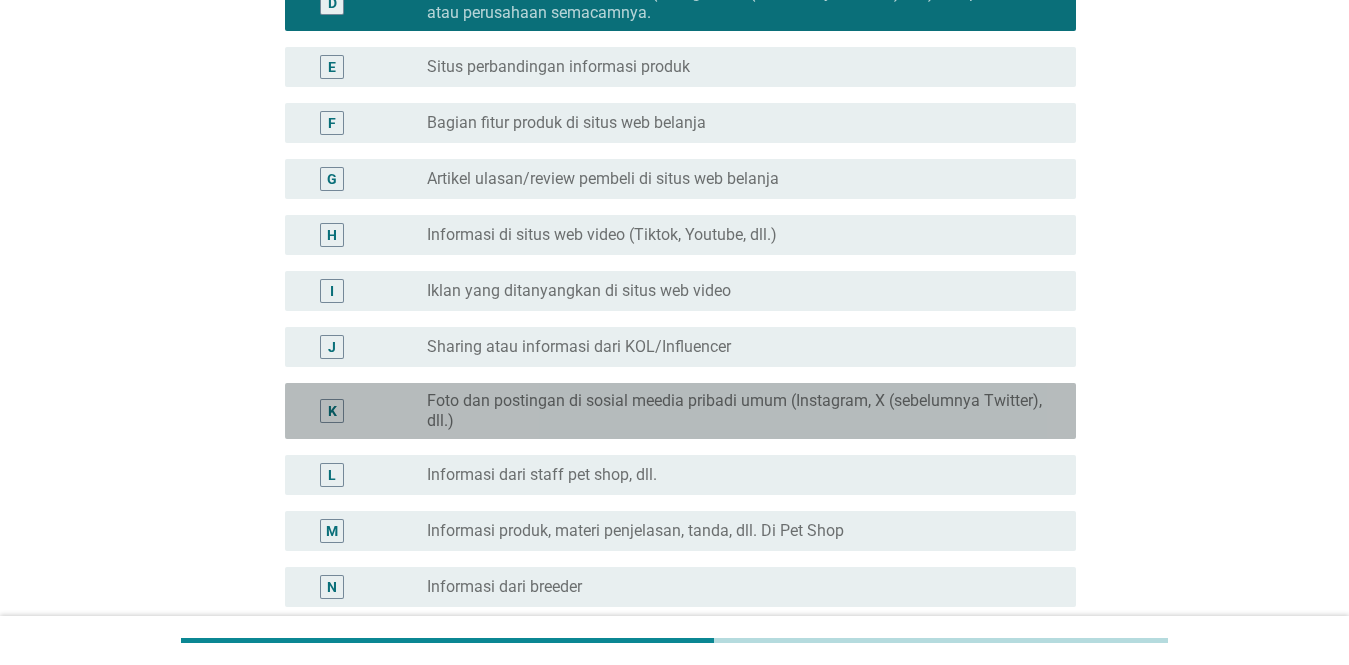 click on "Foto dan postingan di sosial meedia pribadi umum (Instagram, X (sebelumnya Twitter), dll.)" at bounding box center (735, 411) 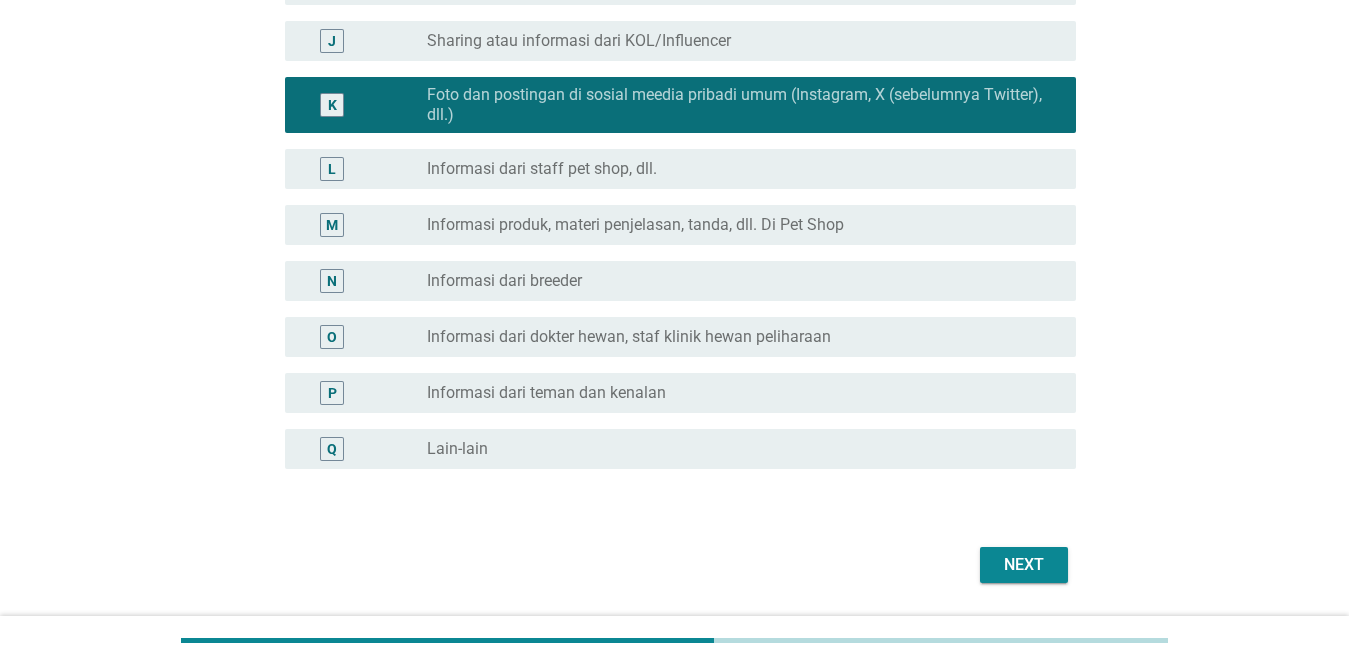scroll, scrollTop: 762, scrollLeft: 0, axis: vertical 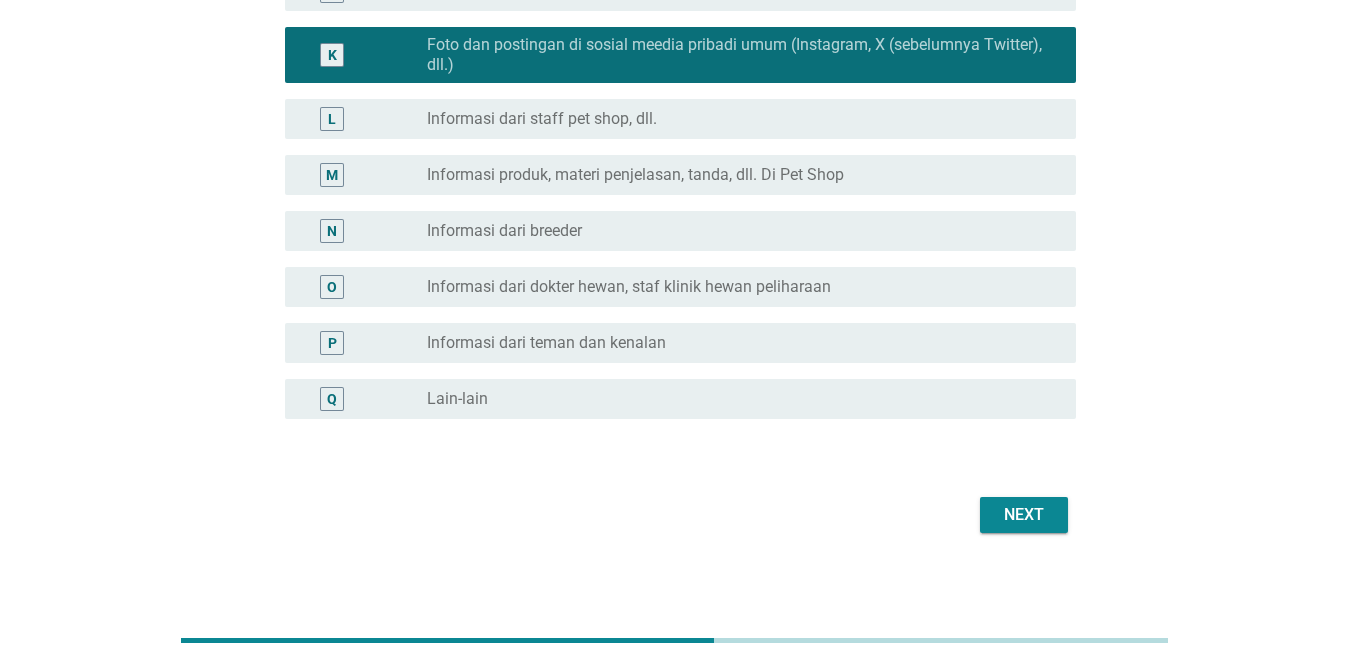 click on "Next" at bounding box center [1024, 515] 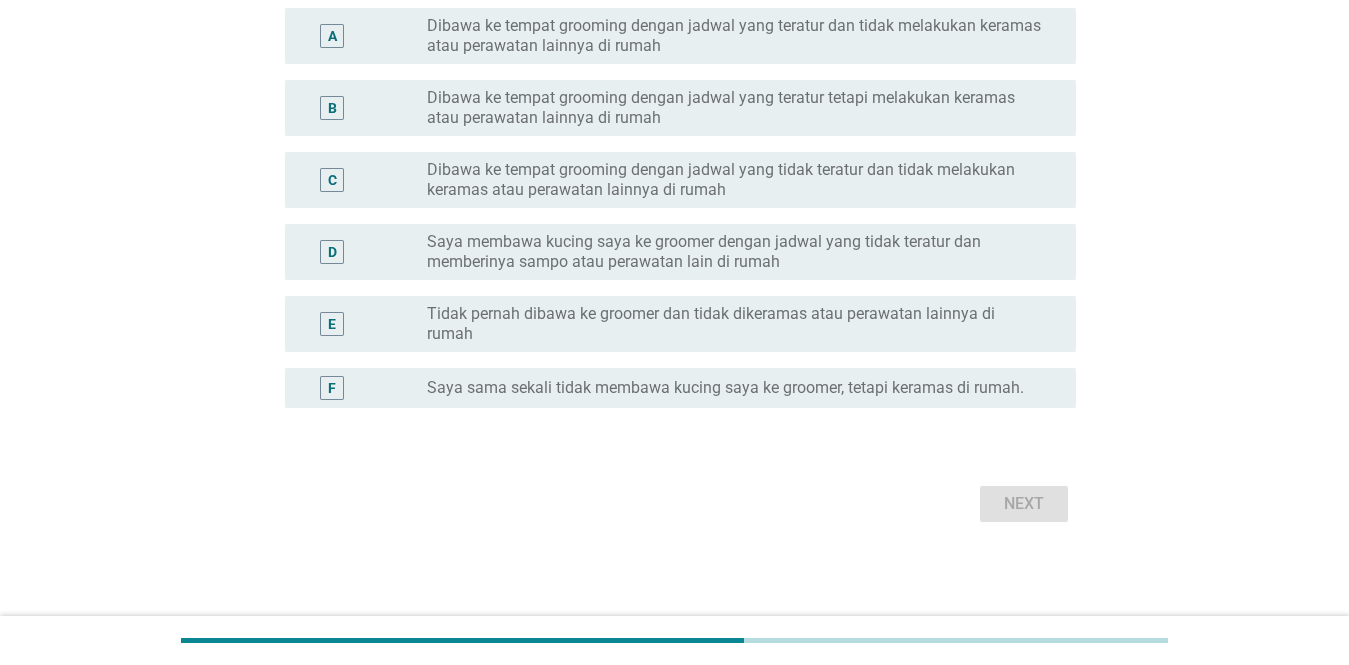 scroll, scrollTop: 0, scrollLeft: 0, axis: both 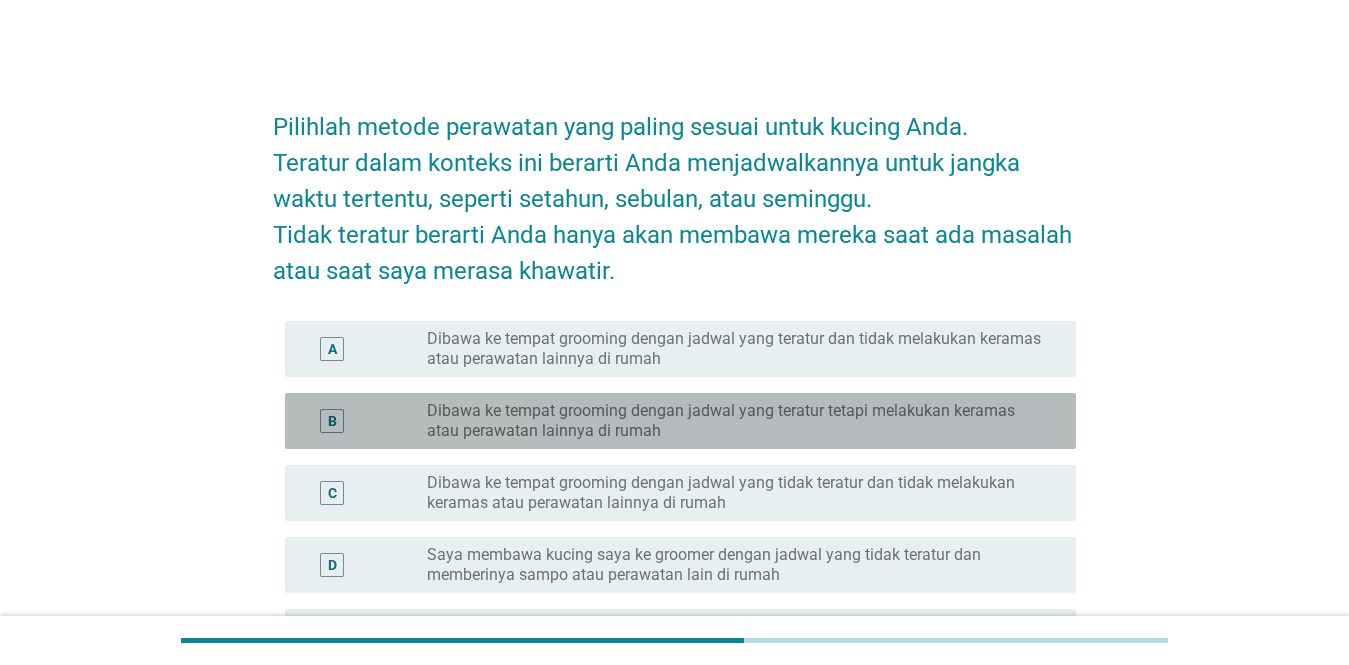 click on "Dibawa ke tempat grooming dengan jadwal yang teratur tetapi melakukan keramas atau perawatan lainnya di rumah" at bounding box center [735, 421] 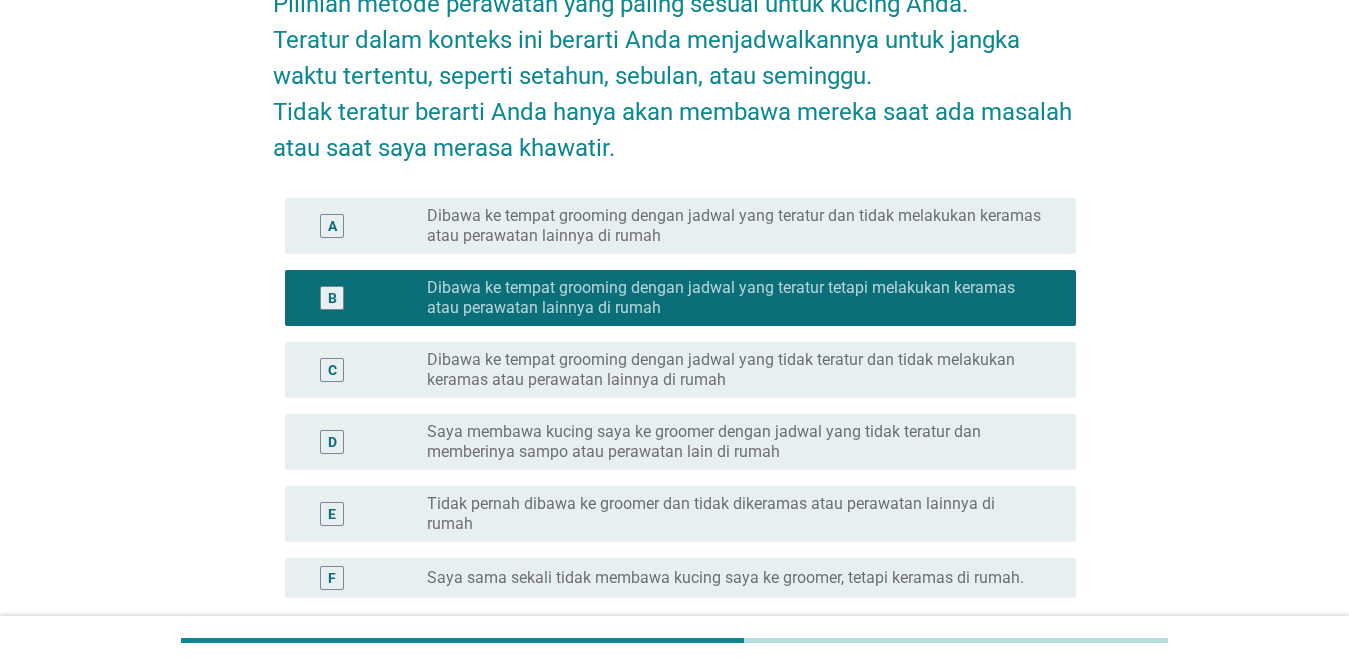 scroll, scrollTop: 273, scrollLeft: 0, axis: vertical 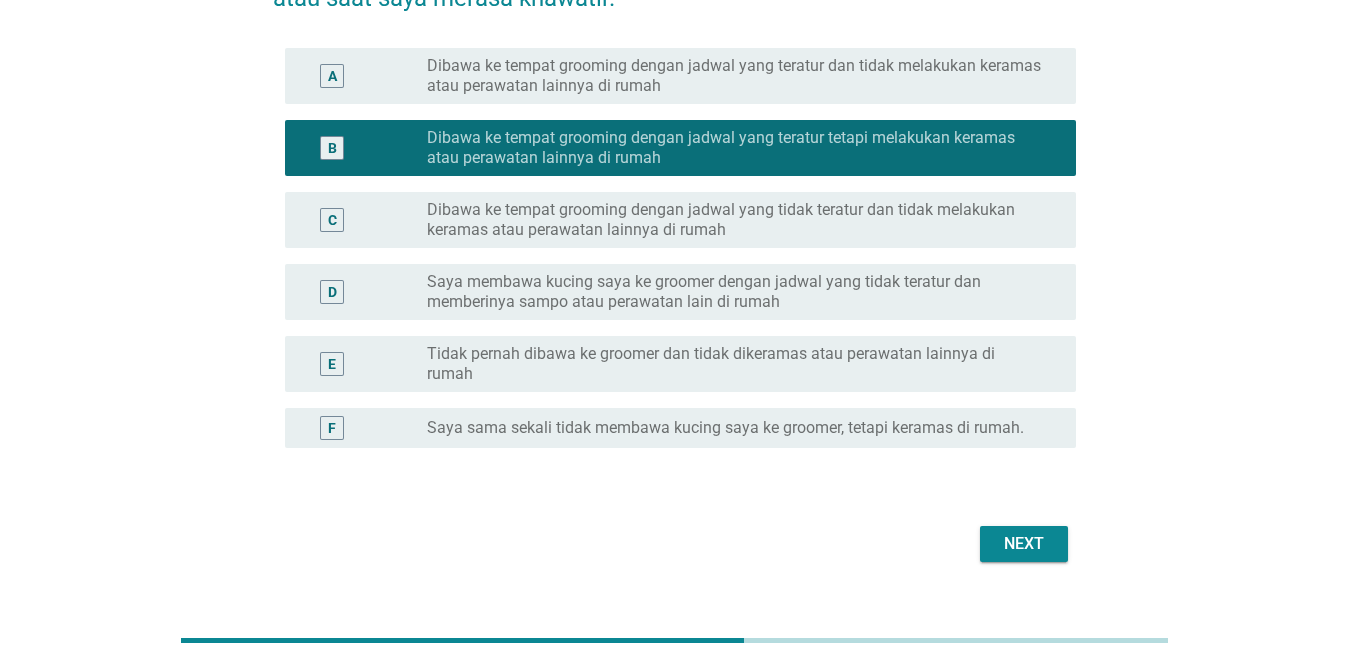 click on "Next" at bounding box center [1024, 544] 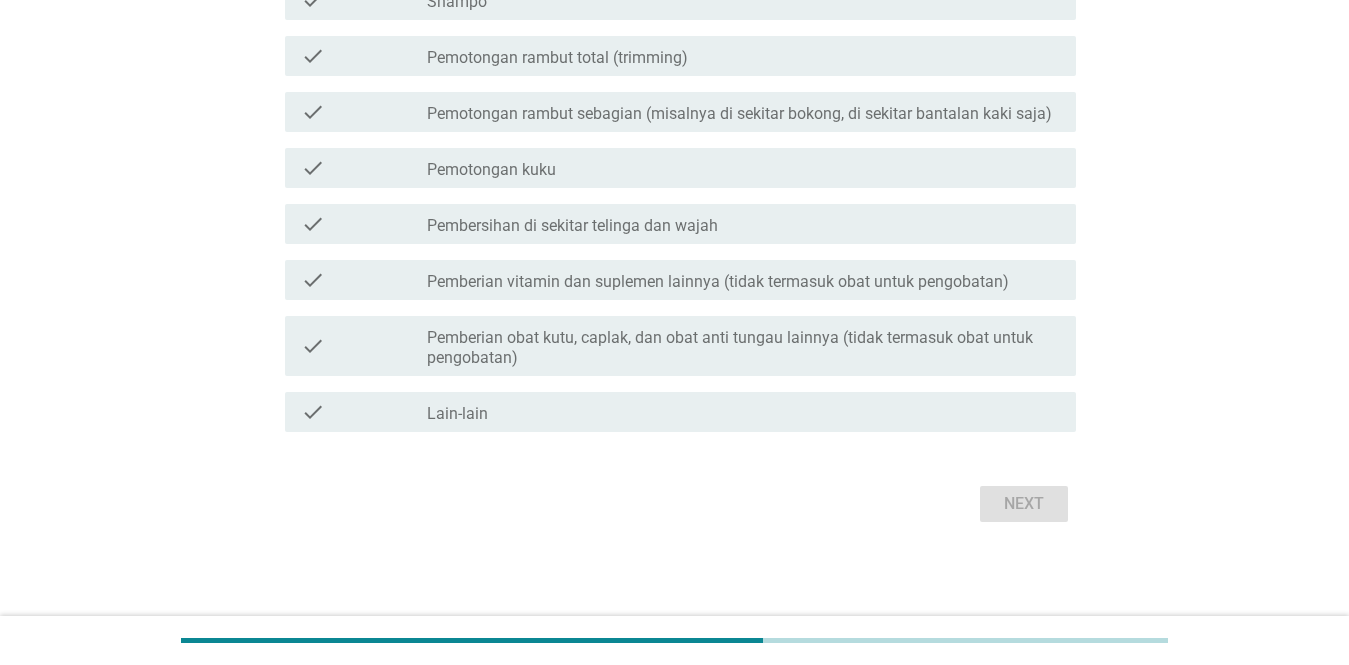 scroll, scrollTop: 0, scrollLeft: 0, axis: both 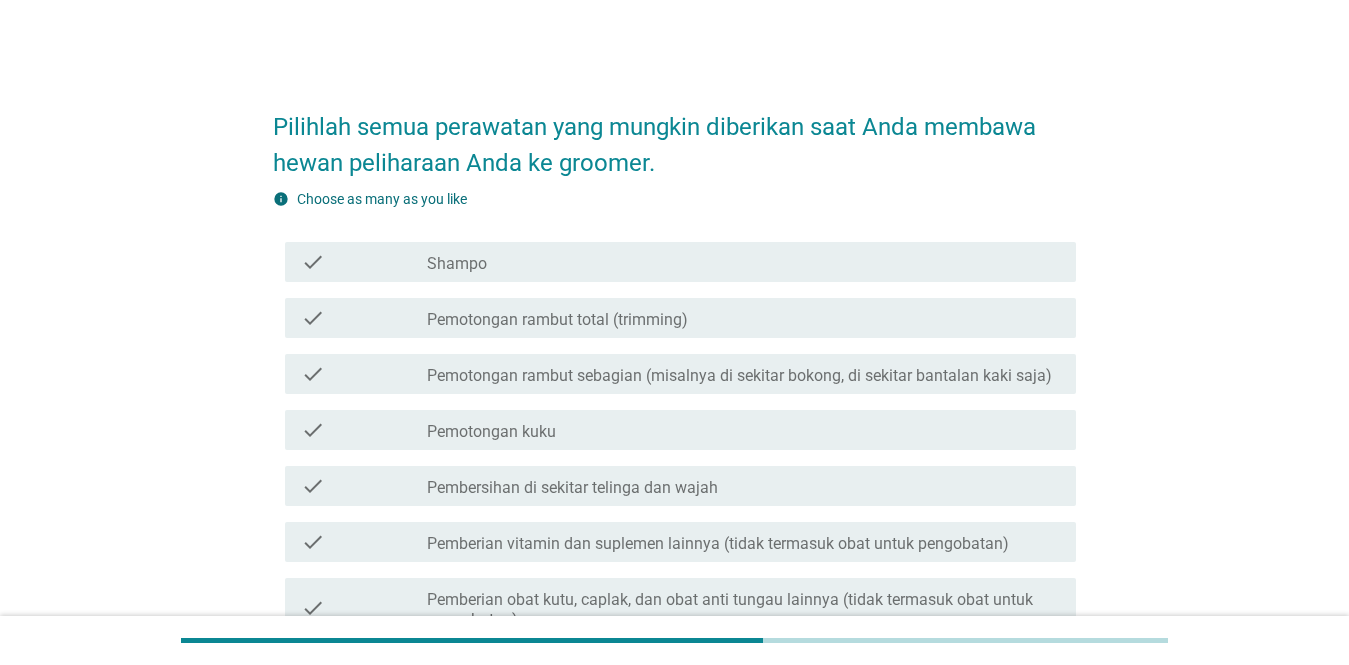 click on "check_box_outline_blank Shampo" at bounding box center [743, 262] 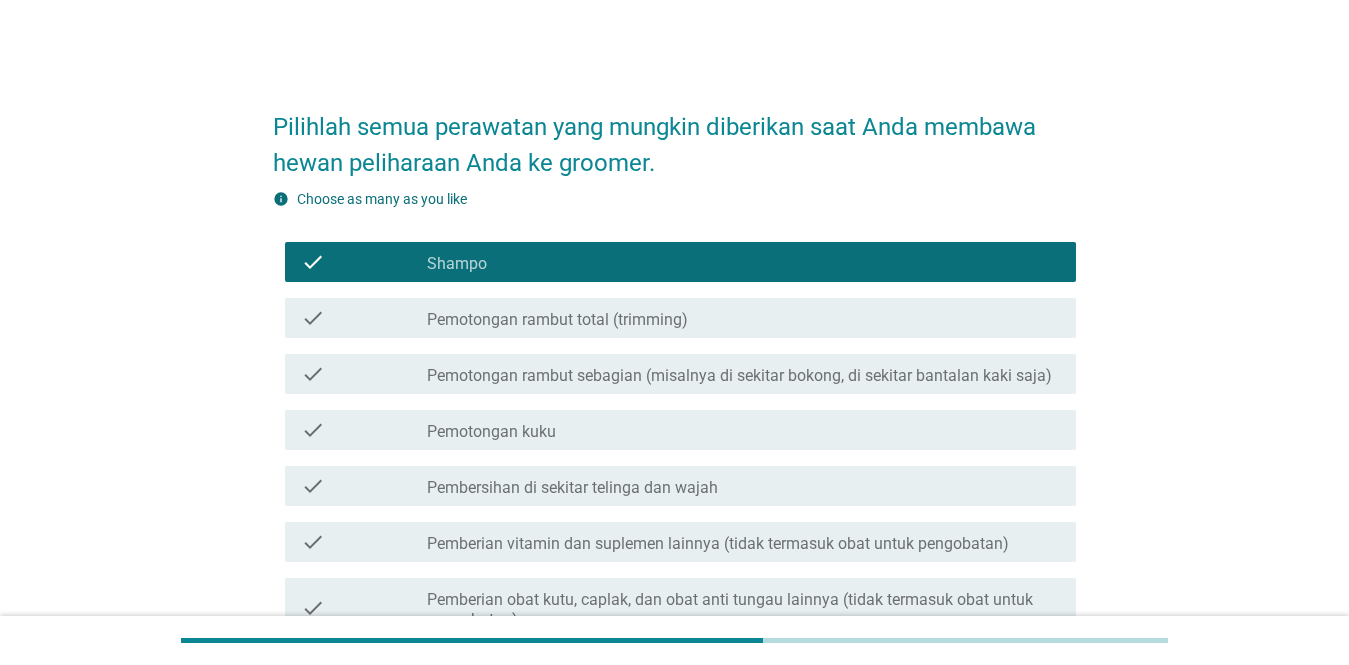 click on "check_box_outline_blank Pemotongan kuku" at bounding box center (743, 430) 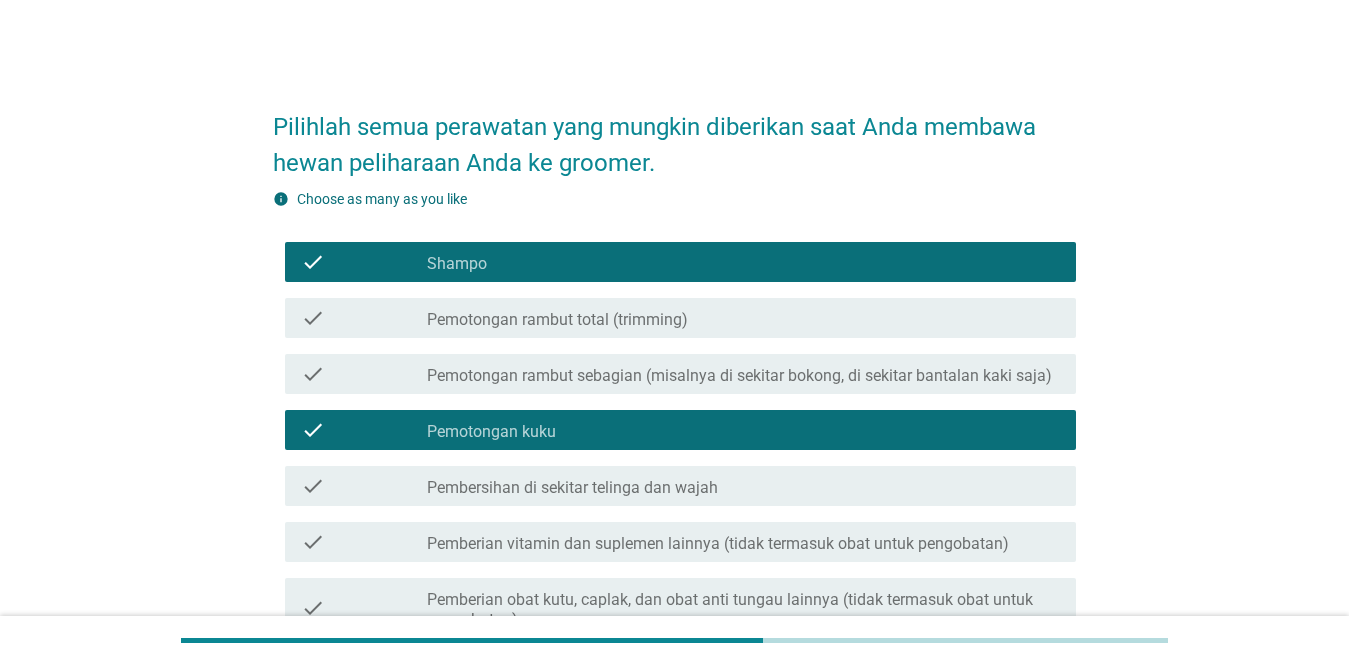 click on "check_box_outline_blank Pembersihan di sekitar telinga dan wajah" at bounding box center [743, 486] 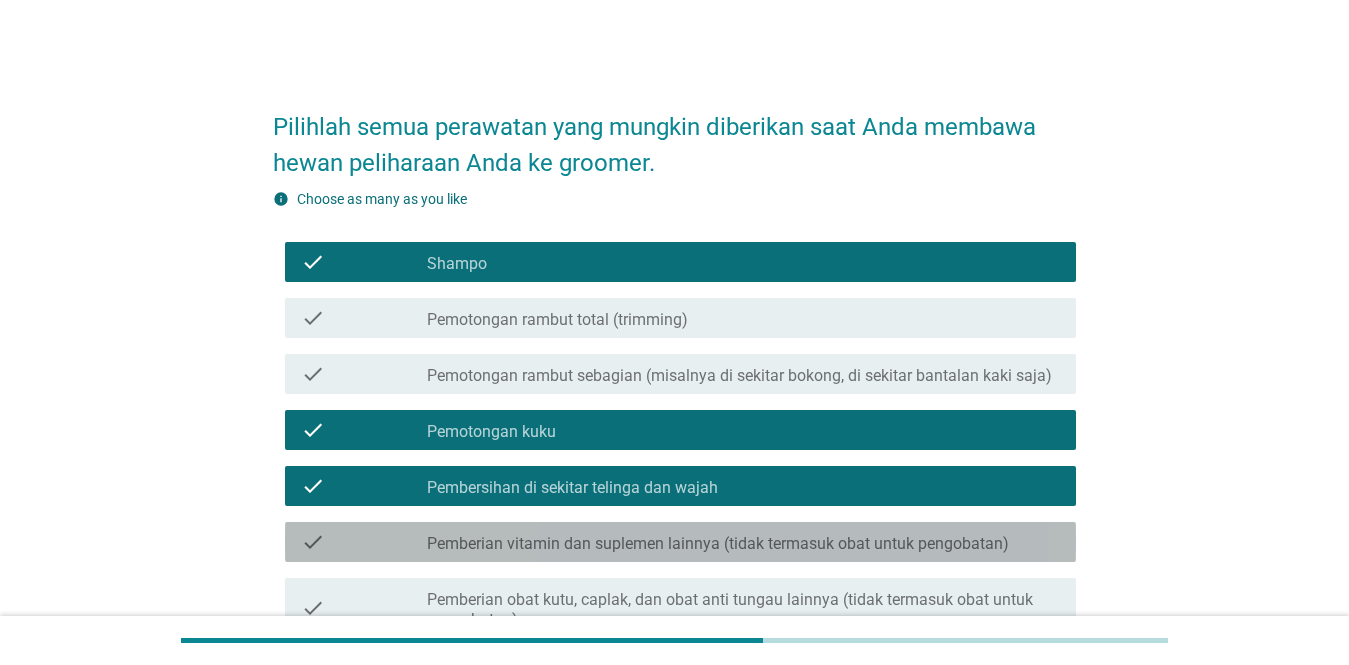 click on "Pemberian vitamin dan suplemen lainnya (tidak termasuk obat untuk pengobatan)" at bounding box center [718, 544] 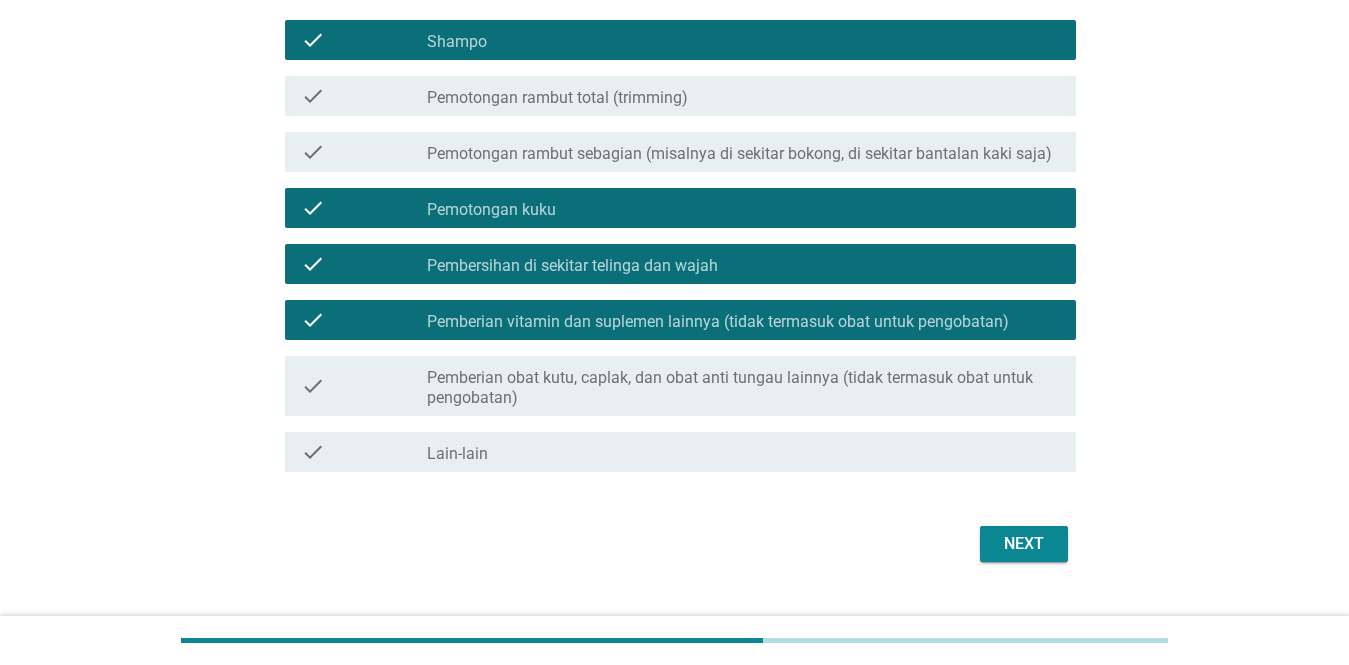 scroll, scrollTop: 262, scrollLeft: 0, axis: vertical 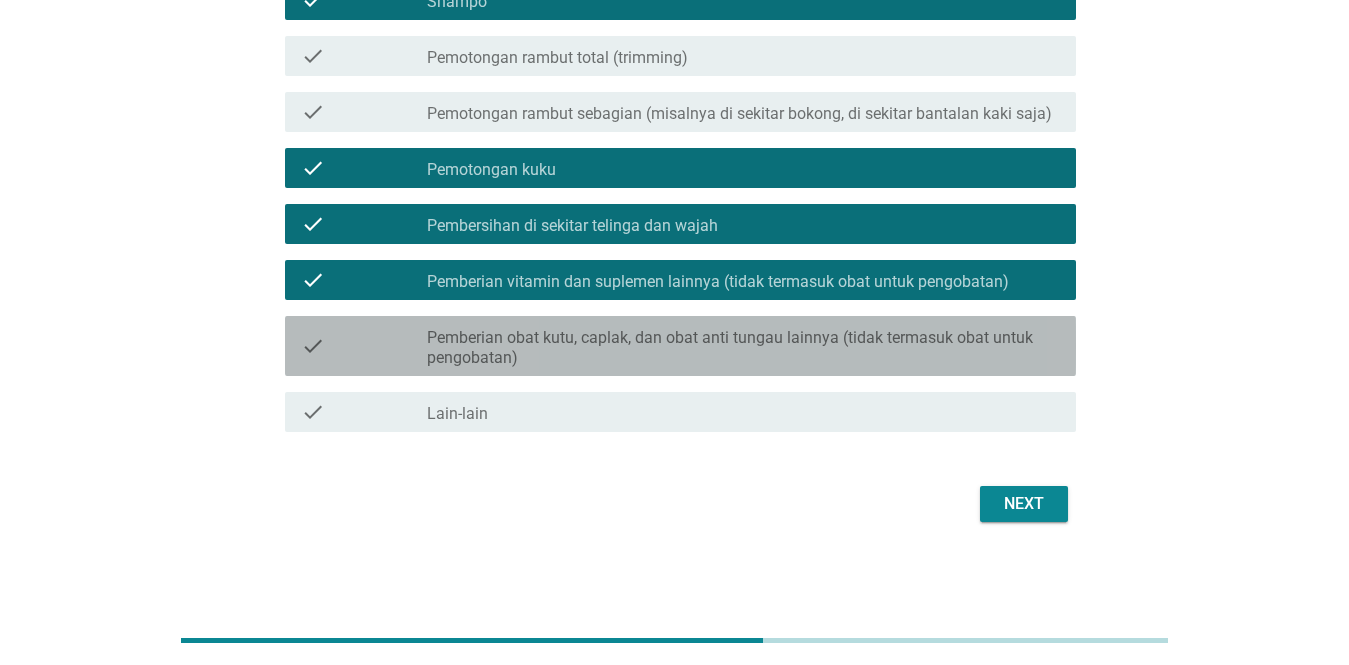 click on "Pemberian obat kutu, caplak, dan obat anti tungau lainnya (tidak termasuk obat untuk pengobatan)" at bounding box center [743, 348] 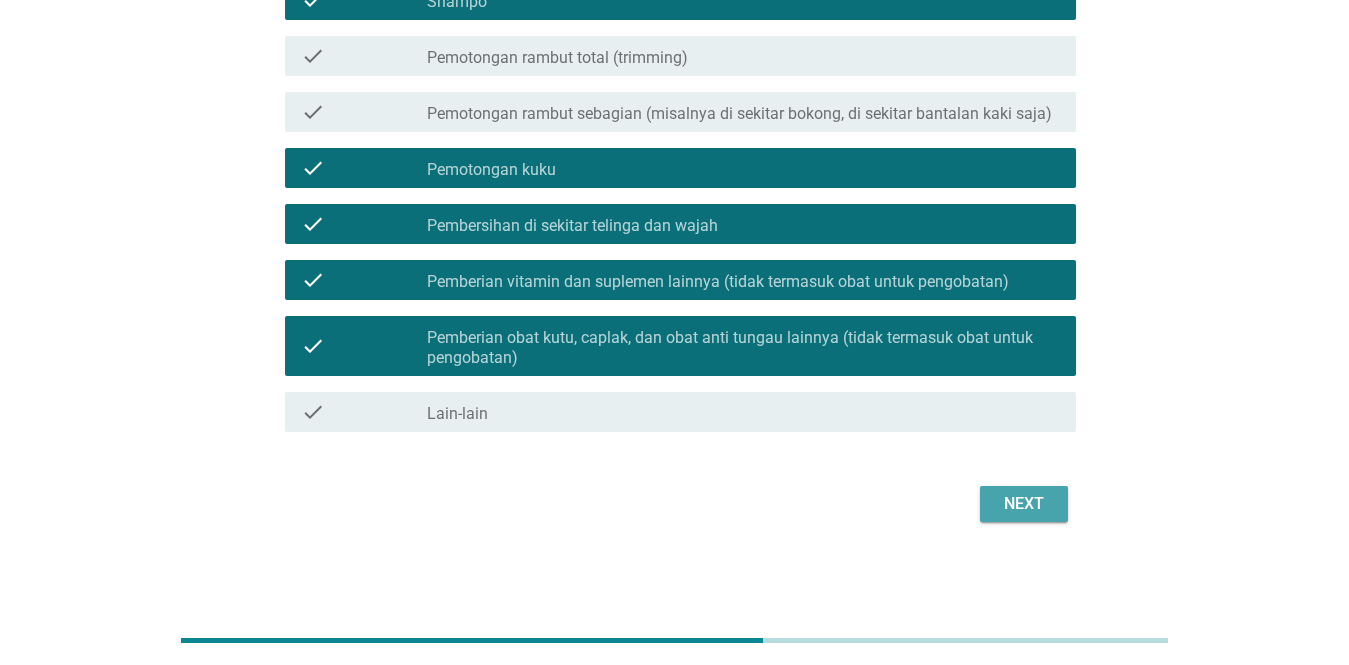 click on "Next" at bounding box center [1024, 504] 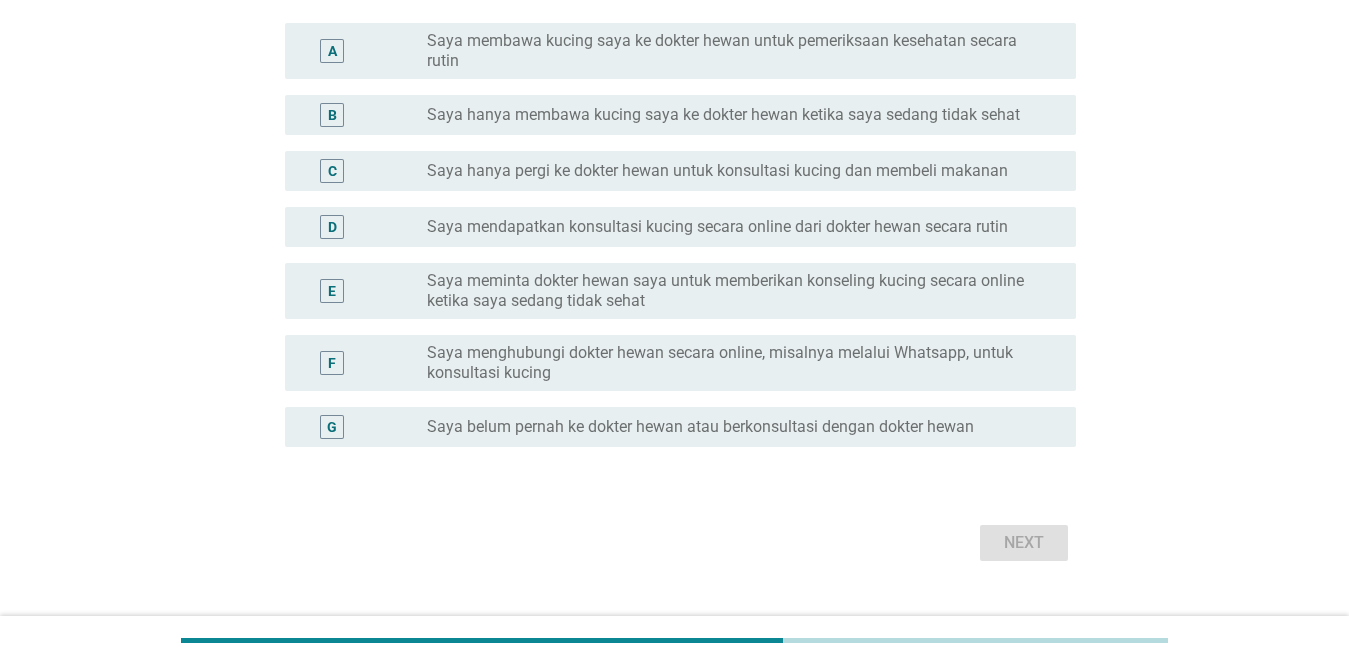 scroll, scrollTop: 0, scrollLeft: 0, axis: both 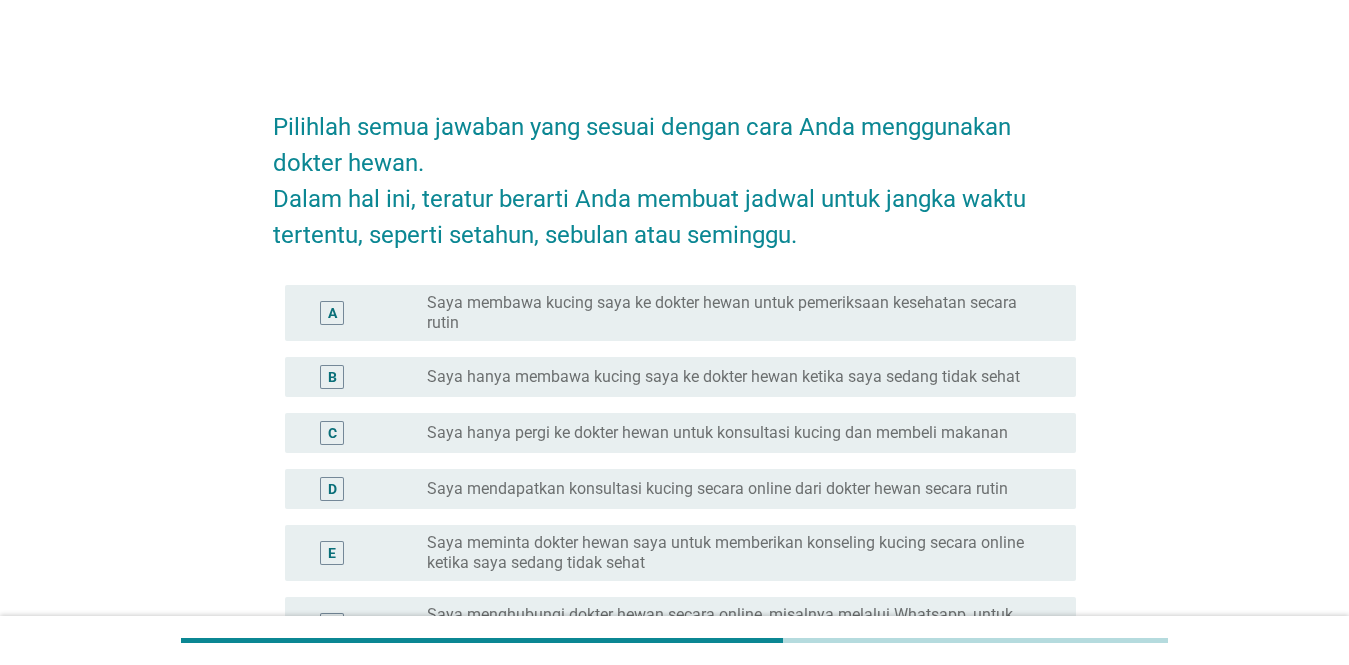 click on "Saya membawa kucing saya ke dokter hewan untuk pemeriksaan kesehatan secara rutin" at bounding box center (735, 313) 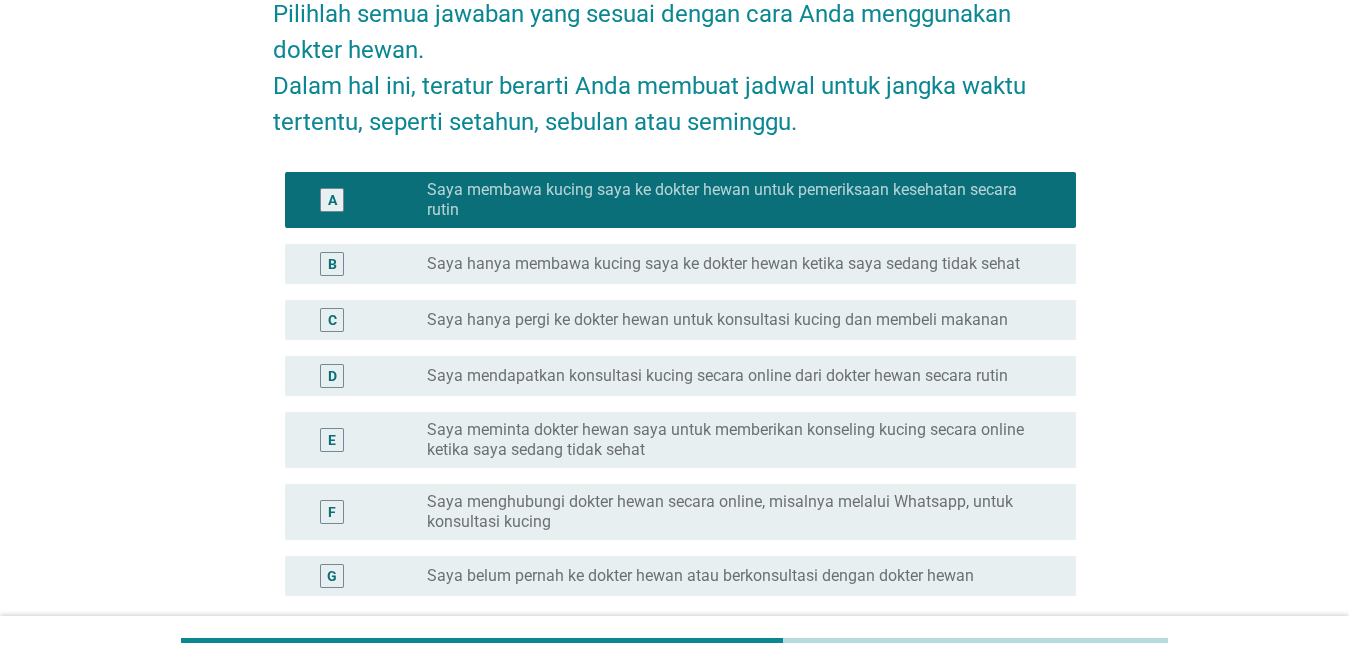 scroll, scrollTop: 301, scrollLeft: 0, axis: vertical 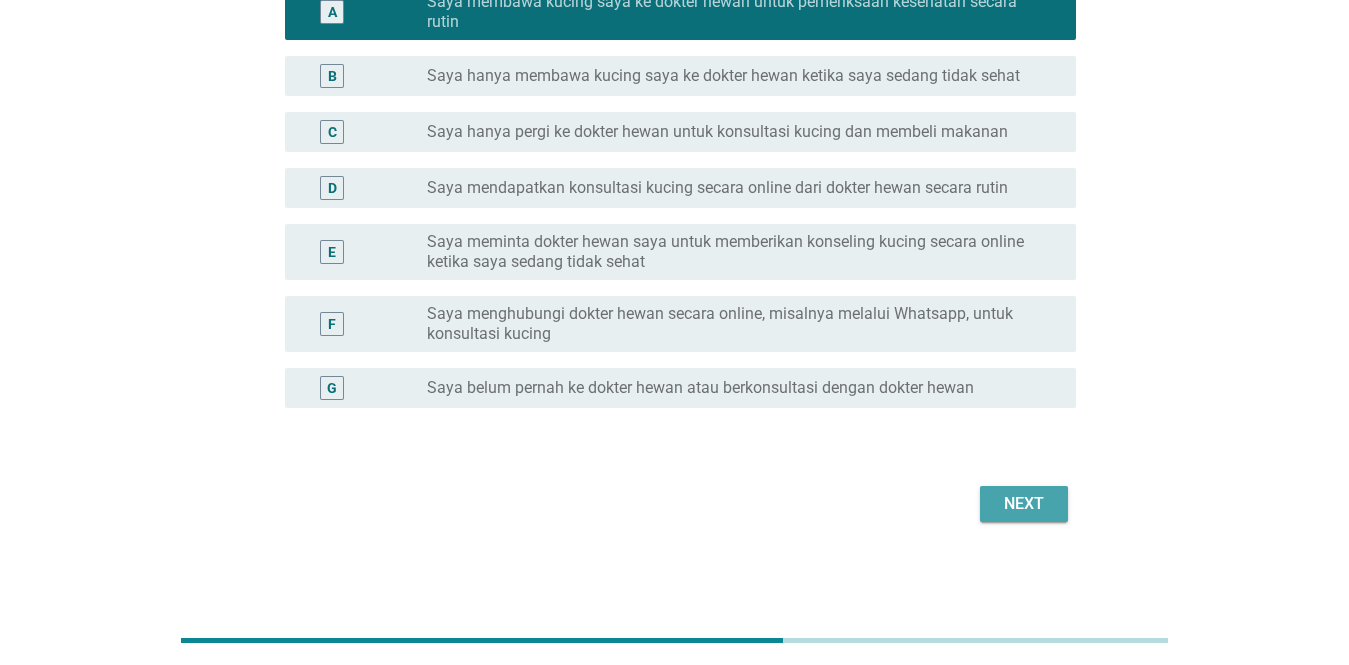 click on "Next" at bounding box center (1024, 504) 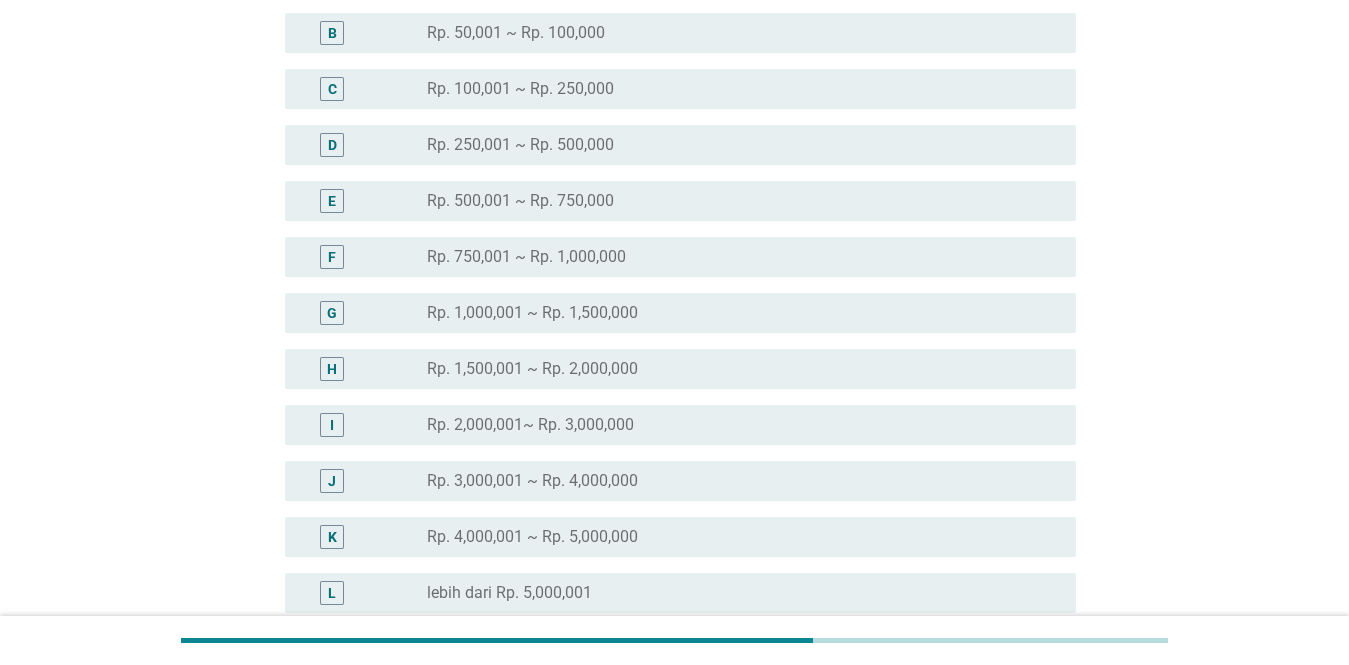scroll, scrollTop: 264, scrollLeft: 0, axis: vertical 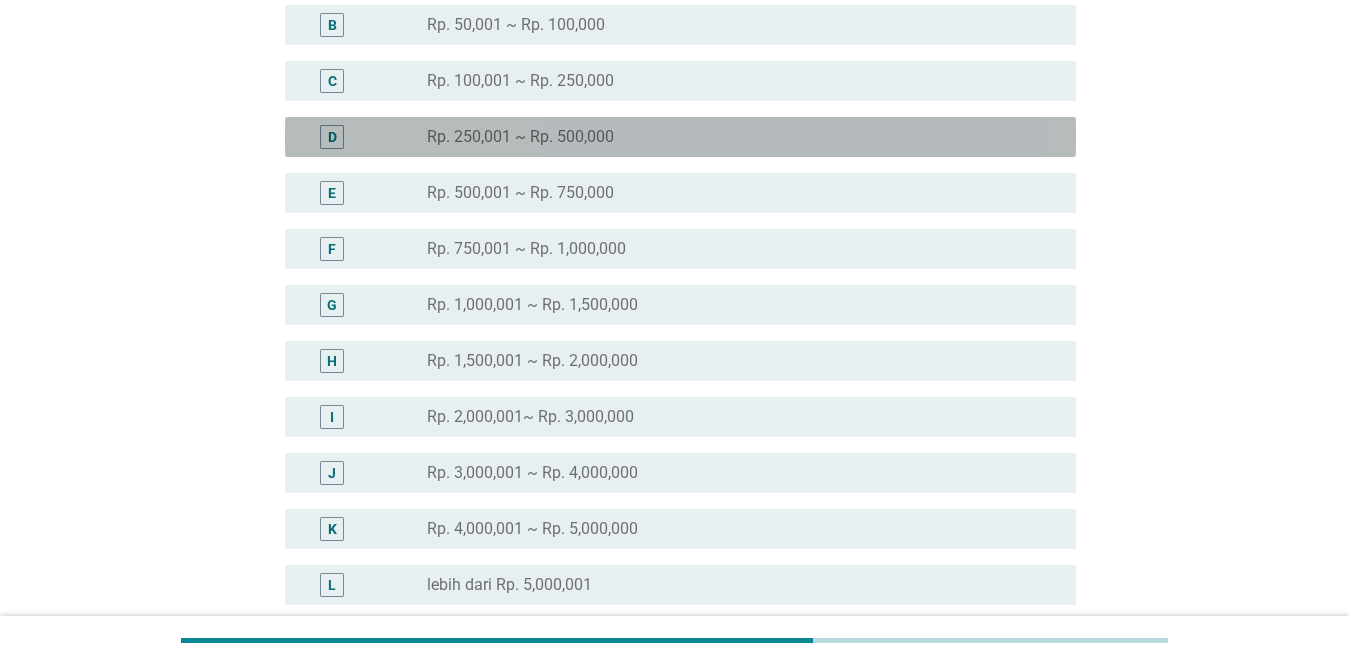 click on "D     radio_button_unchecked Rp. 250,001 ~ Rp. 500,000" at bounding box center (680, 137) 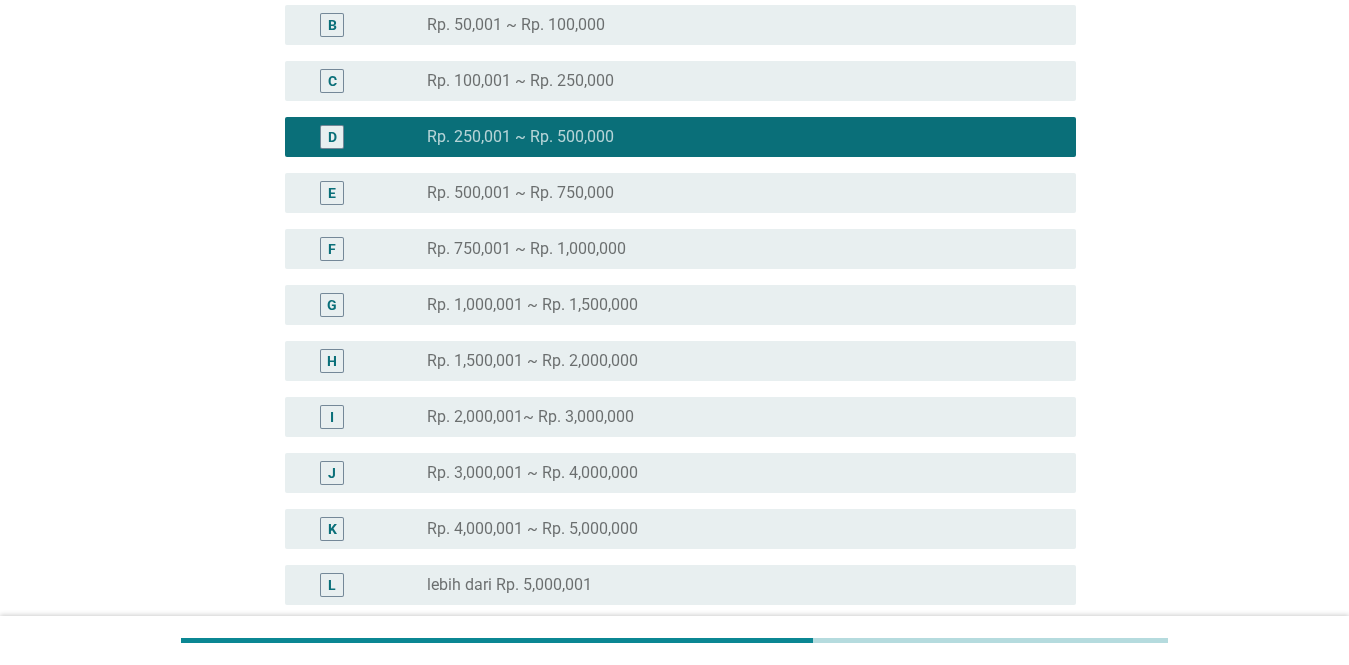scroll, scrollTop: 461, scrollLeft: 0, axis: vertical 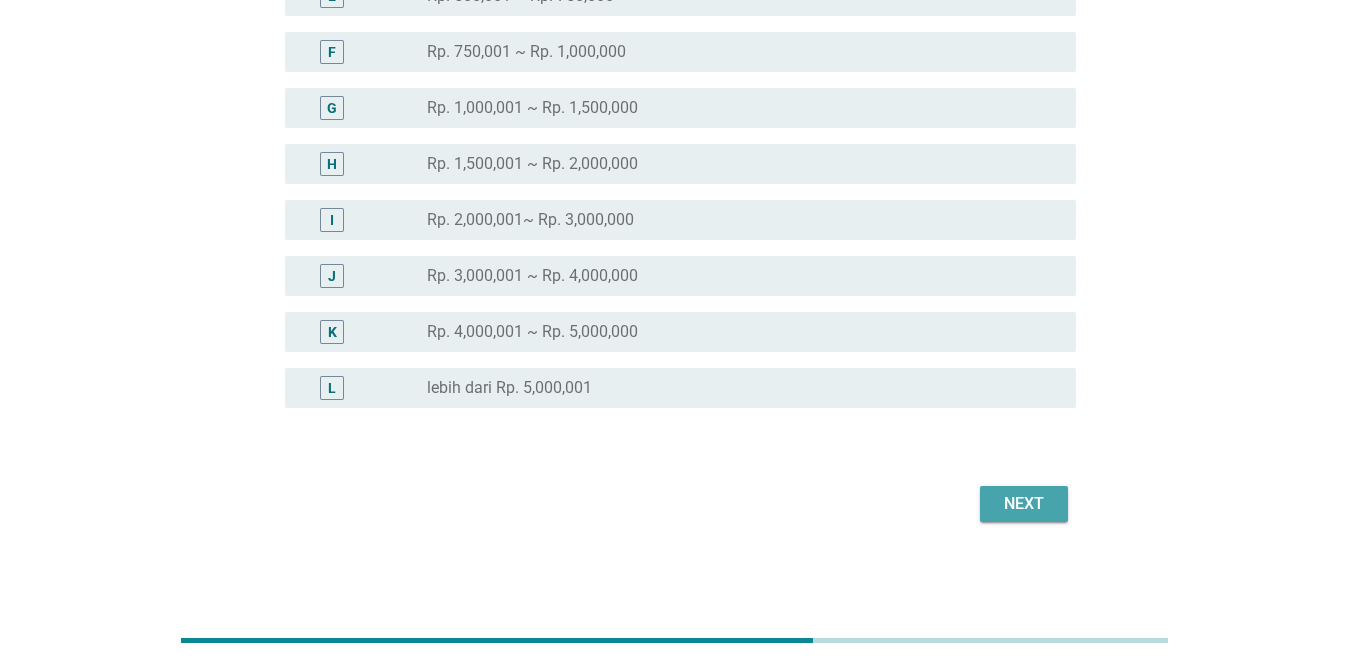click on "Next" at bounding box center [1024, 504] 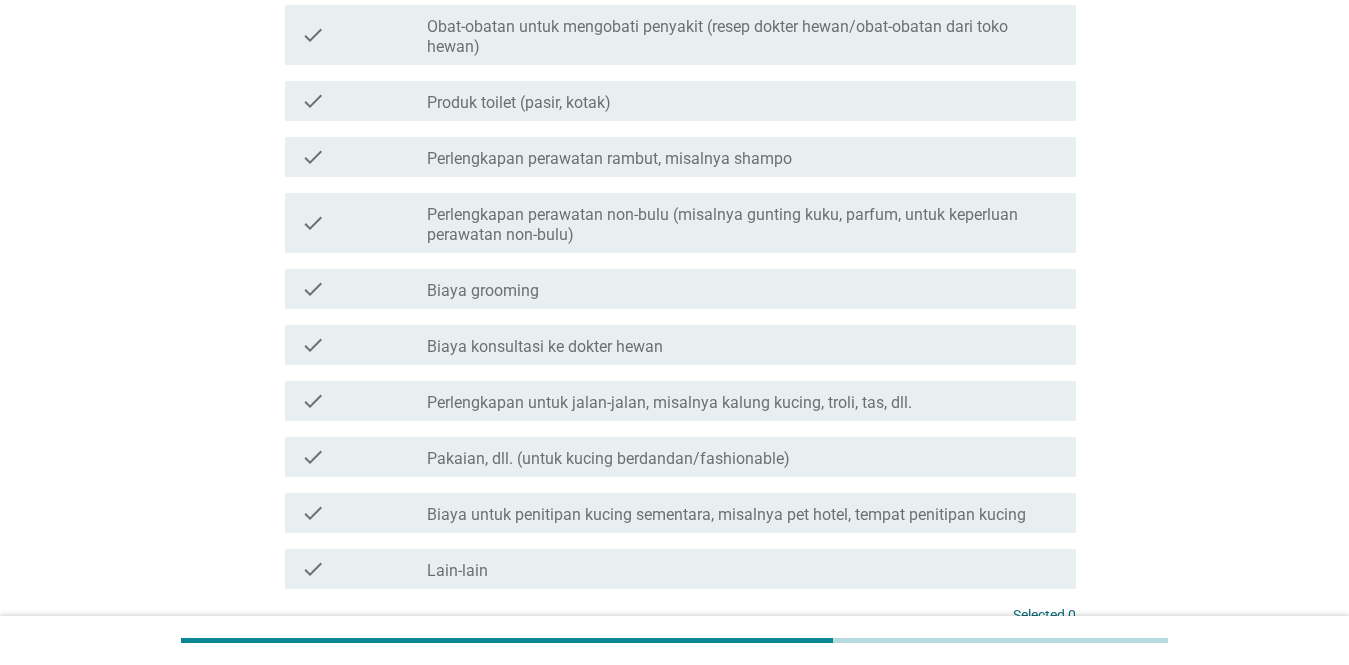 scroll, scrollTop: 0, scrollLeft: 0, axis: both 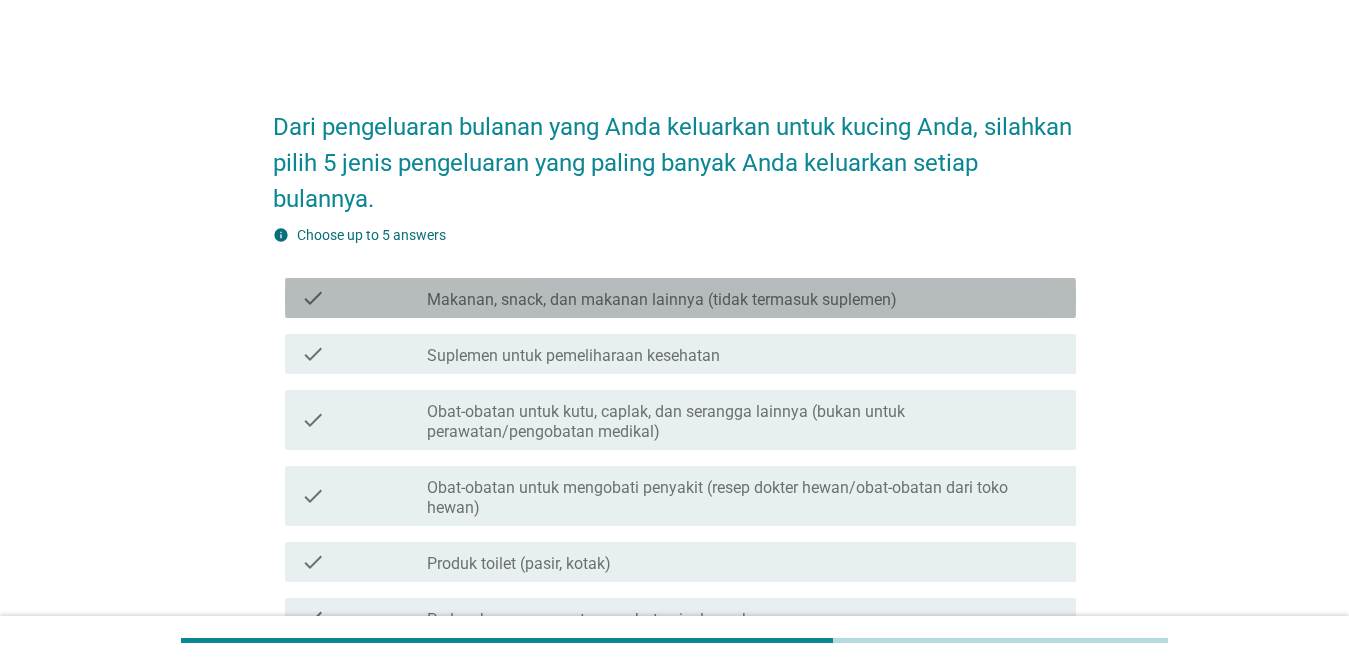 click on "Makanan, snack, dan makanan lainnya (tidak termasuk suplemen)" at bounding box center [662, 300] 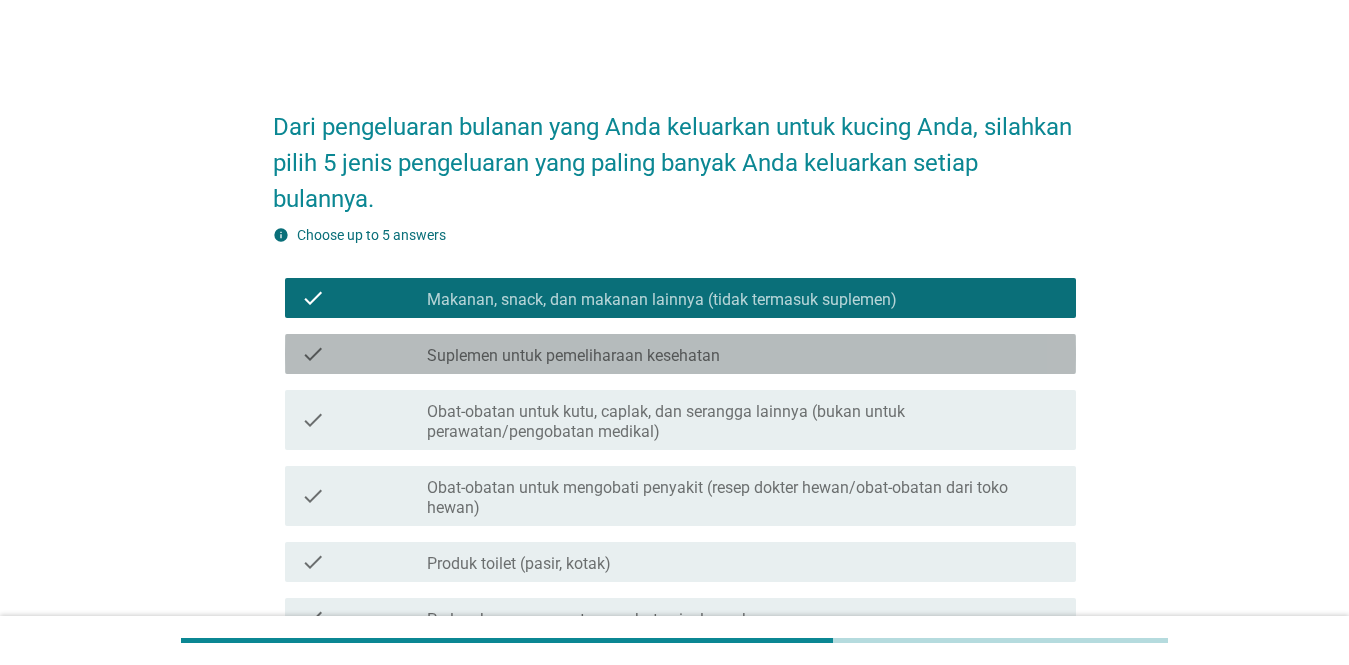 click on "check_box_outline_blank Suplemen untuk pemeliharaan kesehatan" at bounding box center (743, 354) 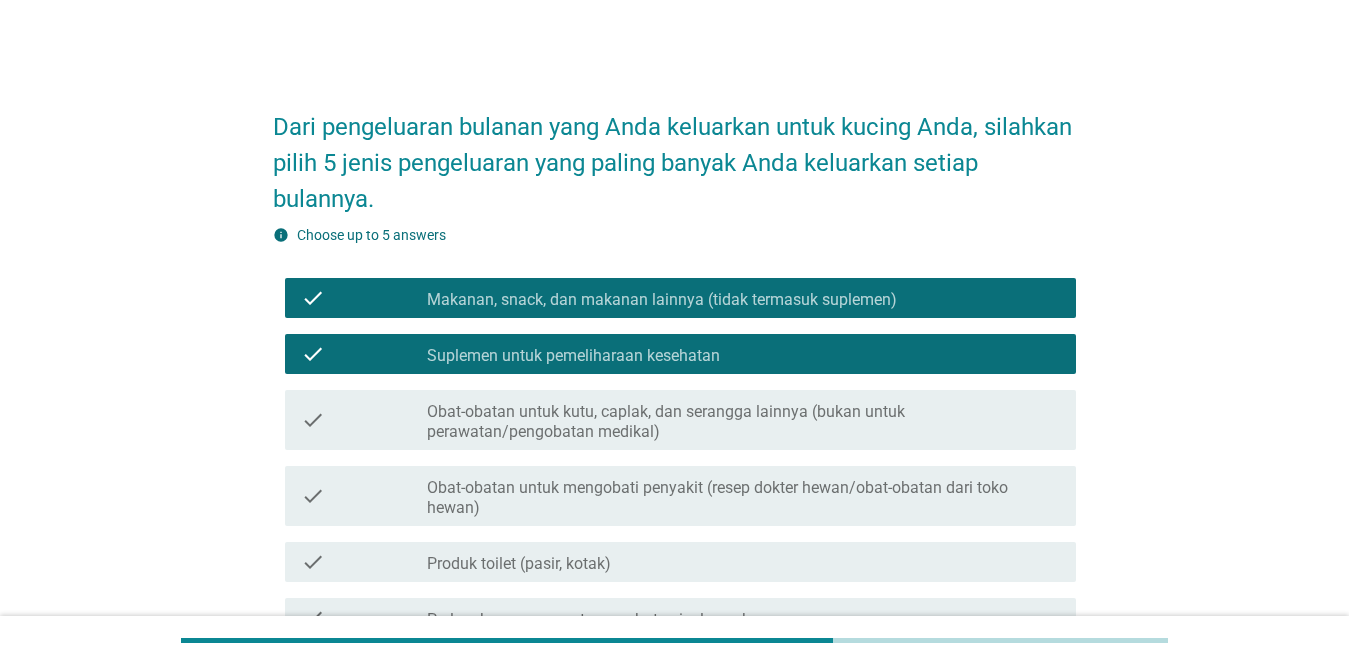 click on "Obat-obatan untuk kutu, caplak, dan serangga lainnya (bukan untuk perawatan/pengobatan medikal)" at bounding box center (743, 422) 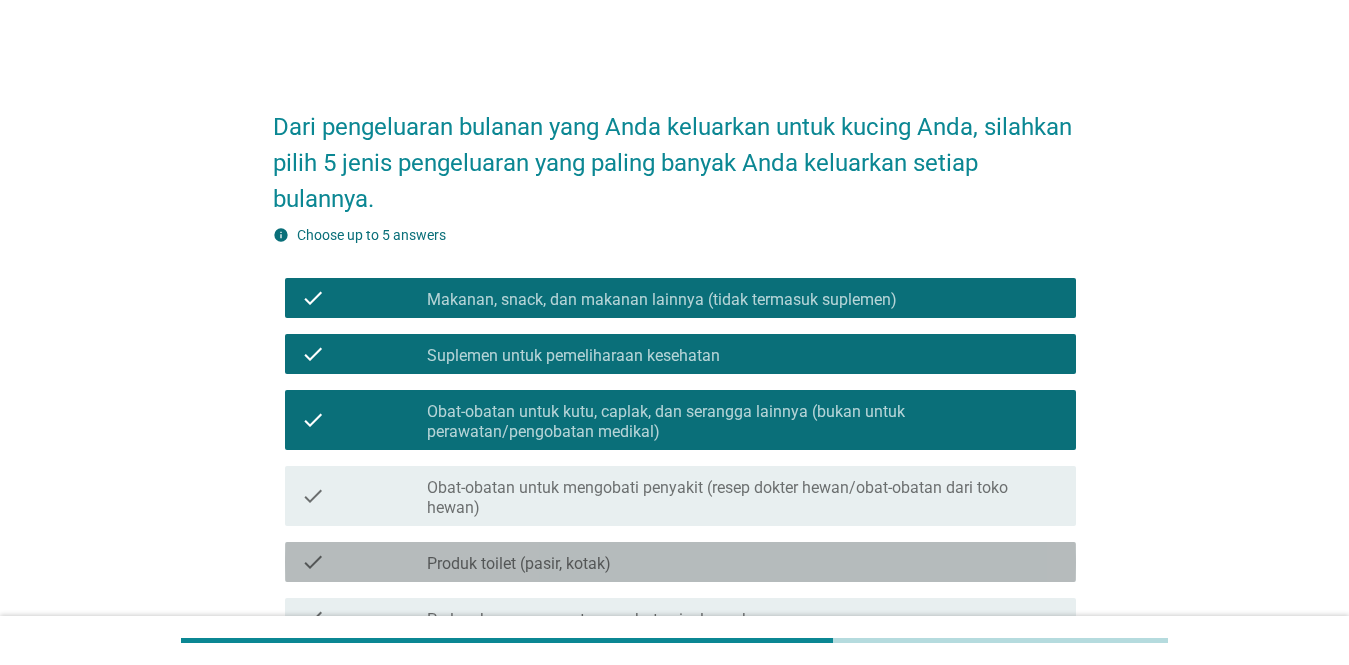 click on "check_box_outline_blank Produk toilet (pasir, kotak)" at bounding box center [743, 562] 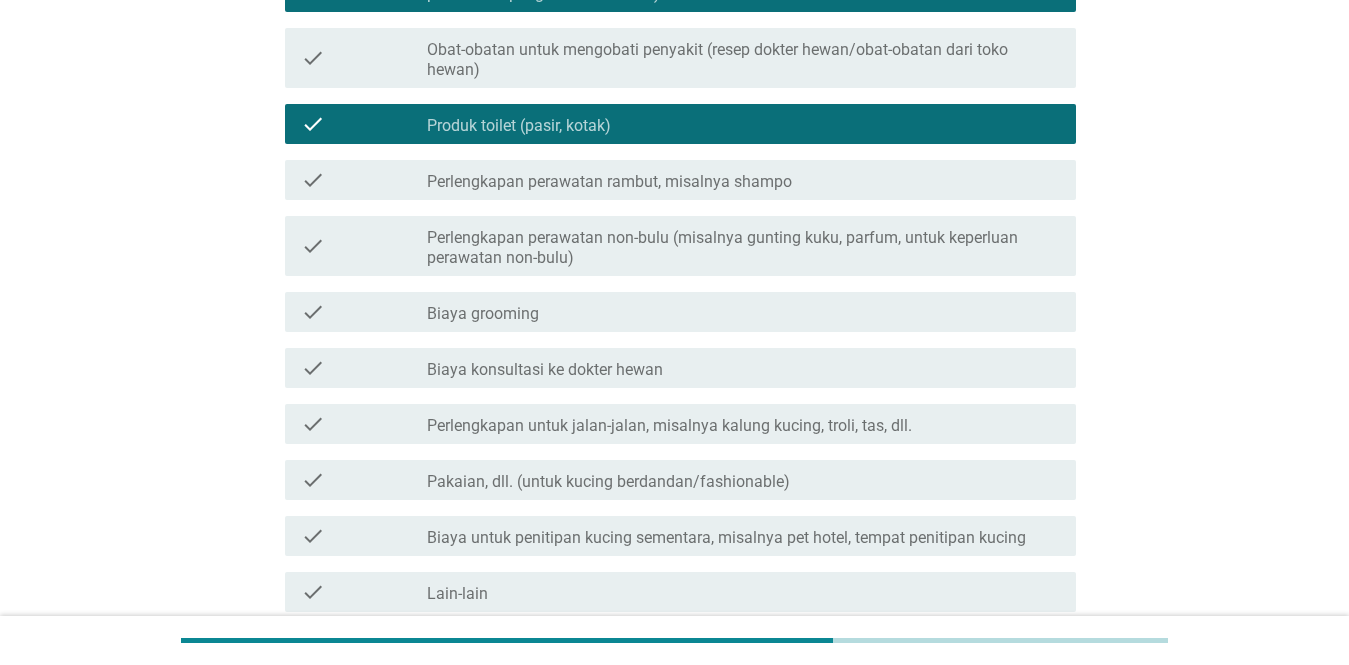scroll, scrollTop: 466, scrollLeft: 0, axis: vertical 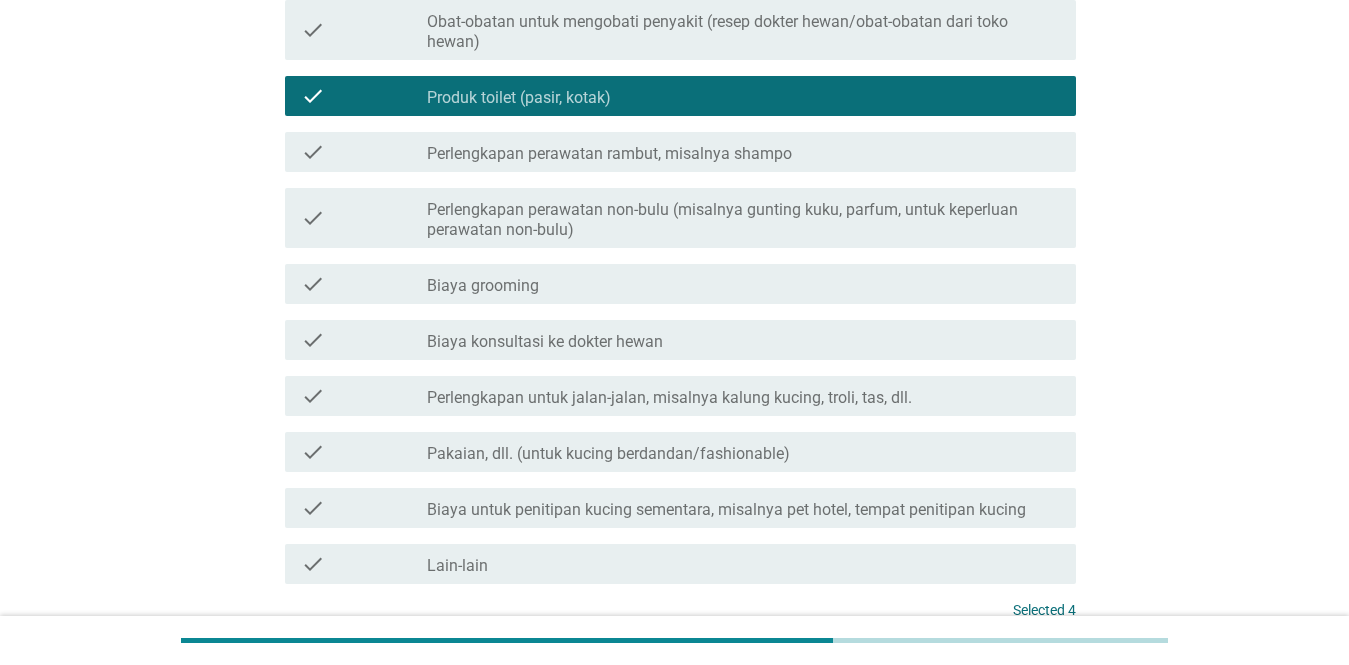click on "check_box_outline_blank Perlengkapan perawatan rambut, misalnya shampo" at bounding box center (743, 152) 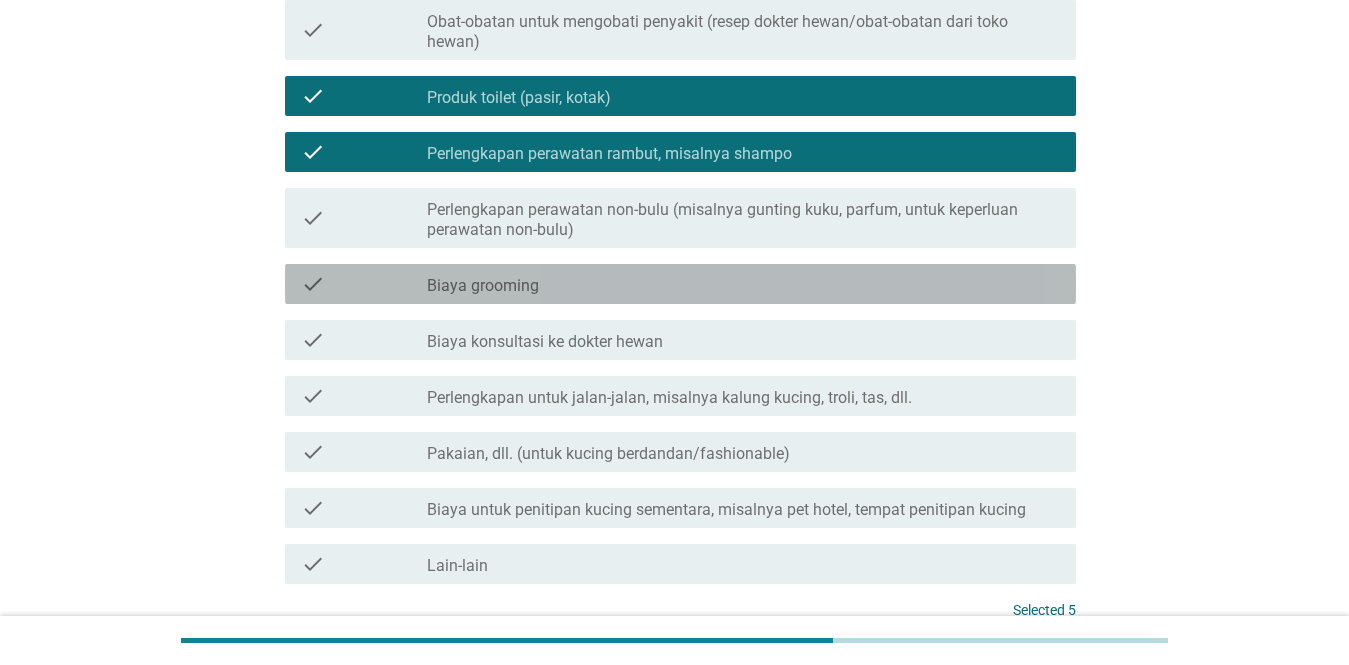 click on "check_box_outline_blank Biaya grooming" at bounding box center [743, 284] 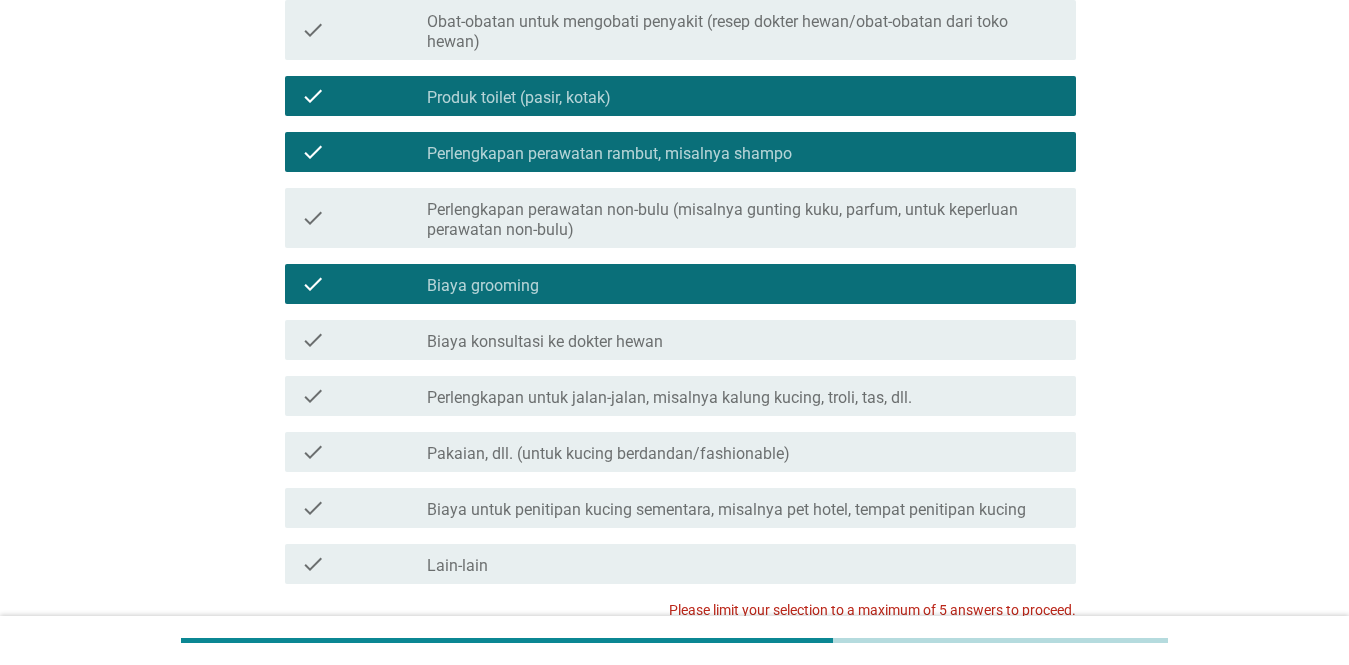 scroll, scrollTop: 647, scrollLeft: 0, axis: vertical 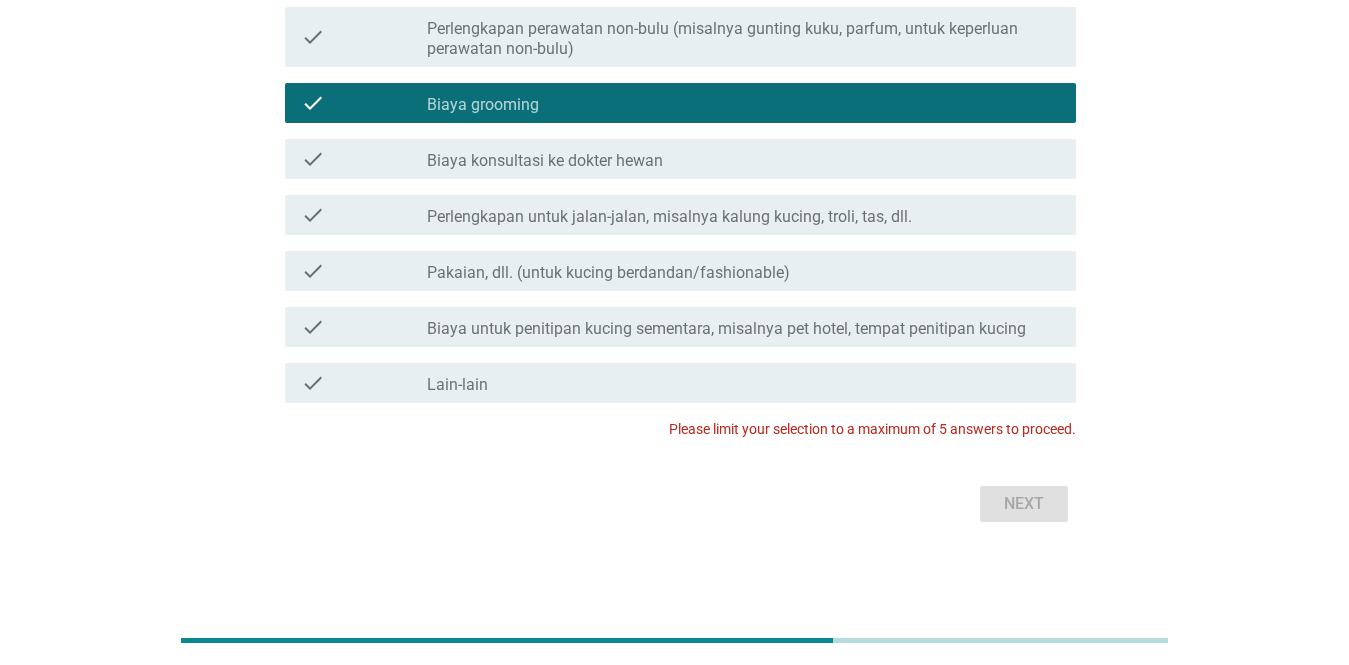 click on "Next" at bounding box center [674, 504] 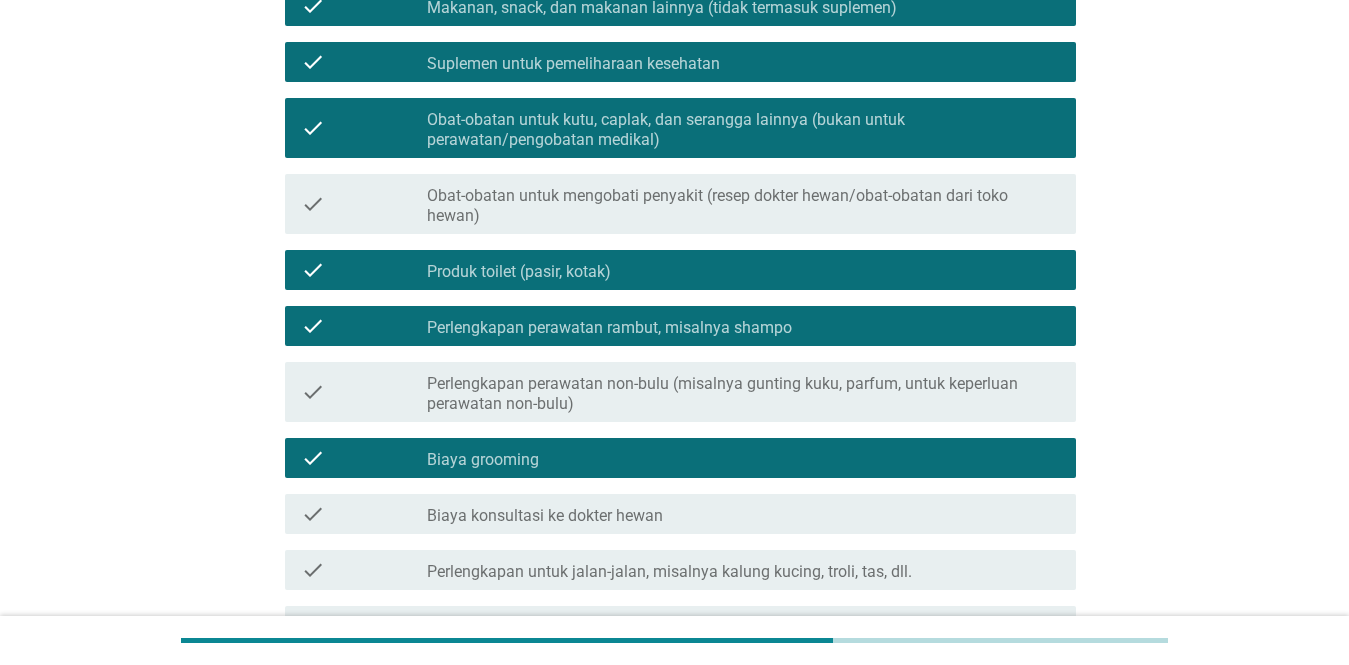 scroll, scrollTop: 256, scrollLeft: 0, axis: vertical 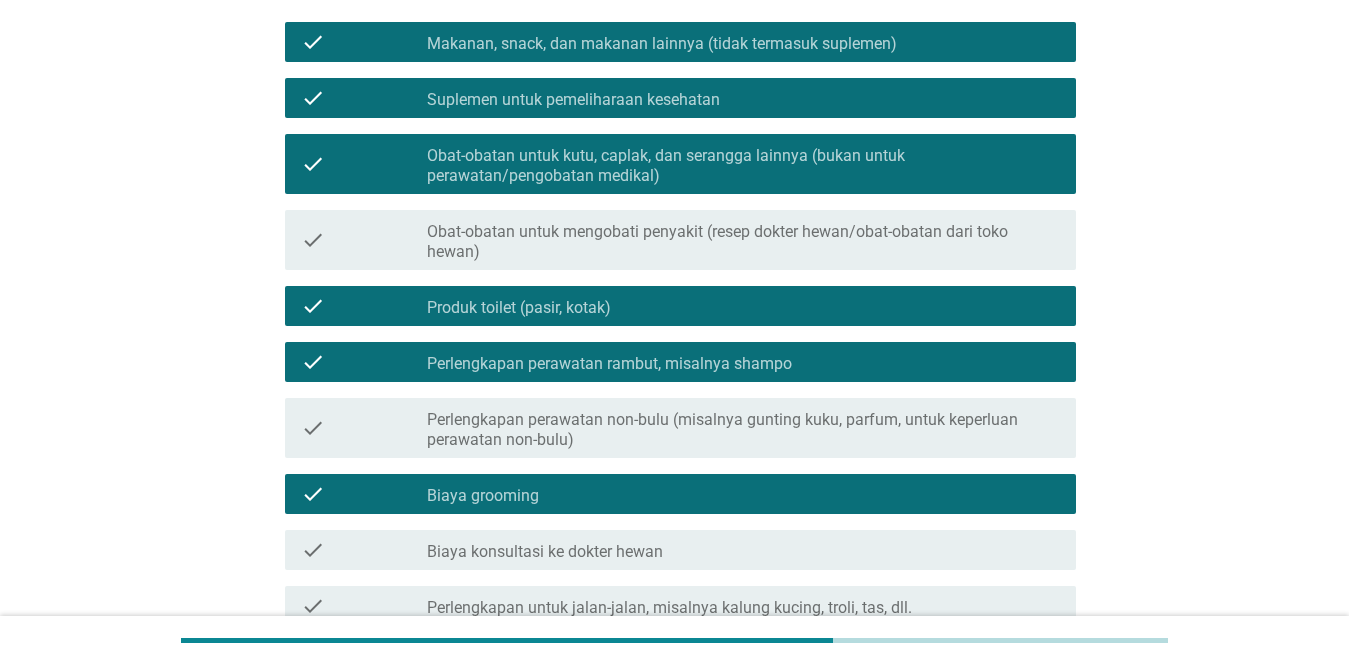 click on "check_box_outline_blank Biaya grooming" at bounding box center (743, 494) 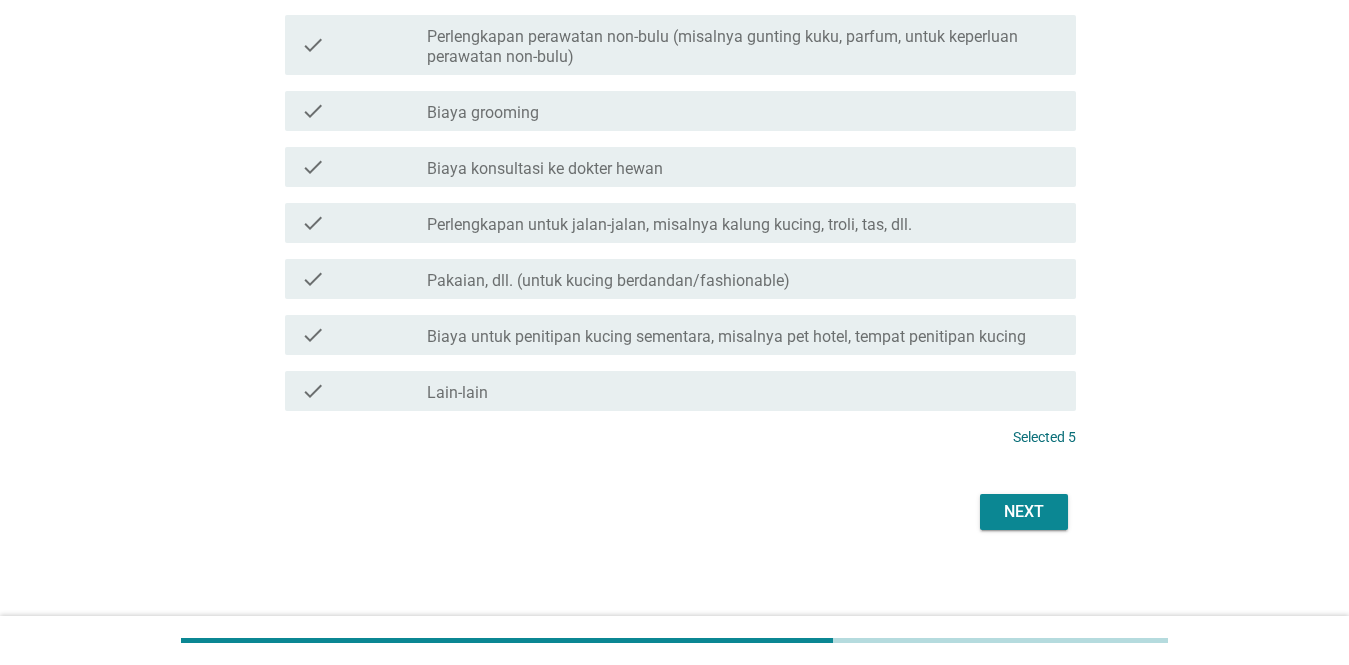 scroll, scrollTop: 647, scrollLeft: 0, axis: vertical 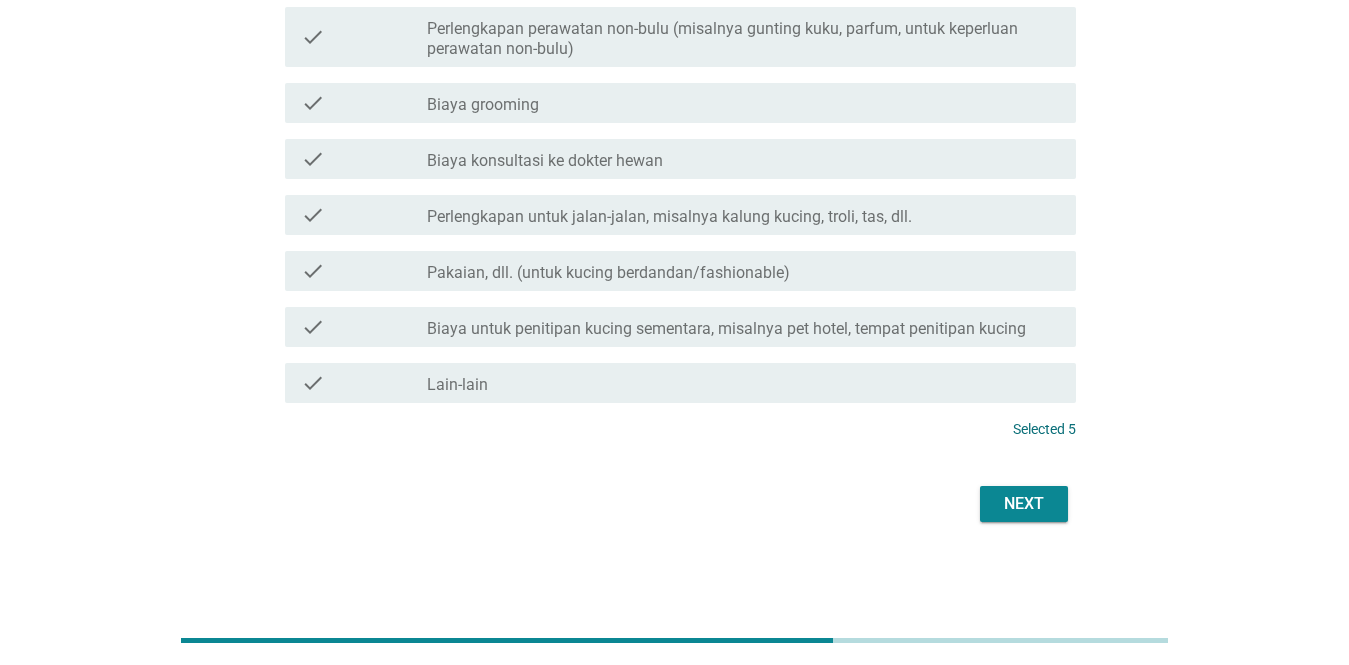 click on "Next" at bounding box center [1024, 504] 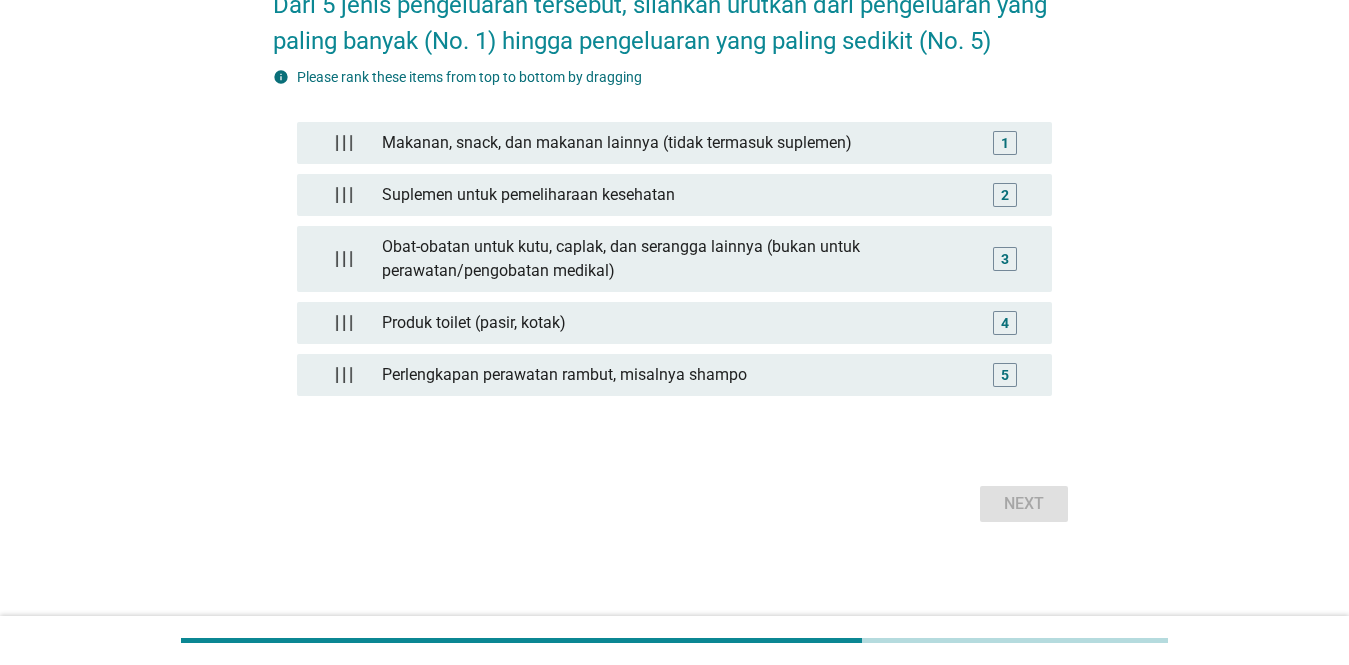 scroll, scrollTop: 0, scrollLeft: 0, axis: both 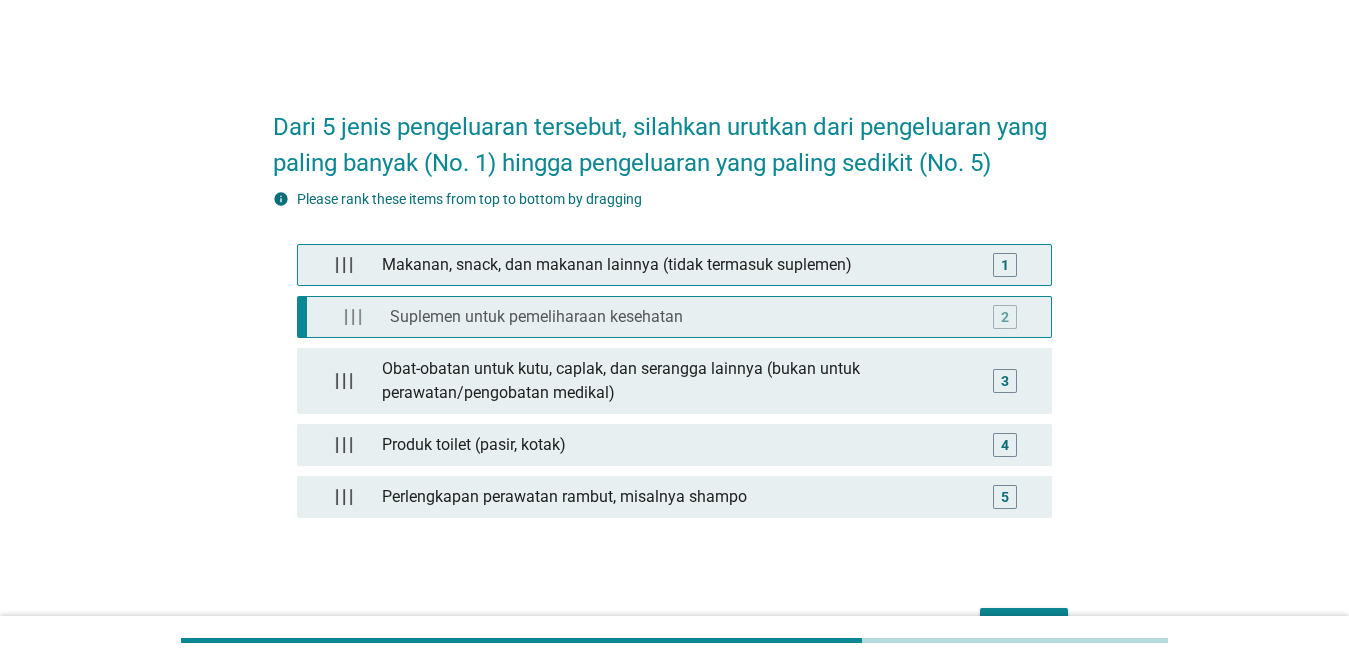 type 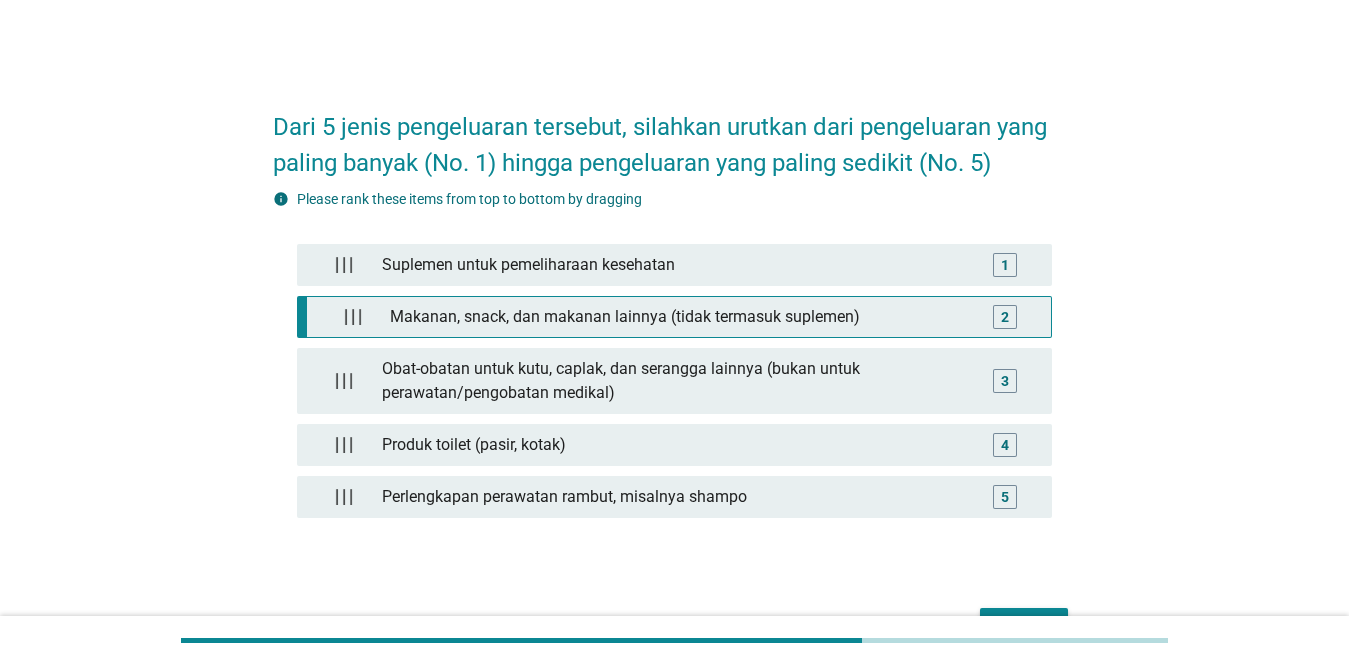 click on "2" at bounding box center (1005, 316) 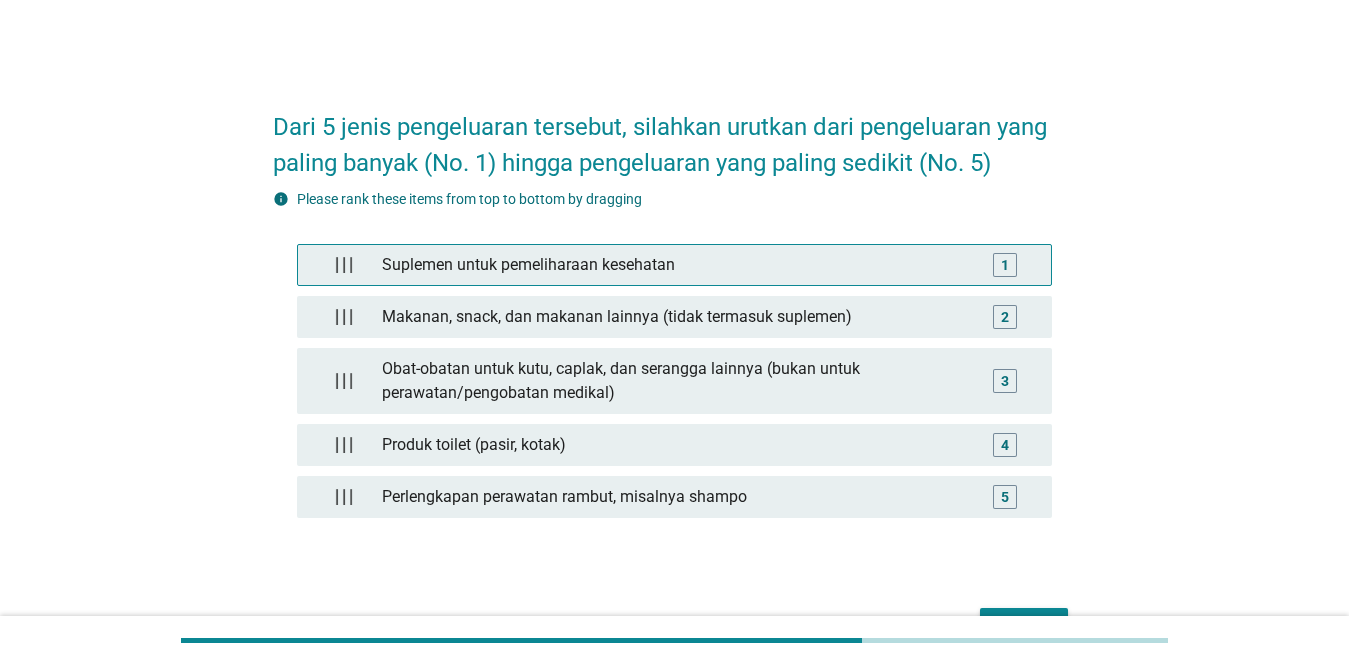 click on "1" at bounding box center [1005, 265] 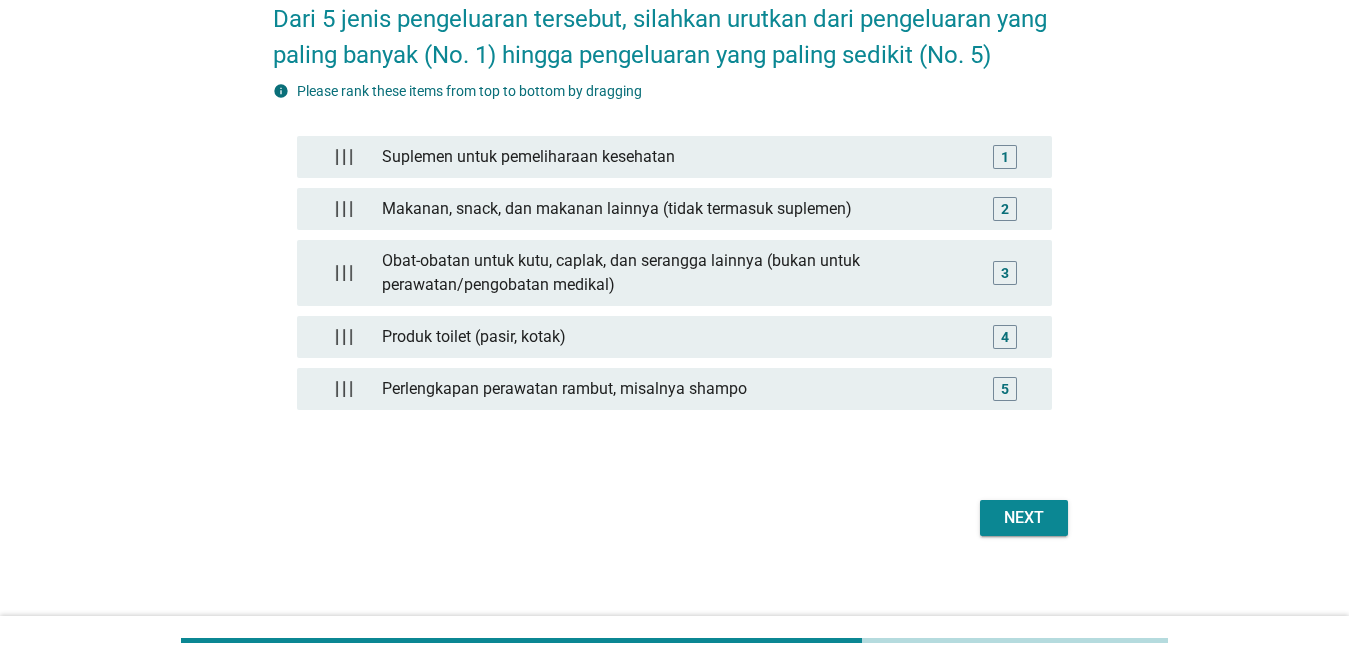 scroll, scrollTop: 109, scrollLeft: 0, axis: vertical 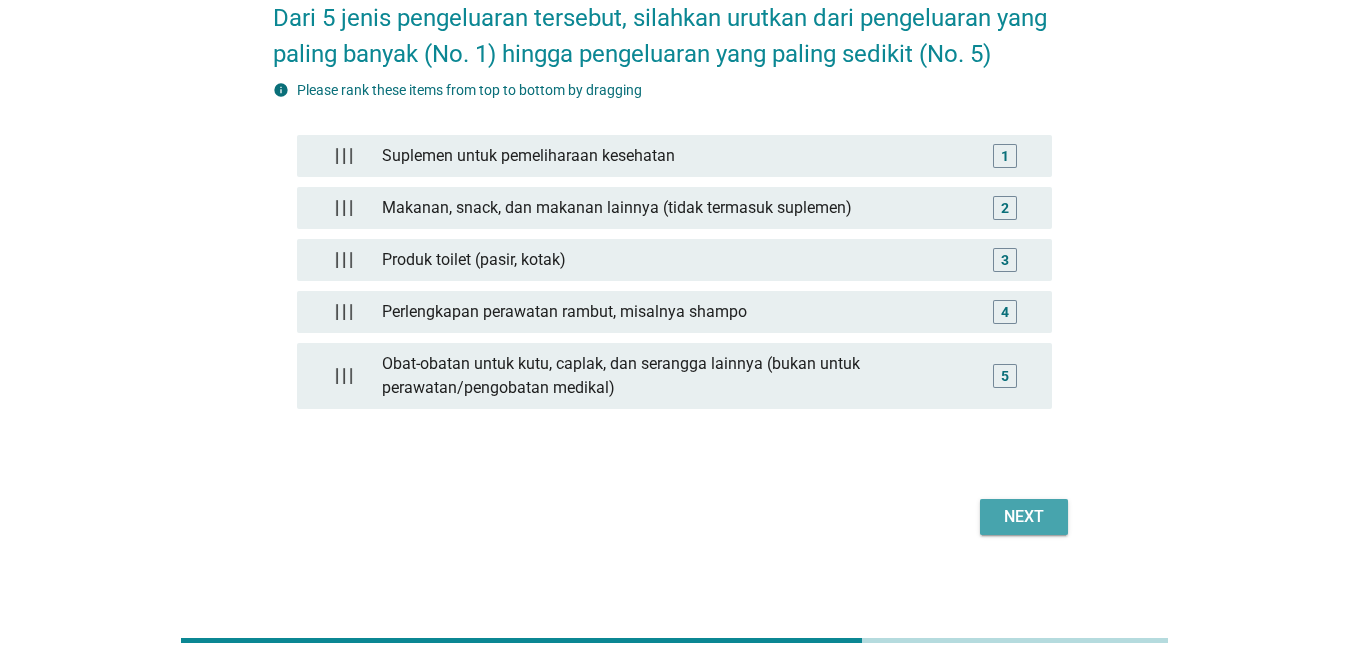 click on "Next" at bounding box center [1024, 517] 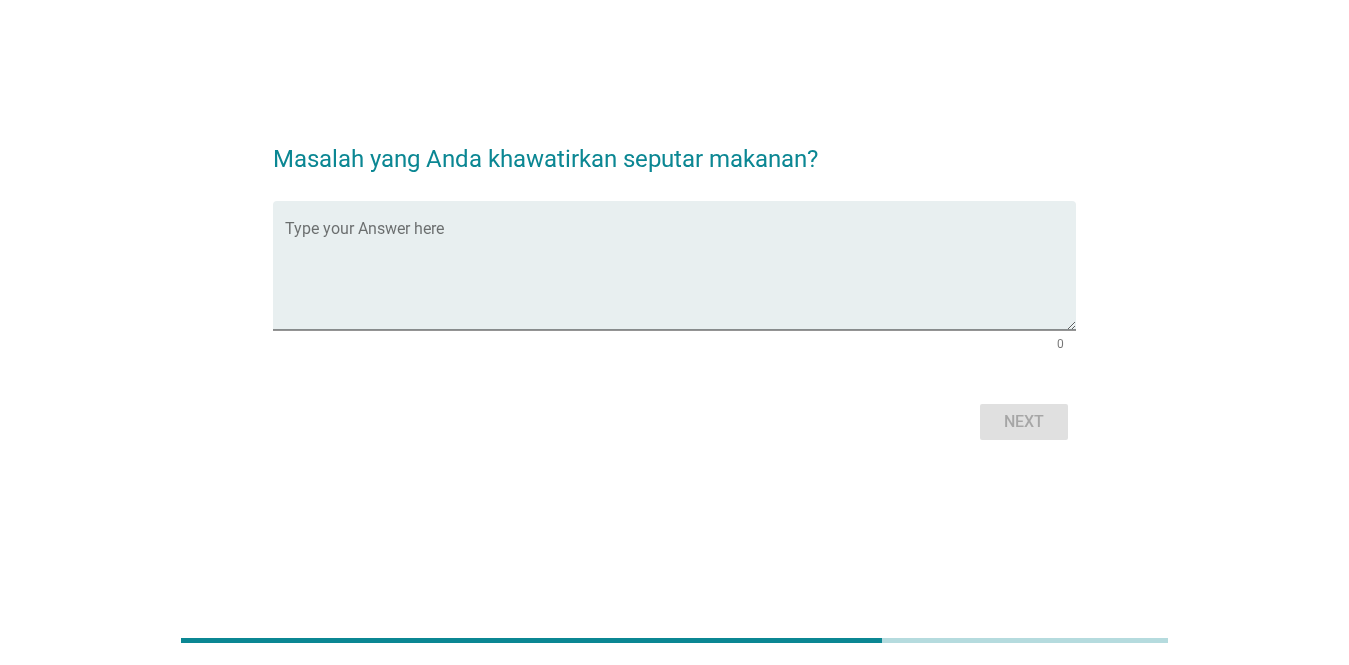 scroll, scrollTop: 0, scrollLeft: 0, axis: both 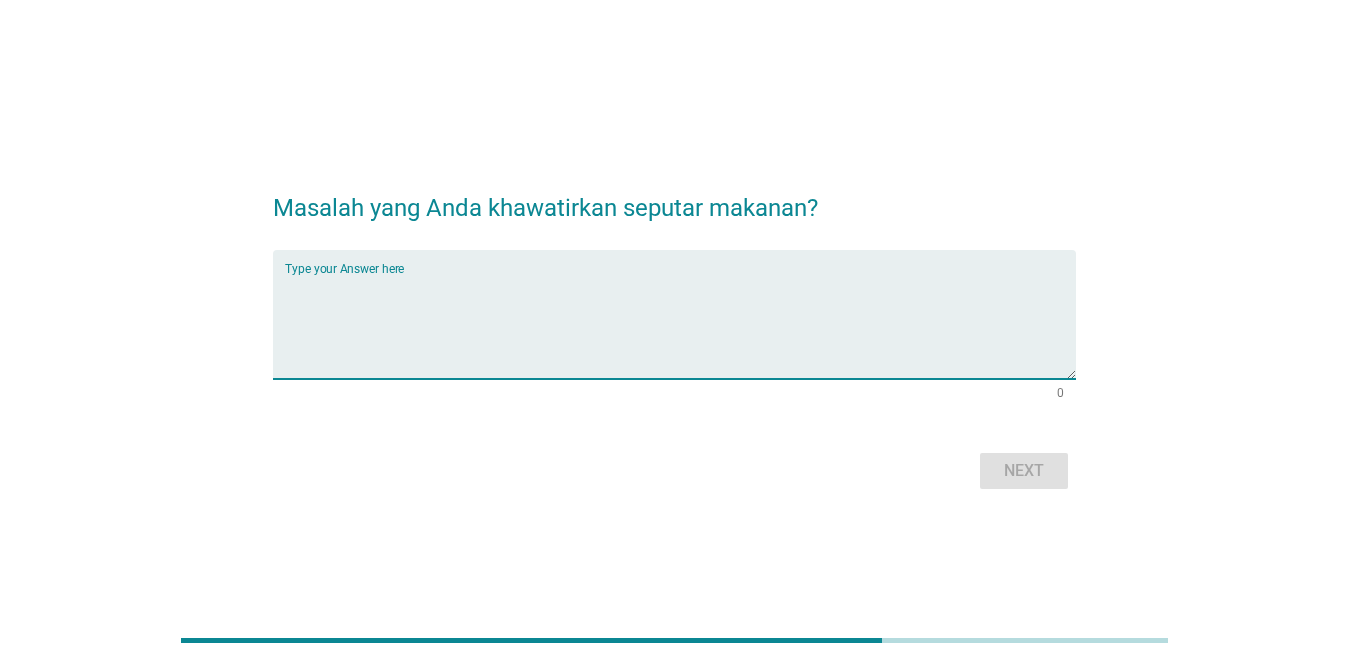 click at bounding box center (680, 326) 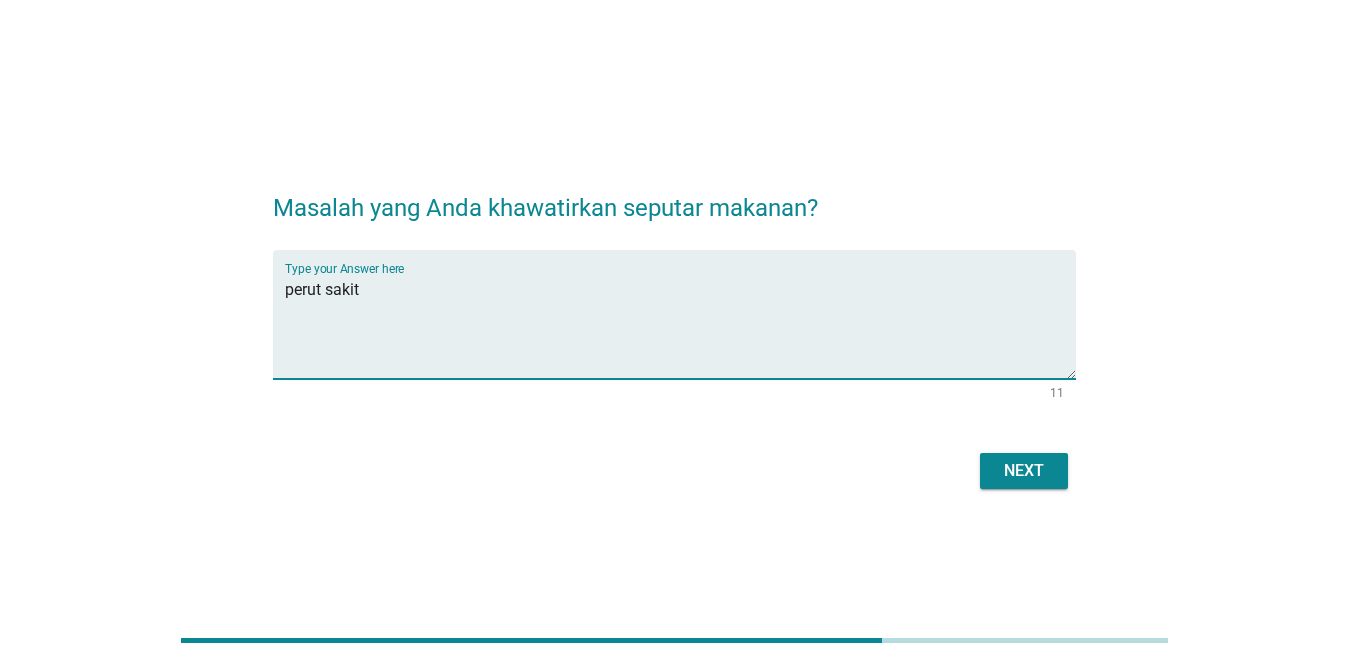 drag, startPoint x: 327, startPoint y: 284, endPoint x: 265, endPoint y: 299, distance: 63.788715 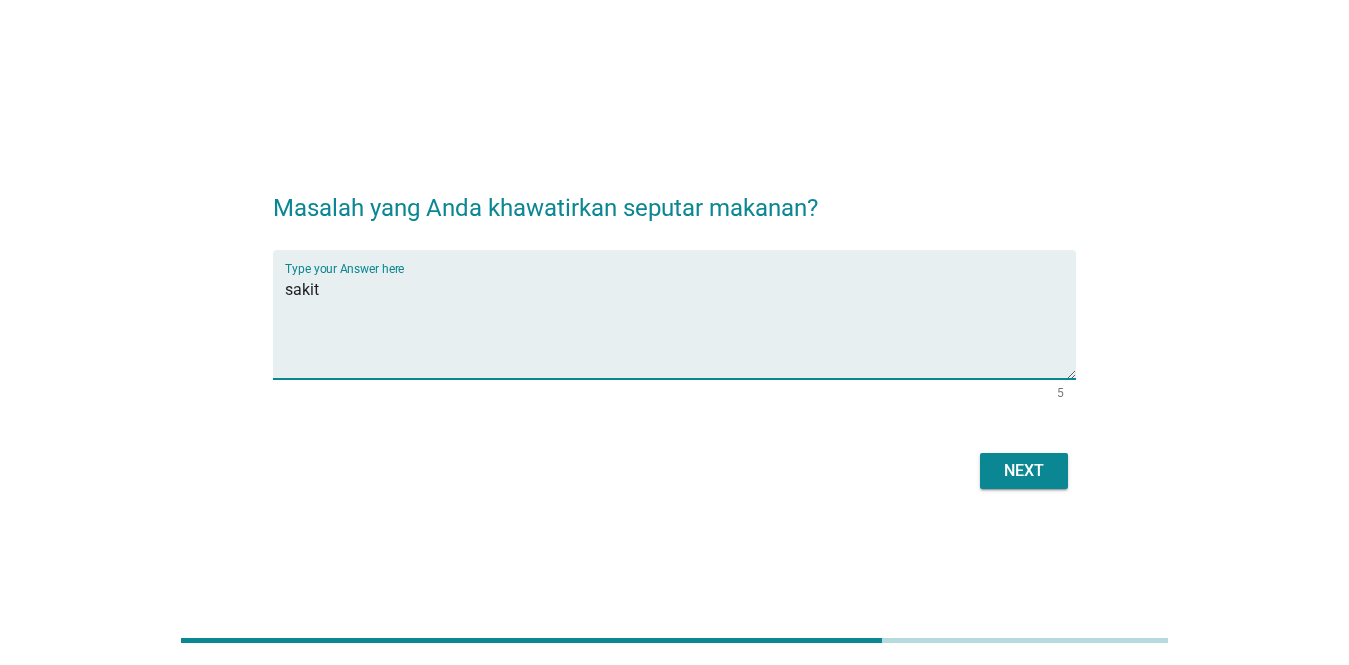 click on "sakit" at bounding box center [680, 326] 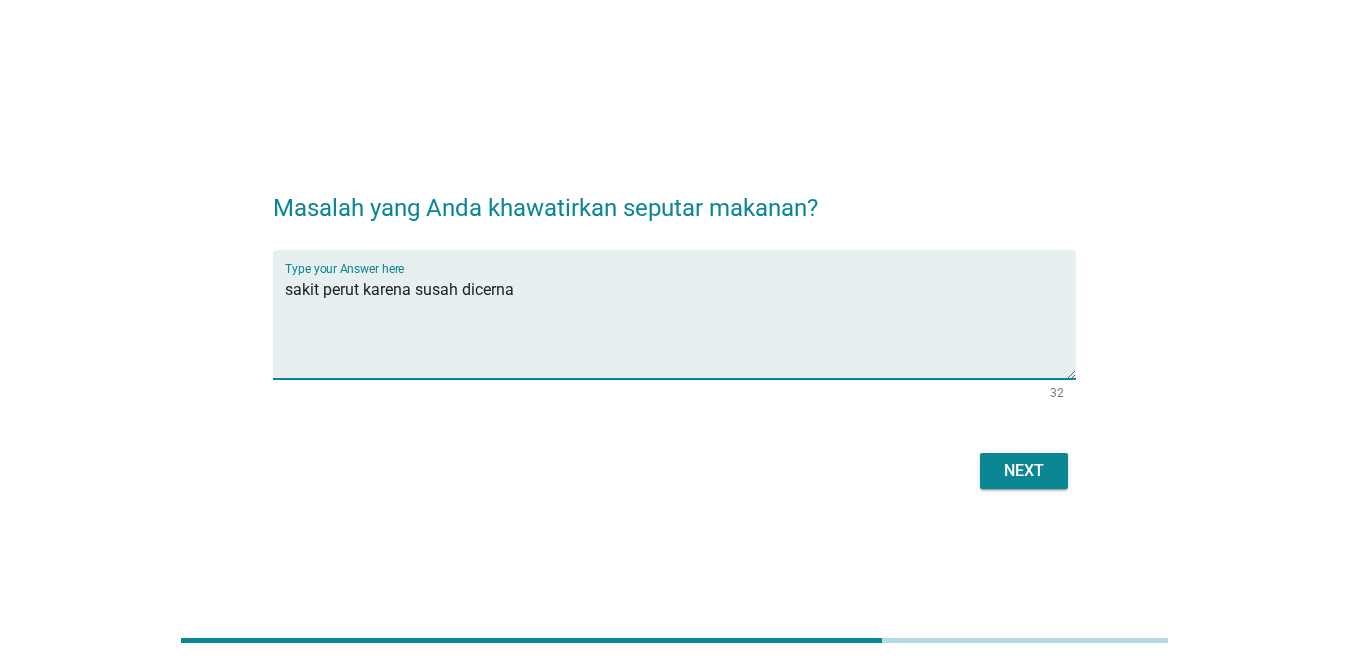 type on "sakit perut karena susah dicerna" 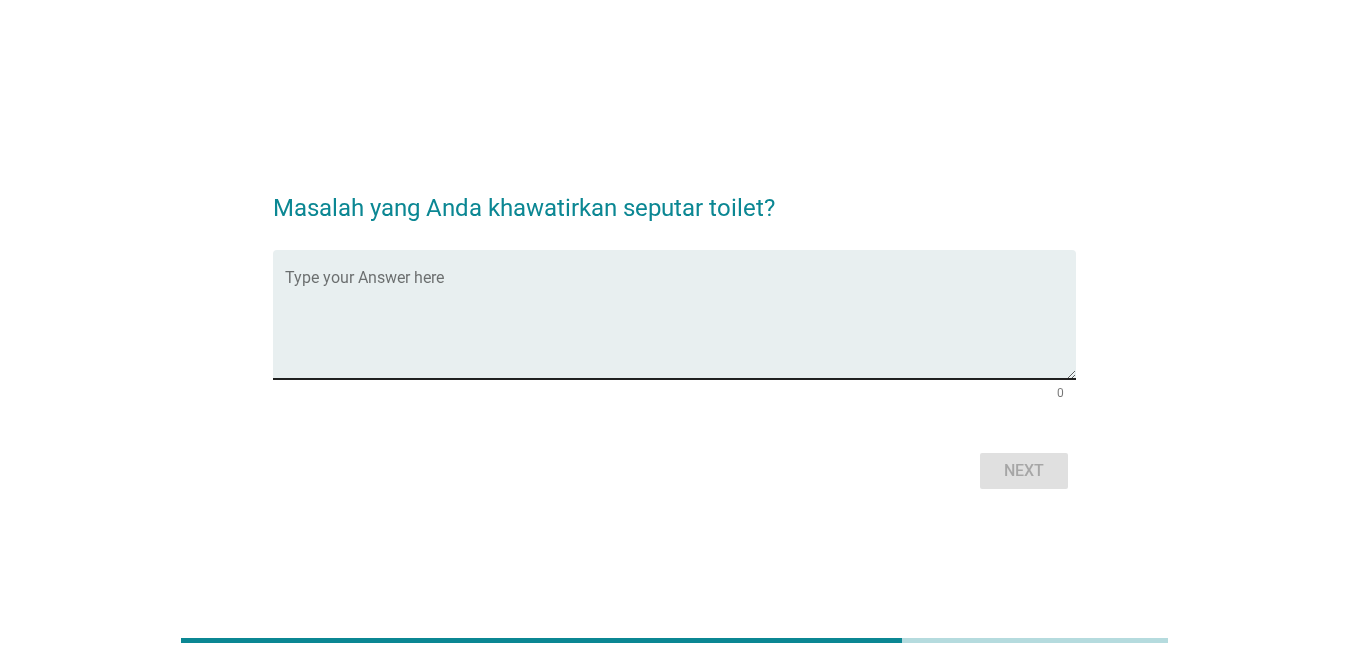 click at bounding box center [680, 326] 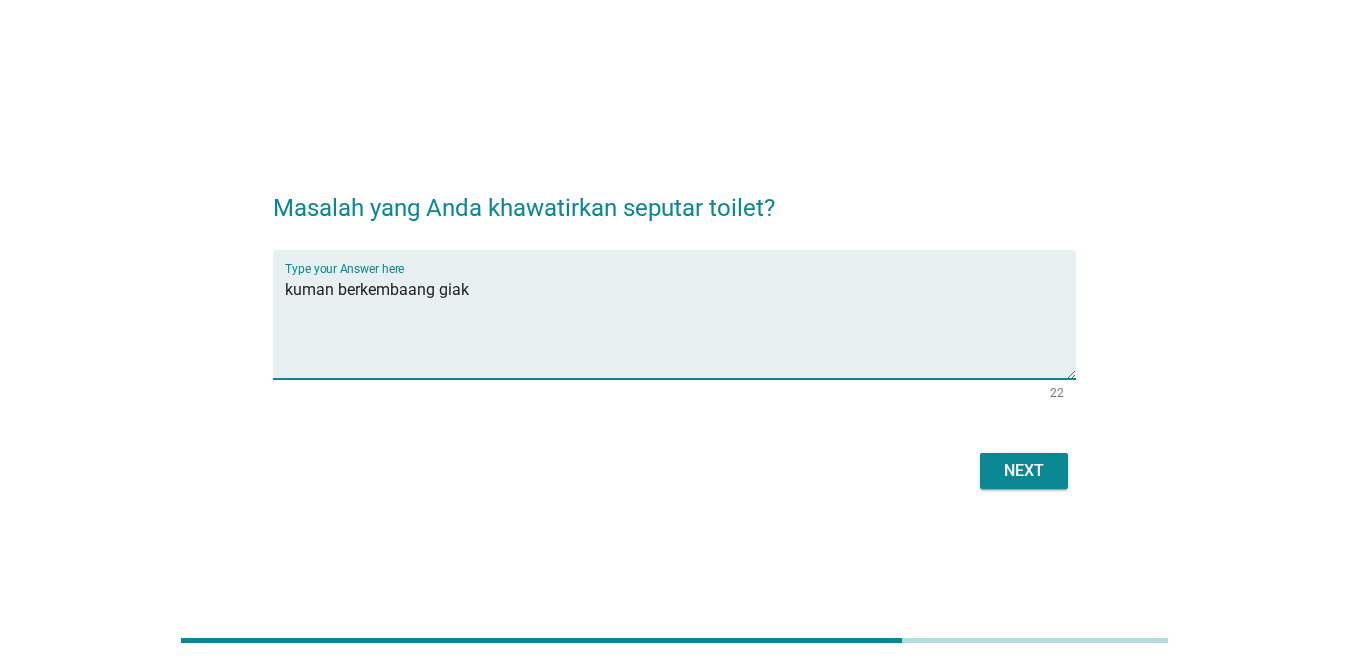 click on "kuman berkembaang giak" at bounding box center [680, 326] 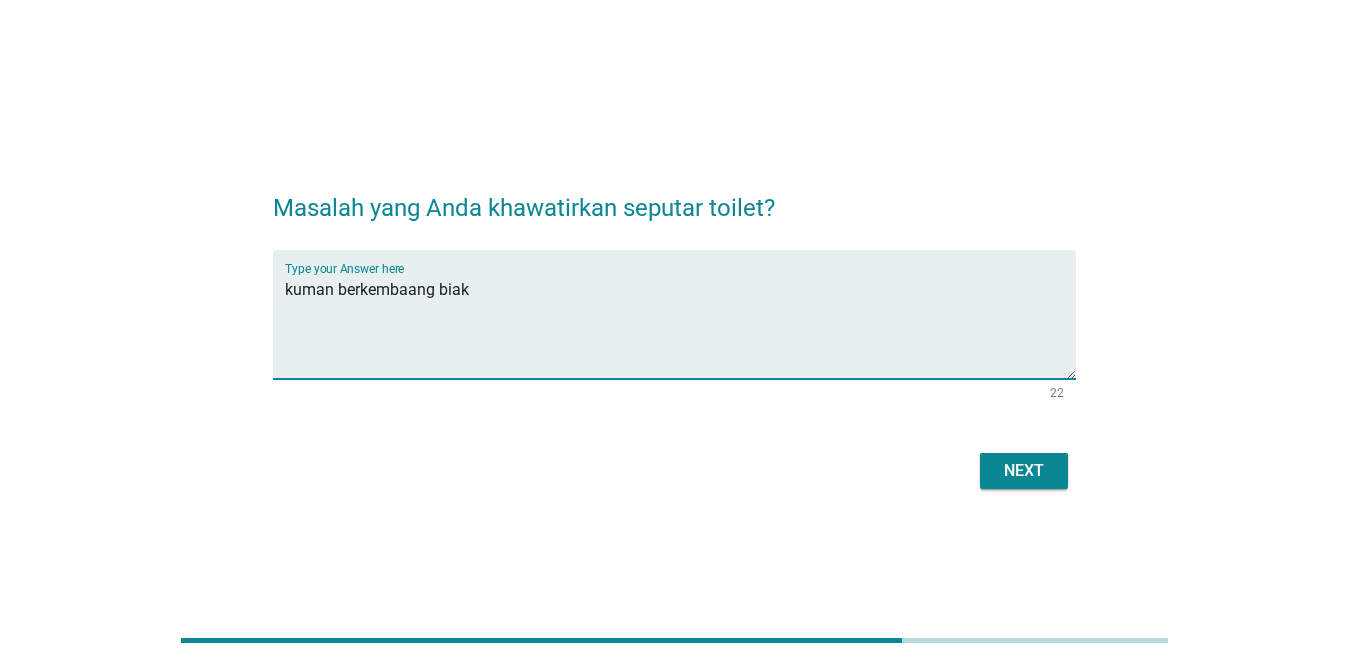click on "kuman berkembaang biak" at bounding box center (680, 326) 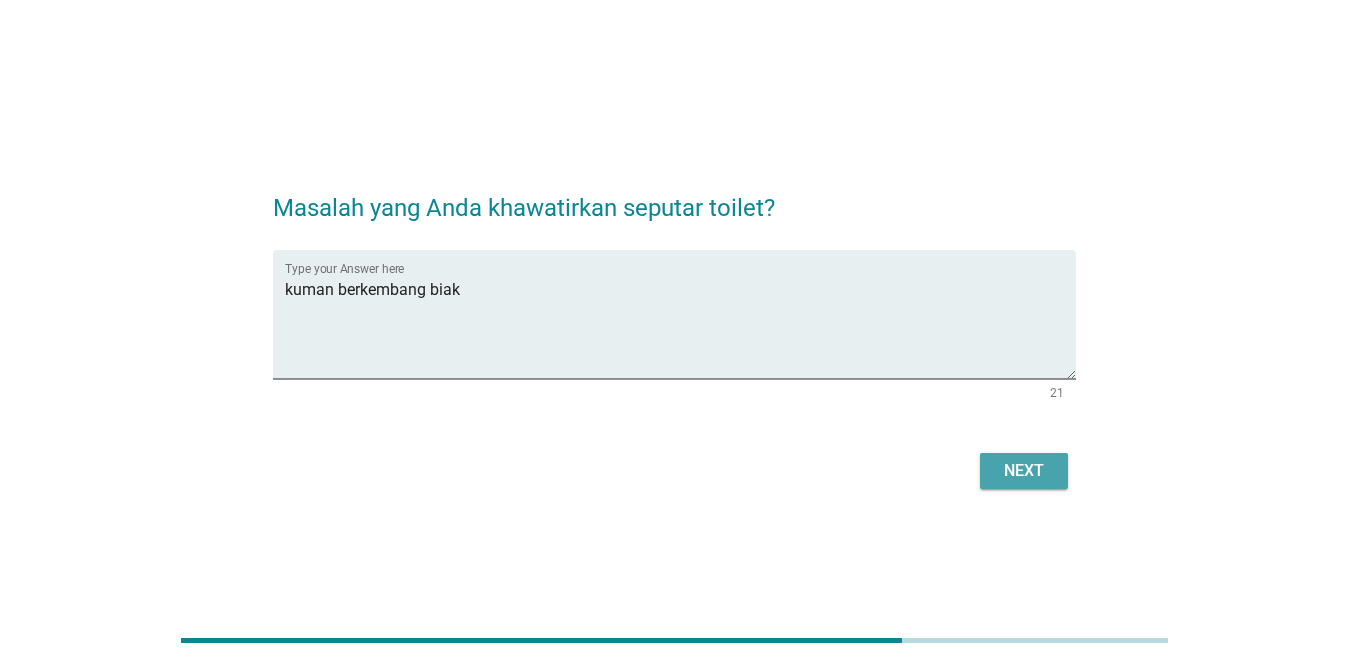 click on "Next" at bounding box center (1024, 471) 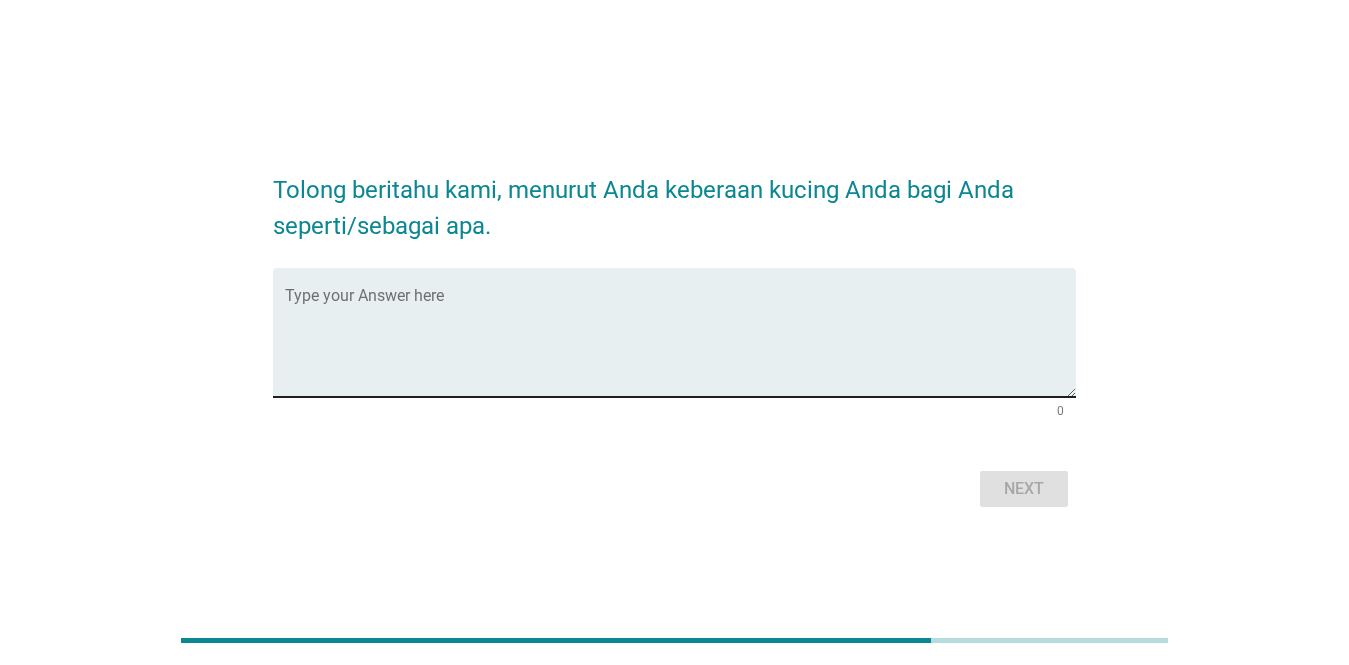 click at bounding box center [680, 344] 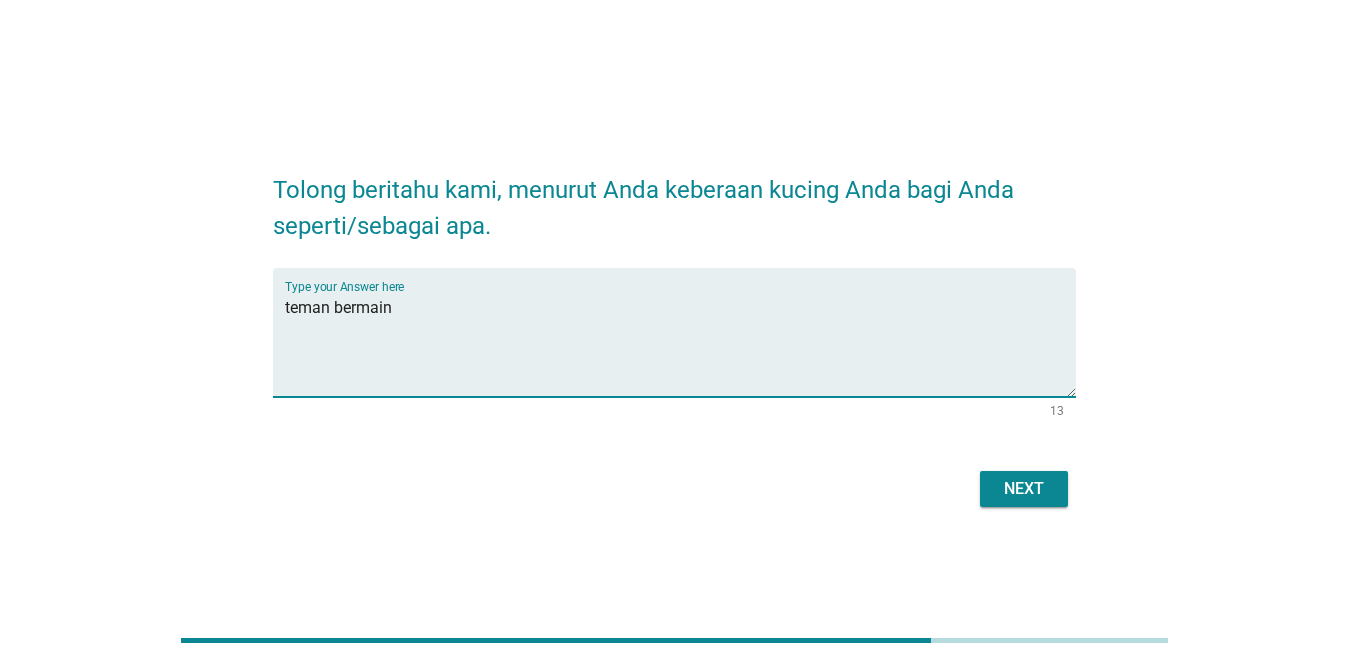 type on "teman bermain" 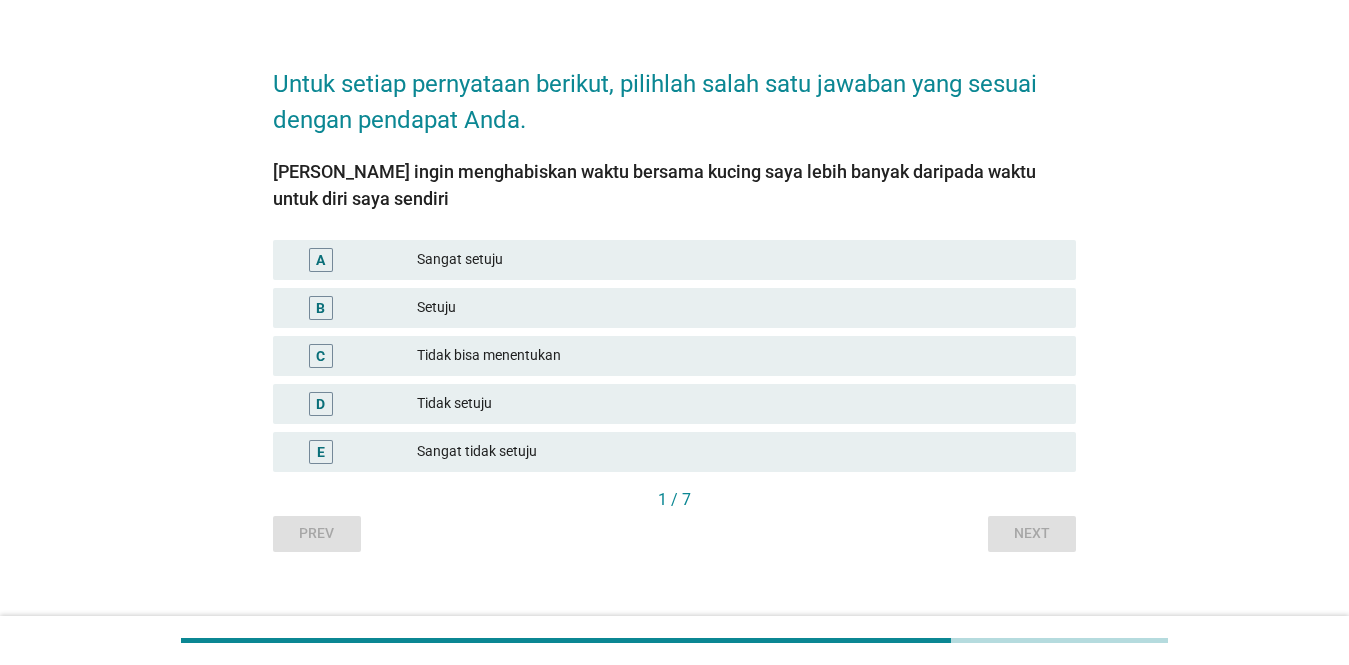 scroll, scrollTop: 44, scrollLeft: 0, axis: vertical 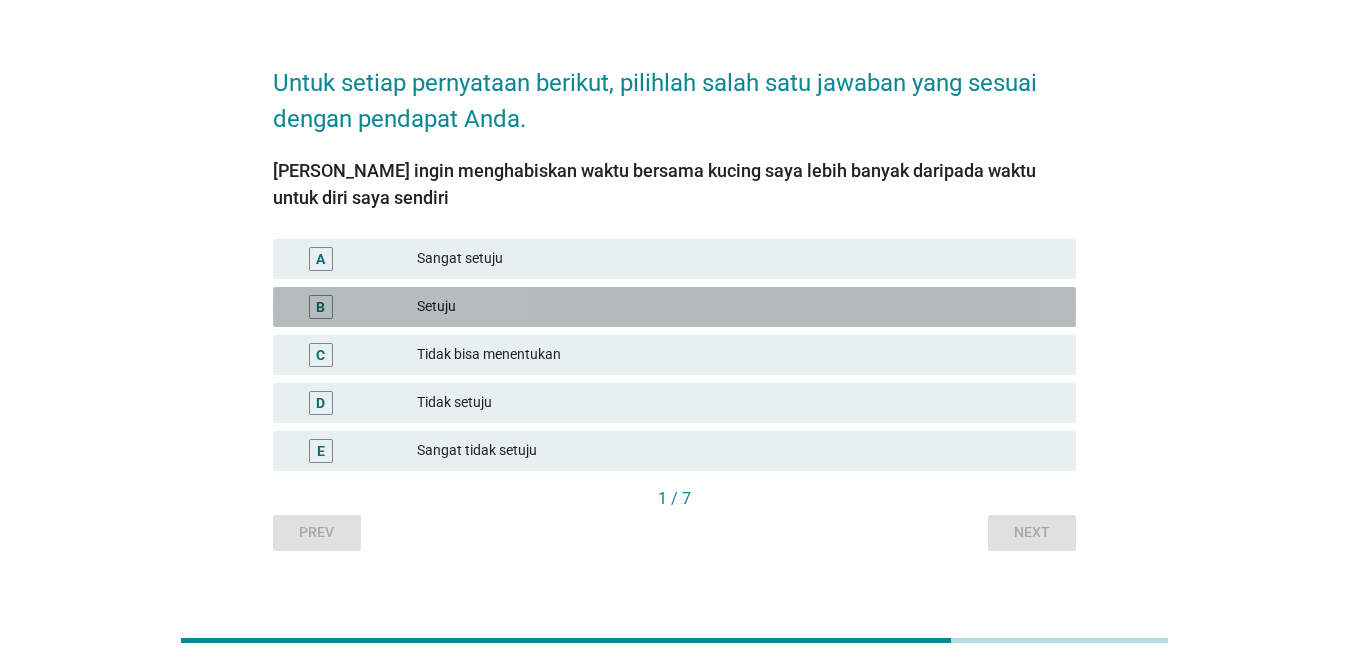 click on "Setuju" at bounding box center (738, 307) 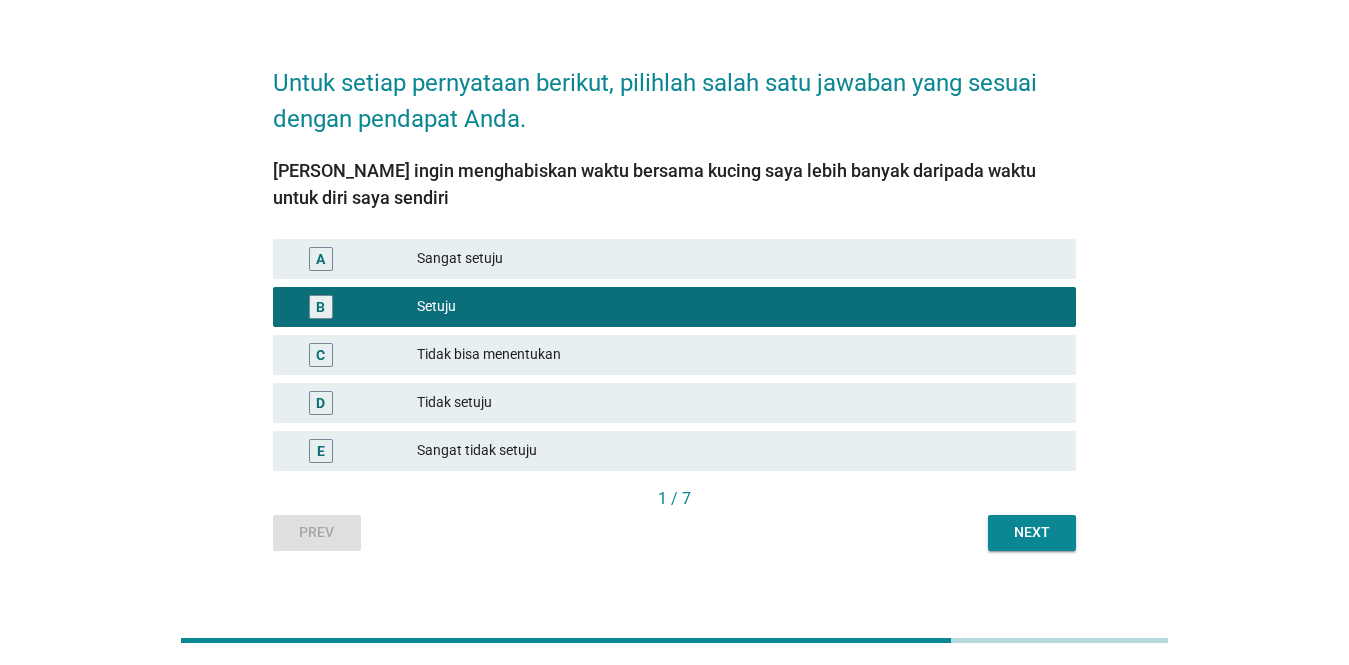 click on "Next" at bounding box center (1032, 532) 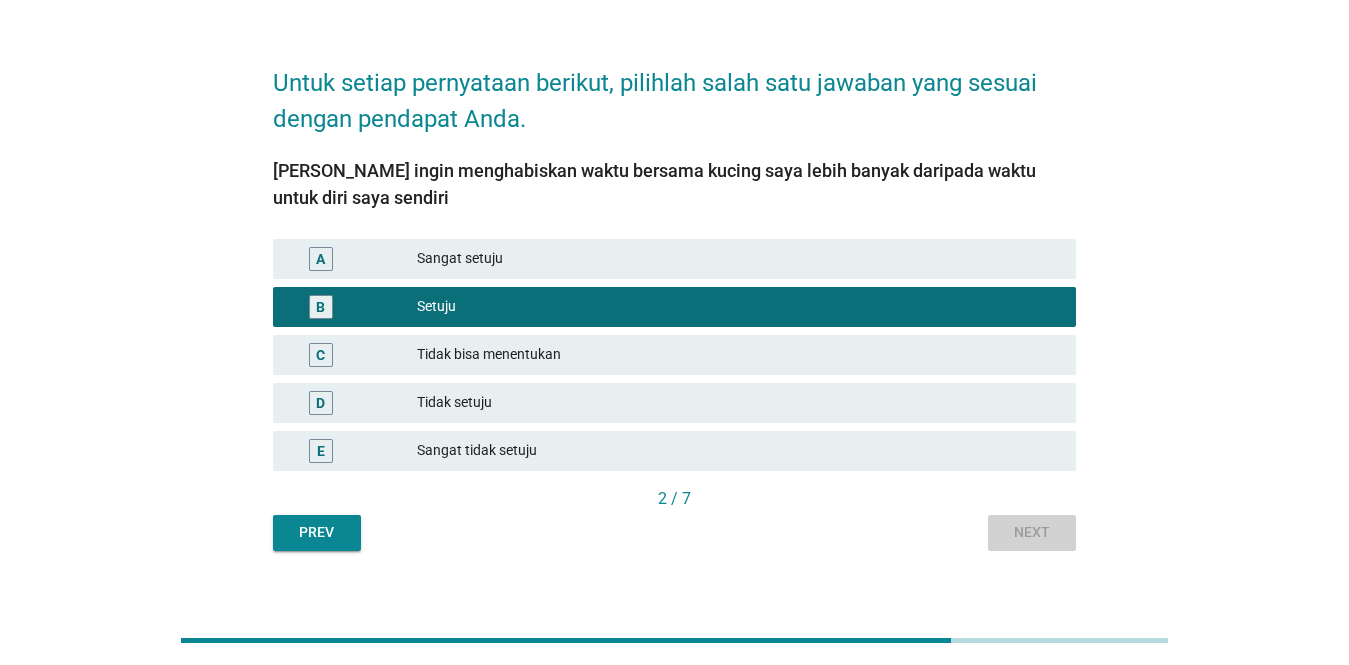 scroll, scrollTop: 0, scrollLeft: 0, axis: both 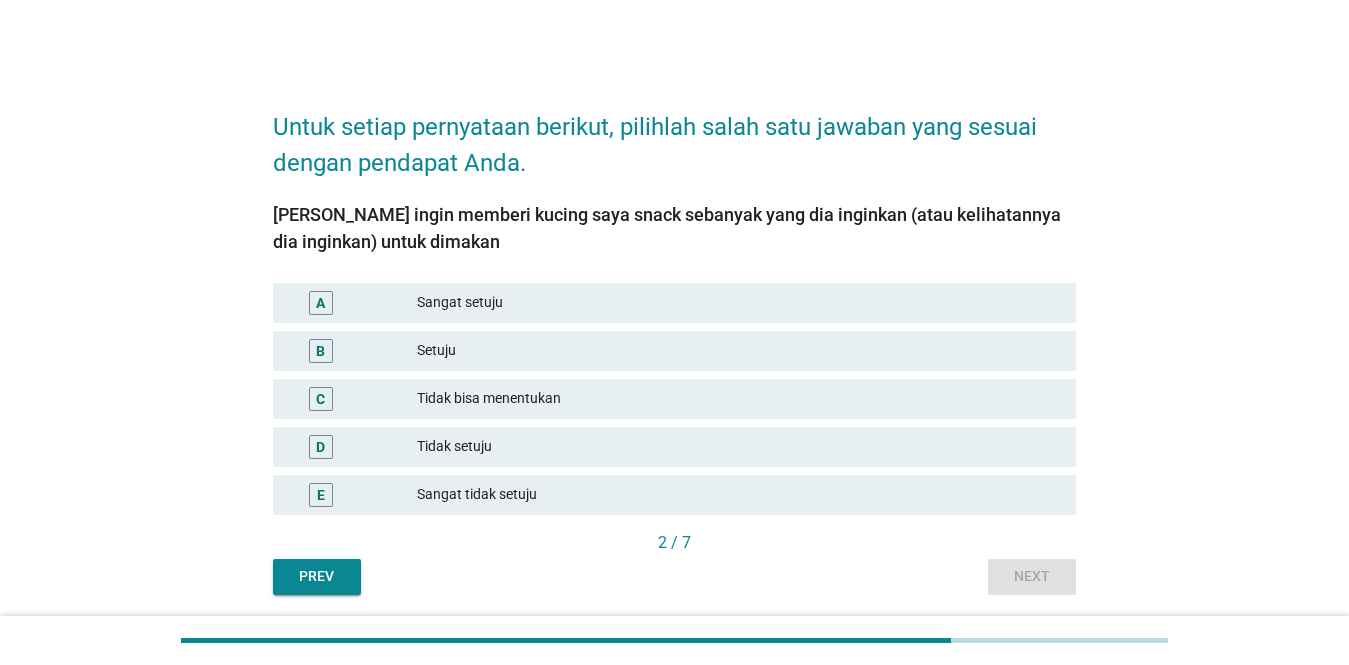click on "Setuju" at bounding box center (738, 351) 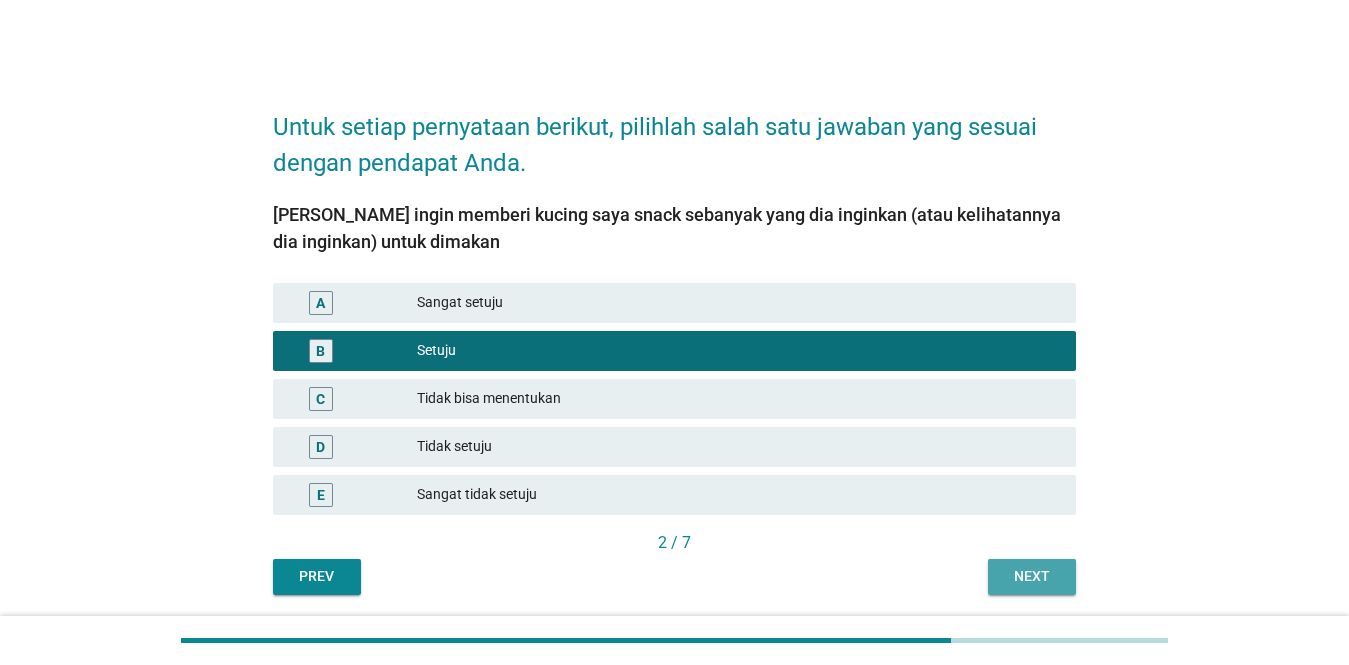 click on "Next" at bounding box center [1032, 577] 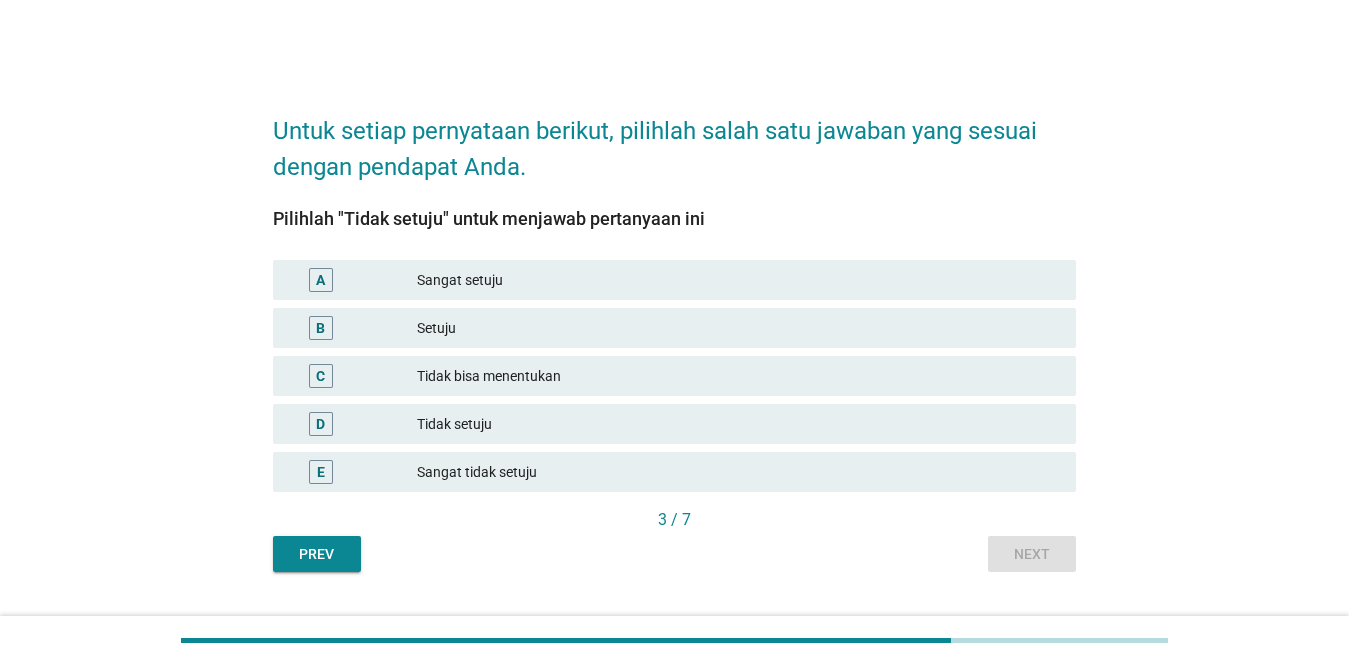click on "Tidak setuju" at bounding box center (738, 424) 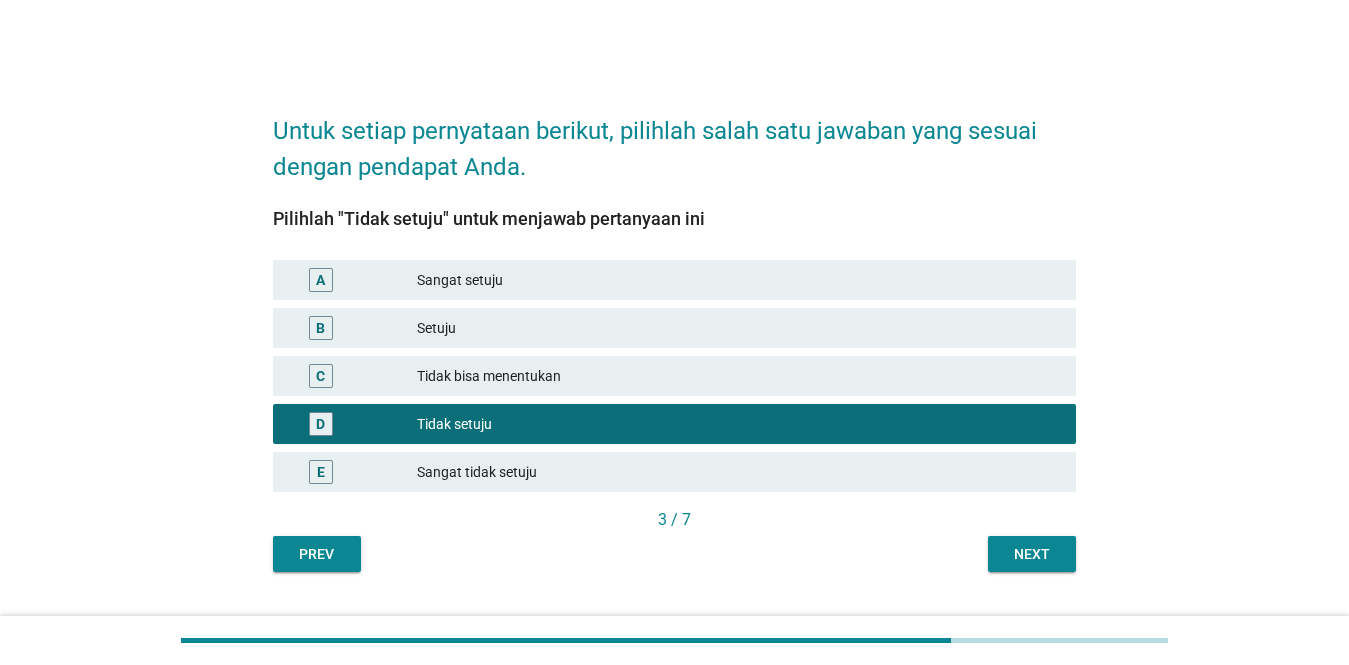 click on "Next" at bounding box center (1032, 554) 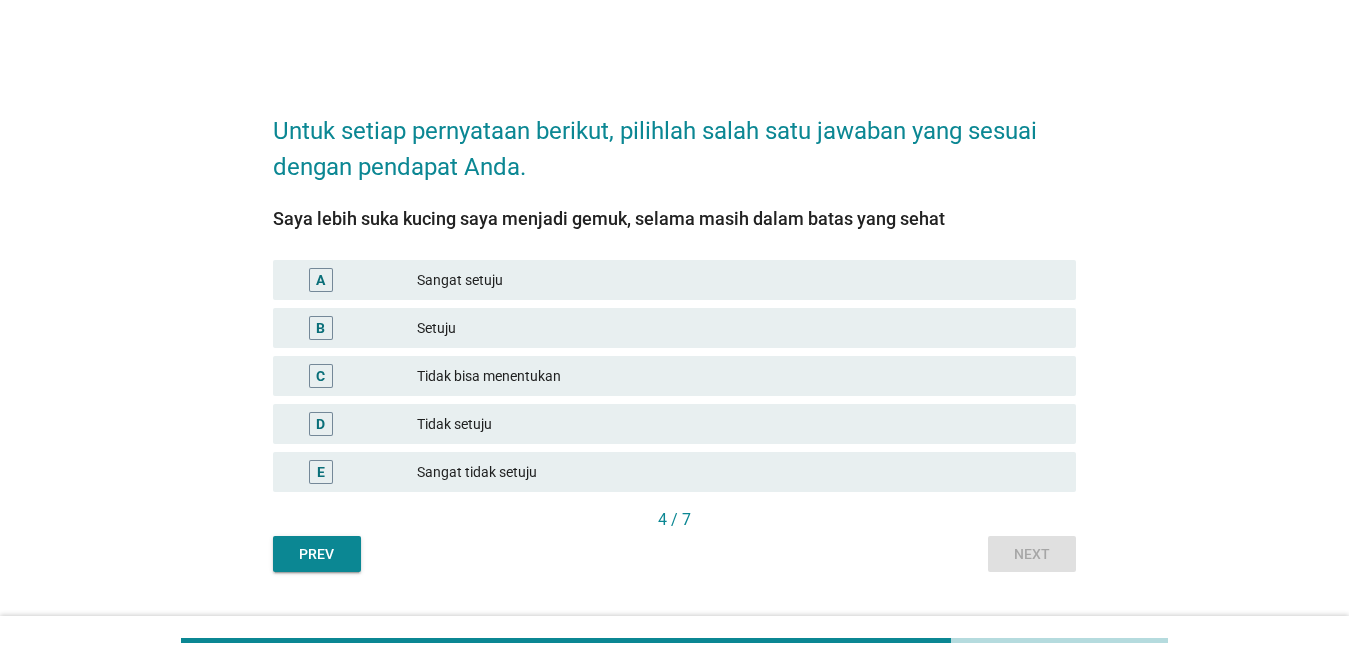 click on "Setuju" at bounding box center (738, 328) 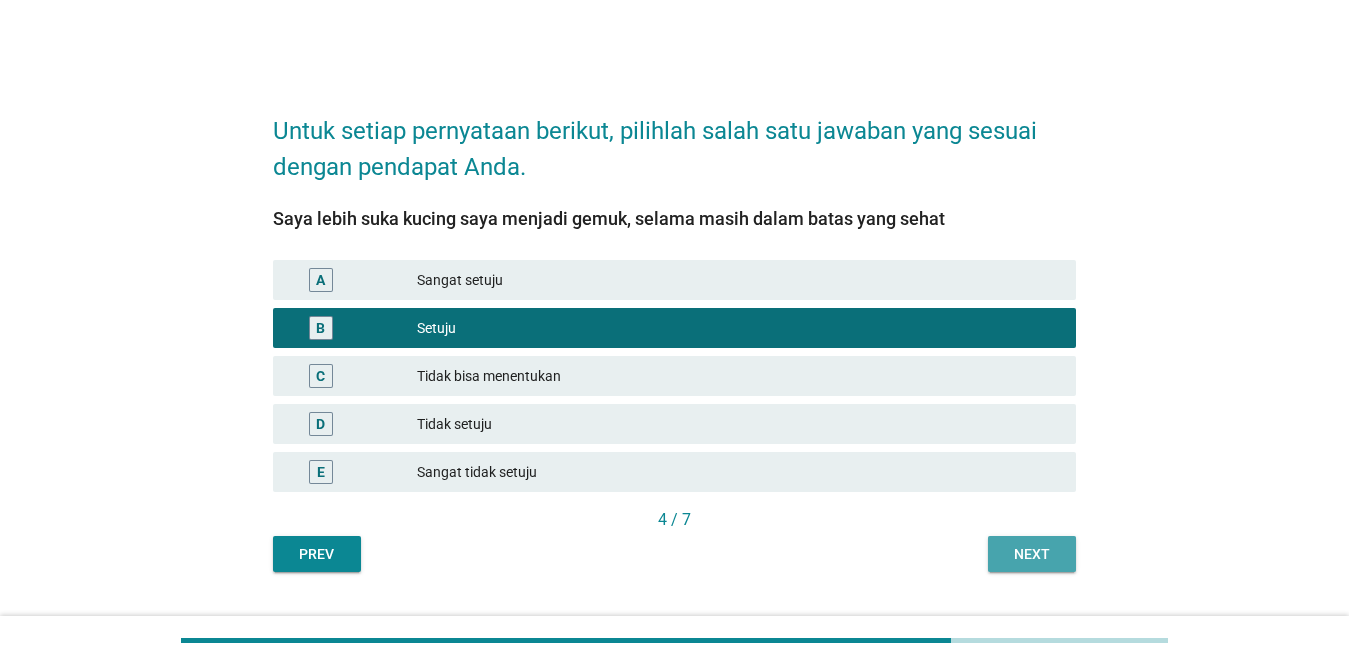 click on "Next" at bounding box center [1032, 554] 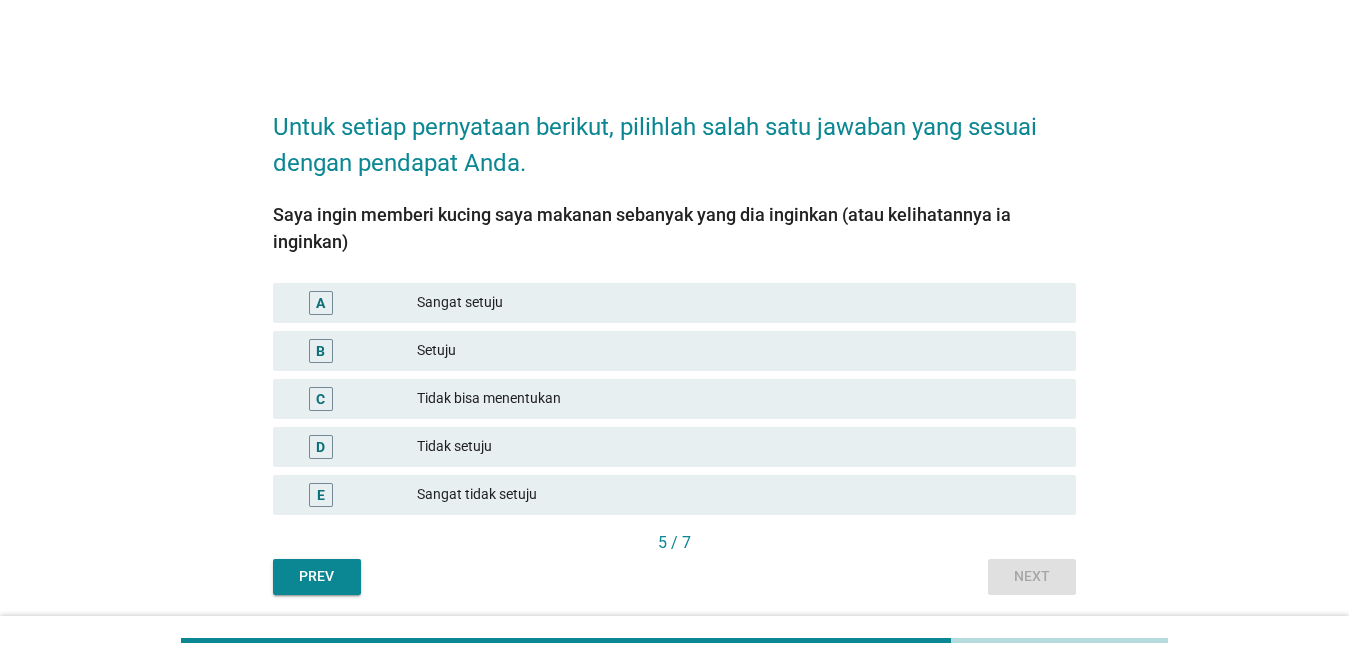 click on "Setuju" at bounding box center (738, 351) 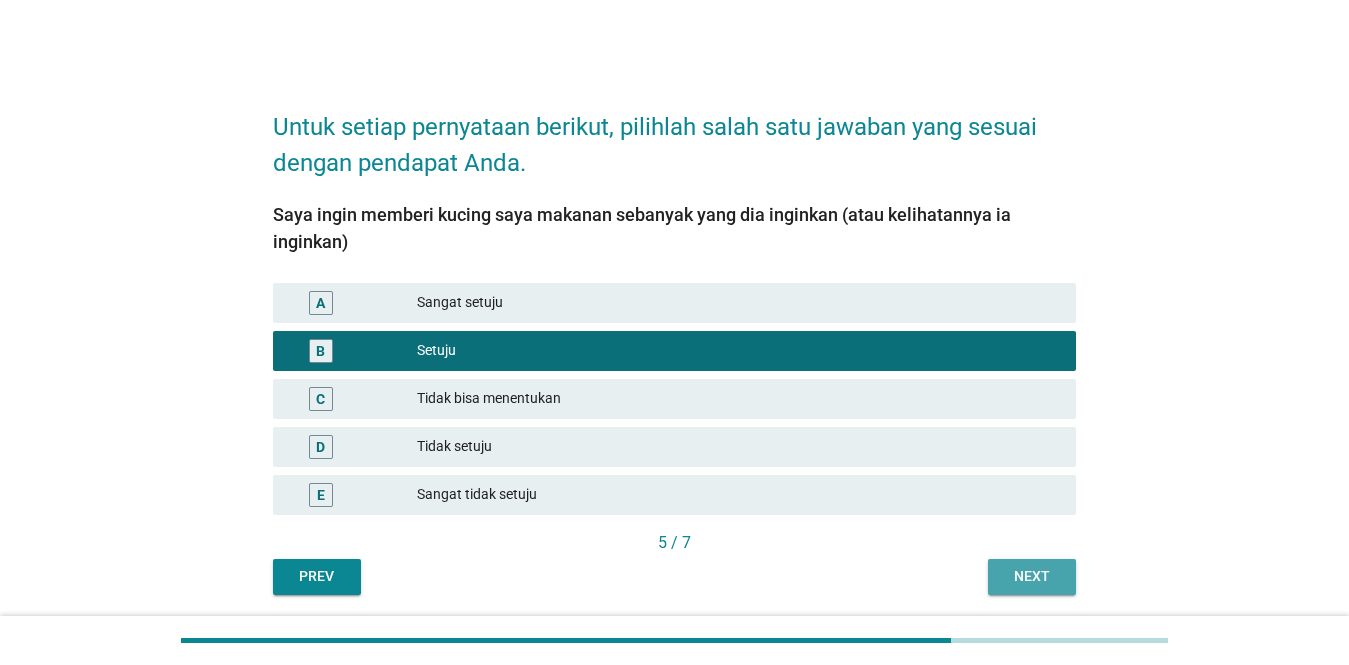 click on "Next" at bounding box center (1032, 577) 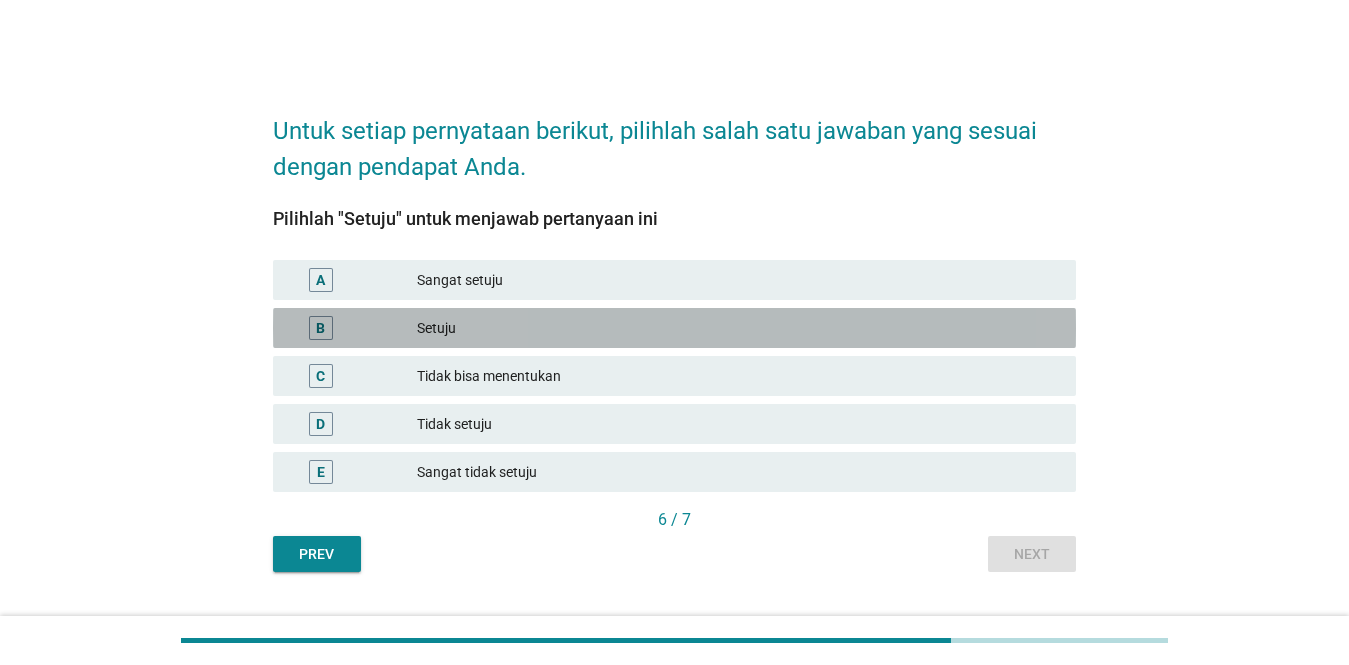 click on "Setuju" at bounding box center (738, 328) 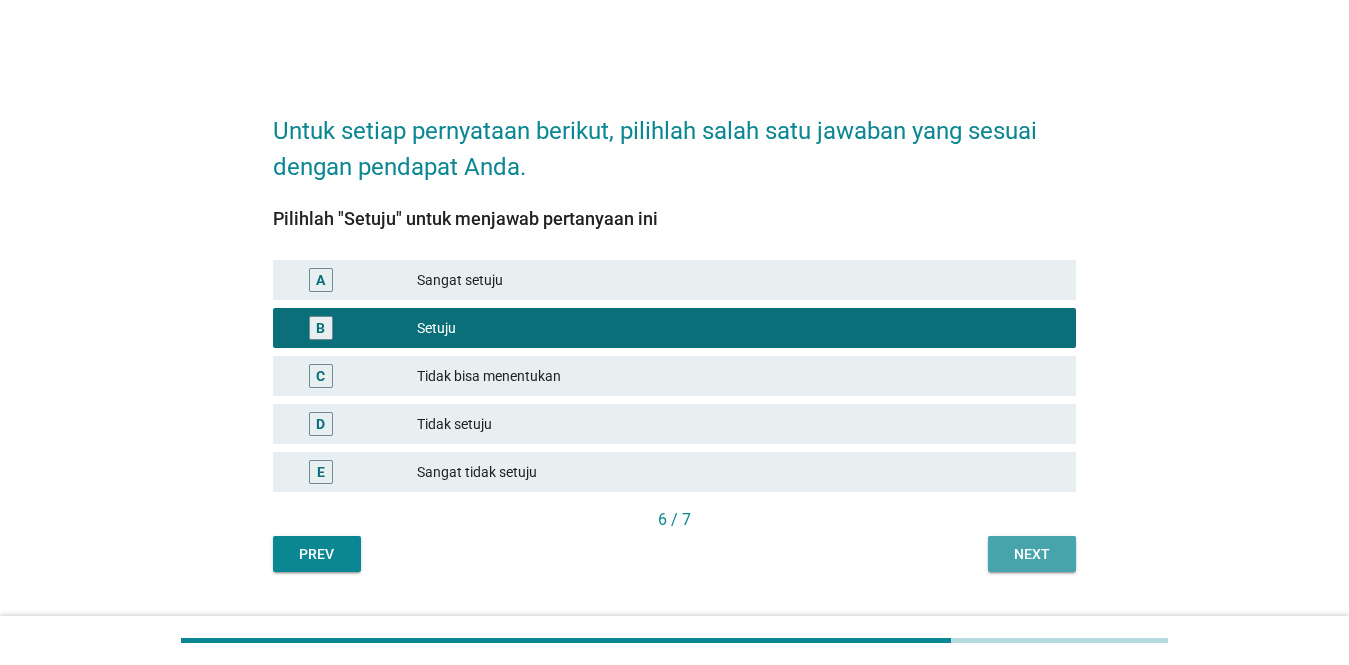 click on "Next" at bounding box center (1032, 554) 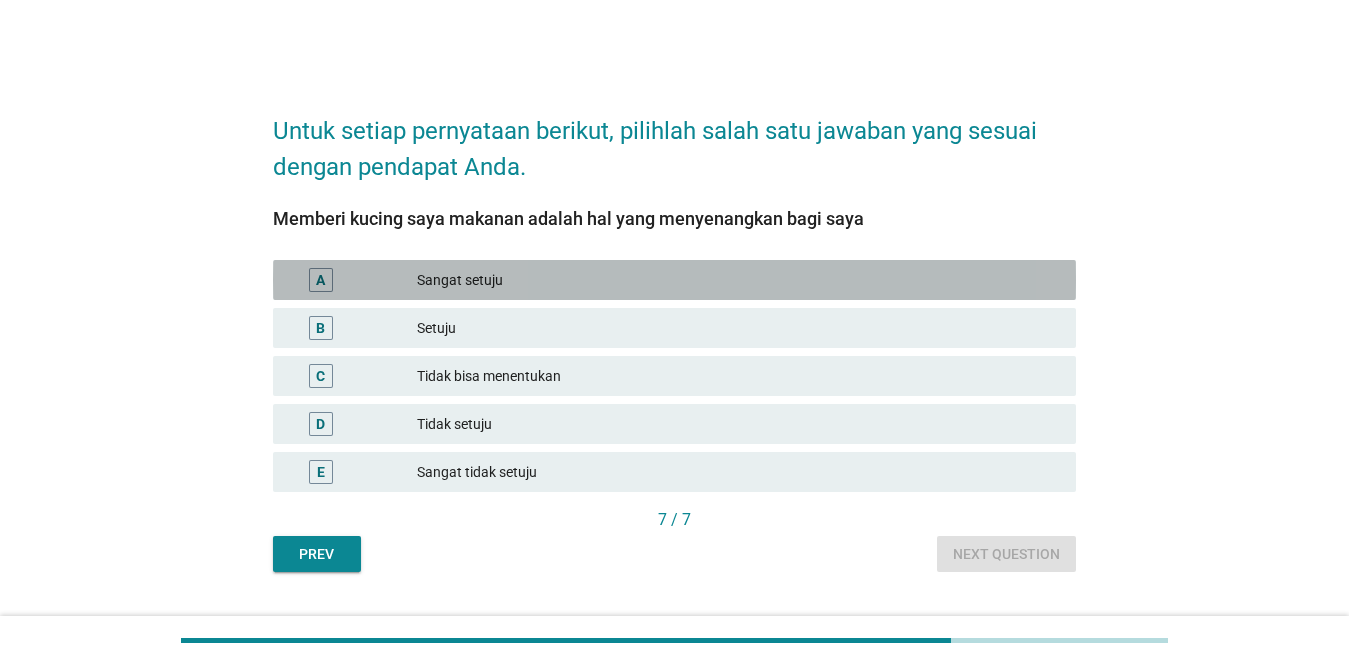 click on "Sangat setuju" at bounding box center (738, 280) 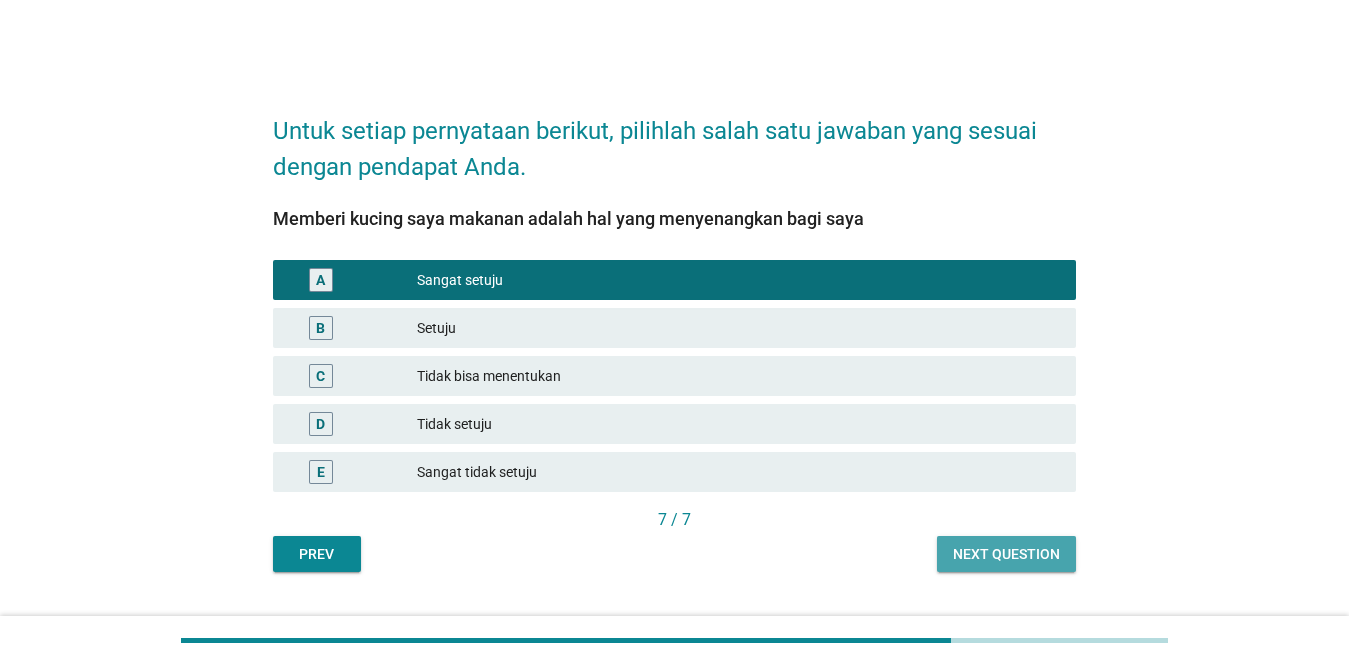 click on "Next question" at bounding box center [1006, 554] 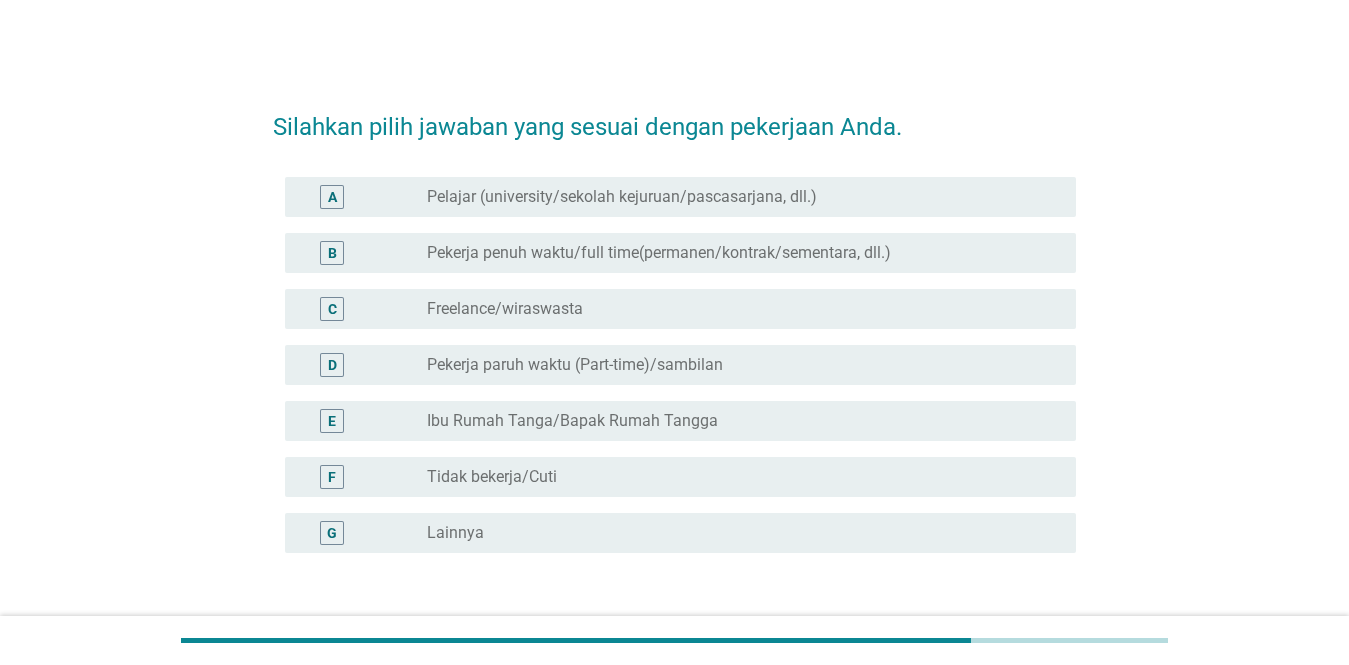 click on "Pekerja penuh waktu/full time(permanen/kontrak/sementara, dll.)" at bounding box center (659, 253) 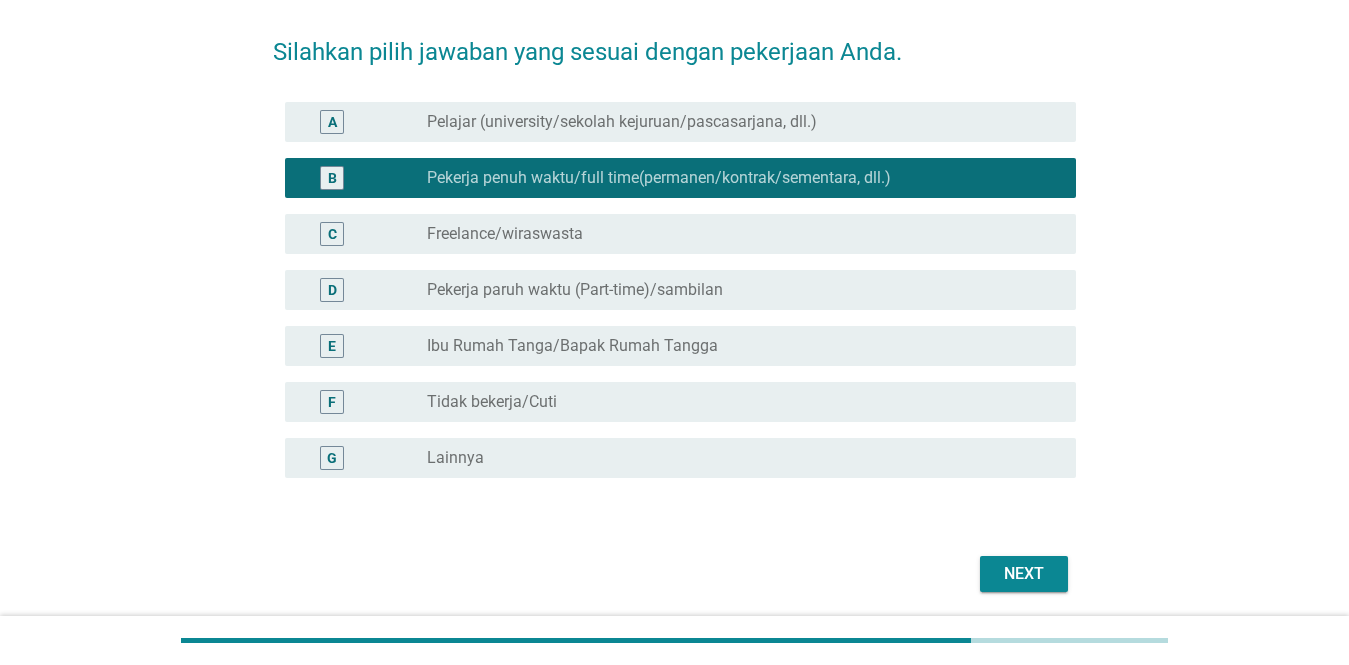 scroll, scrollTop: 145, scrollLeft: 0, axis: vertical 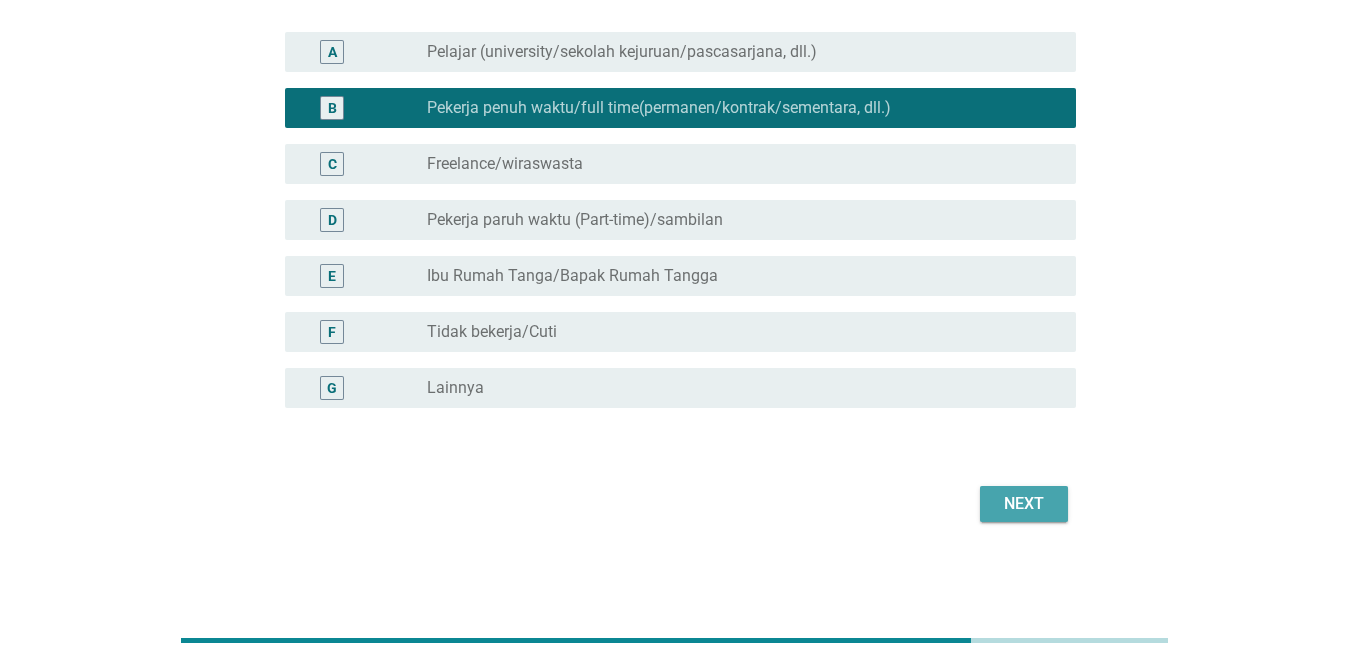 click on "Next" at bounding box center (1024, 504) 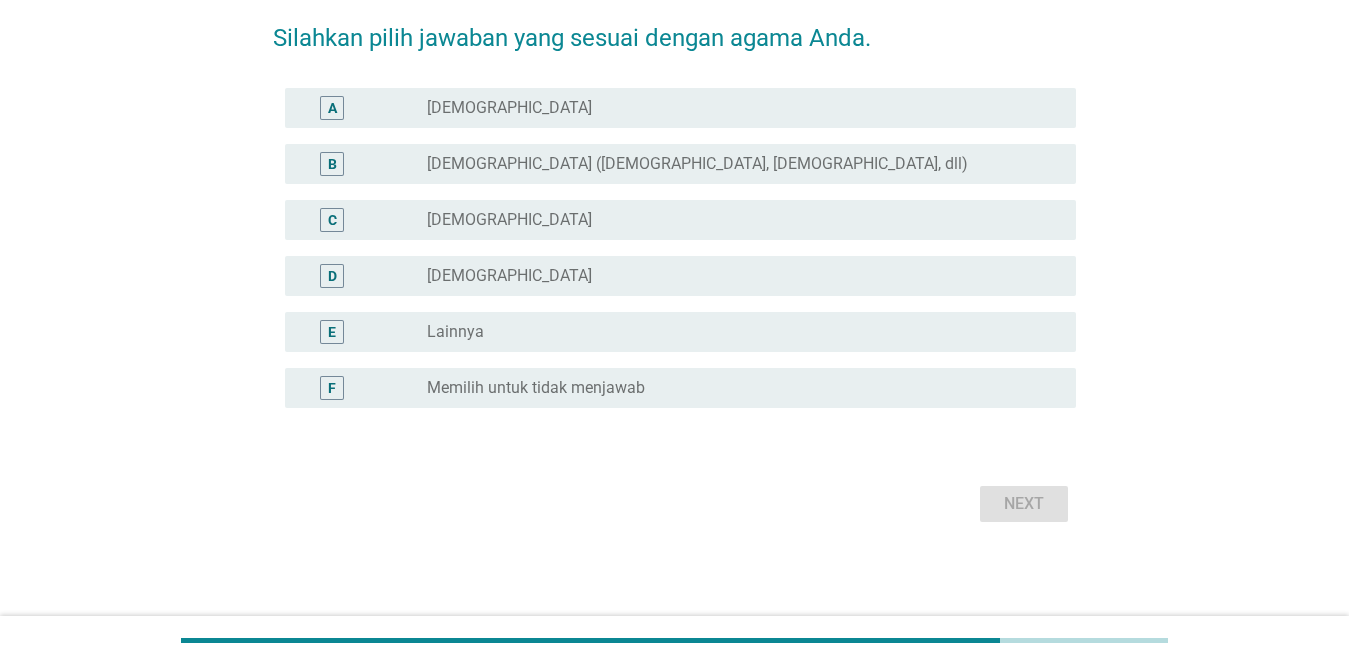 scroll, scrollTop: 0, scrollLeft: 0, axis: both 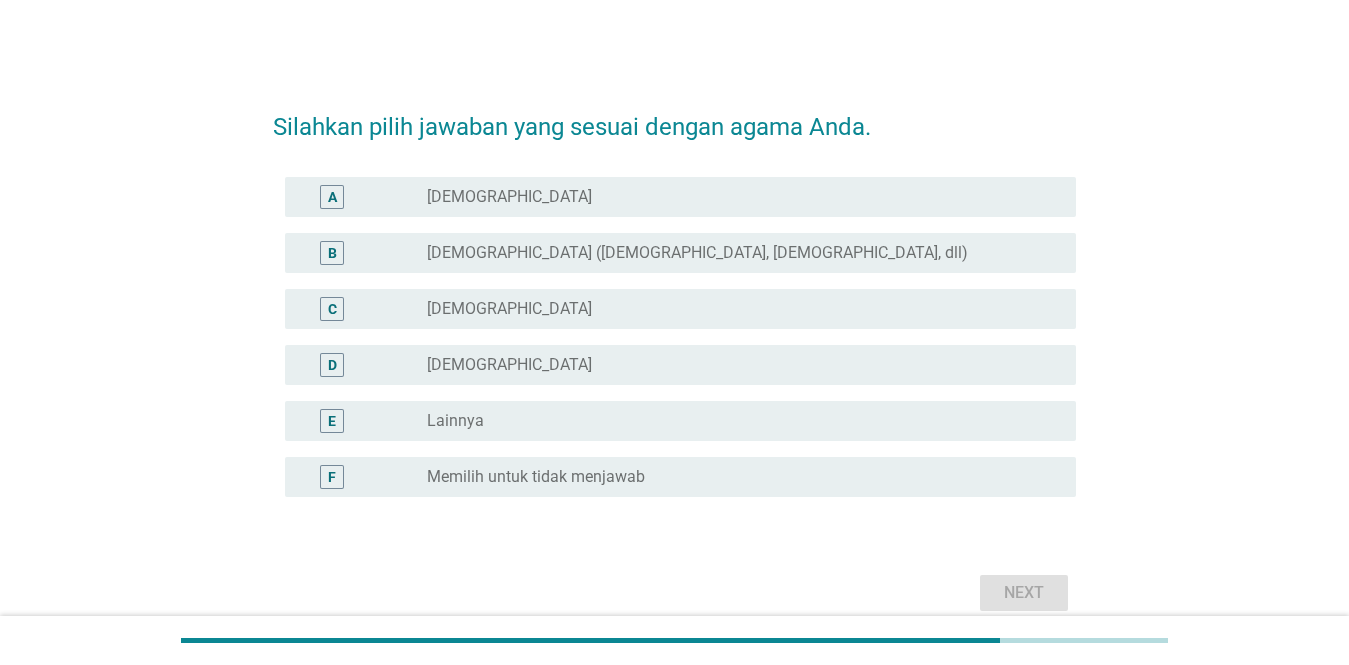 click on "radio_button_unchecked [DEMOGRAPHIC_DATA]" at bounding box center (735, 309) 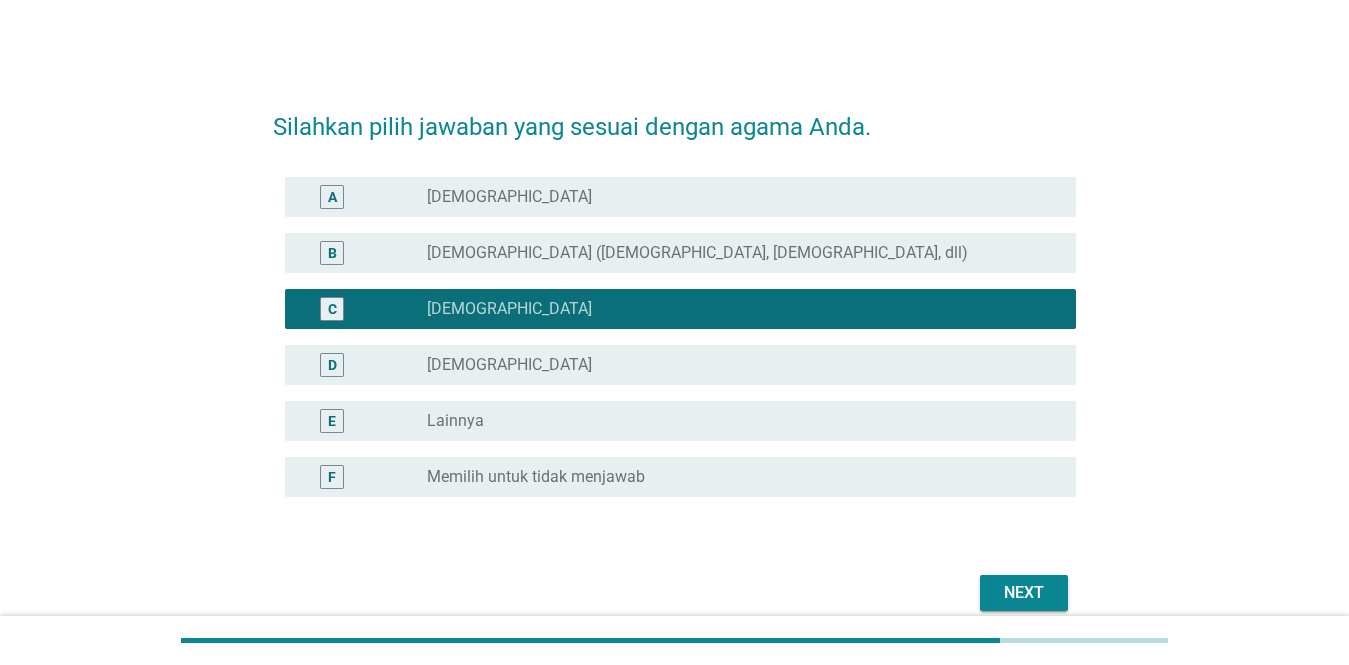 click on "Next" at bounding box center (1024, 593) 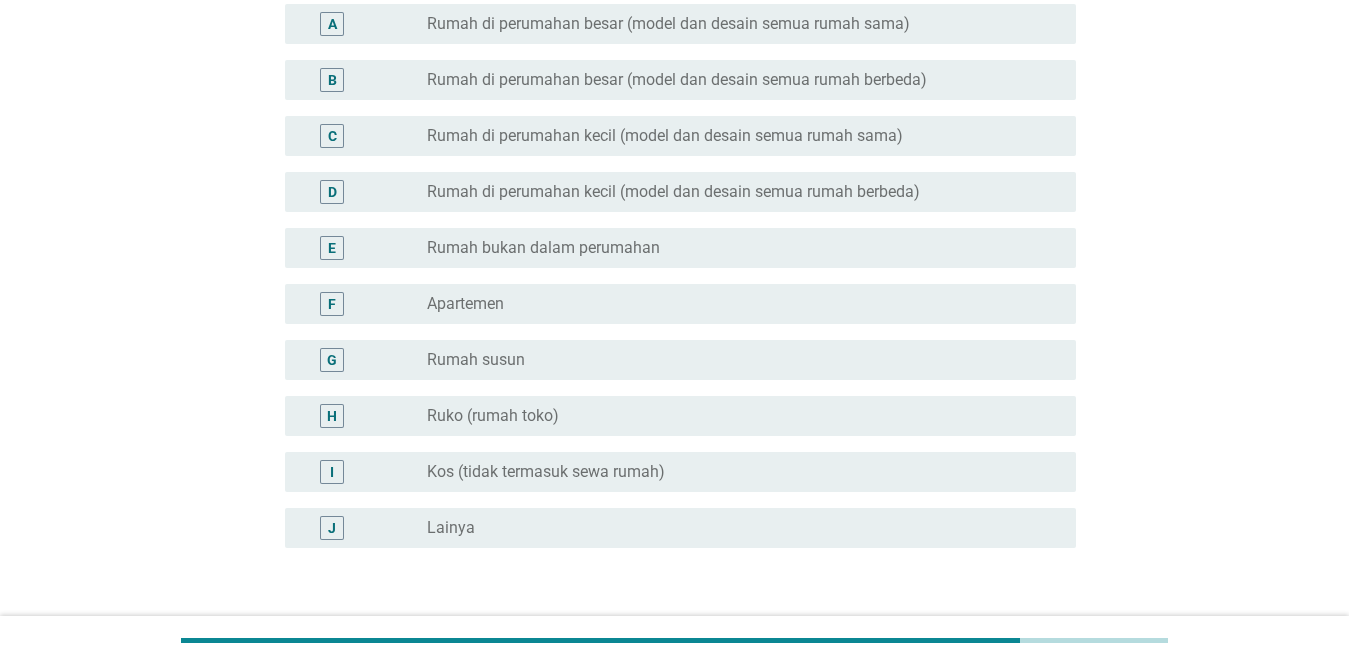 scroll, scrollTop: 147, scrollLeft: 0, axis: vertical 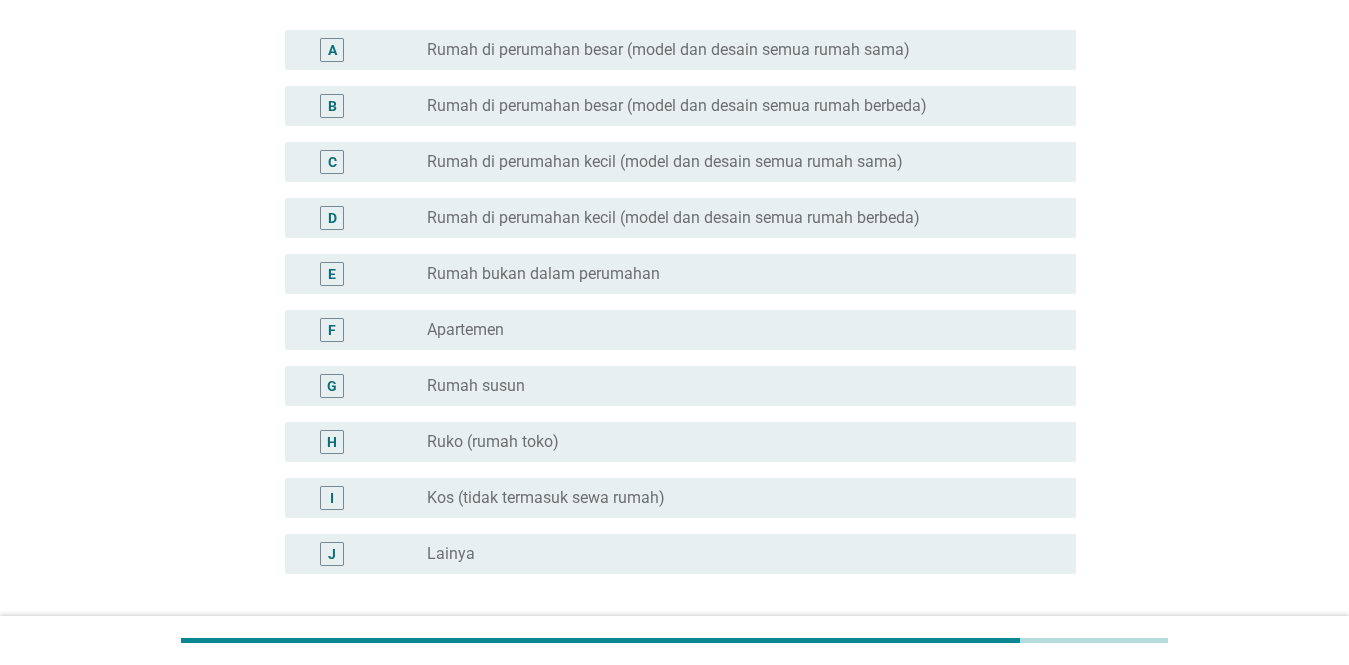 click on "E     radio_button_unchecked Rumah bukan dalam perumahan" at bounding box center [674, 274] 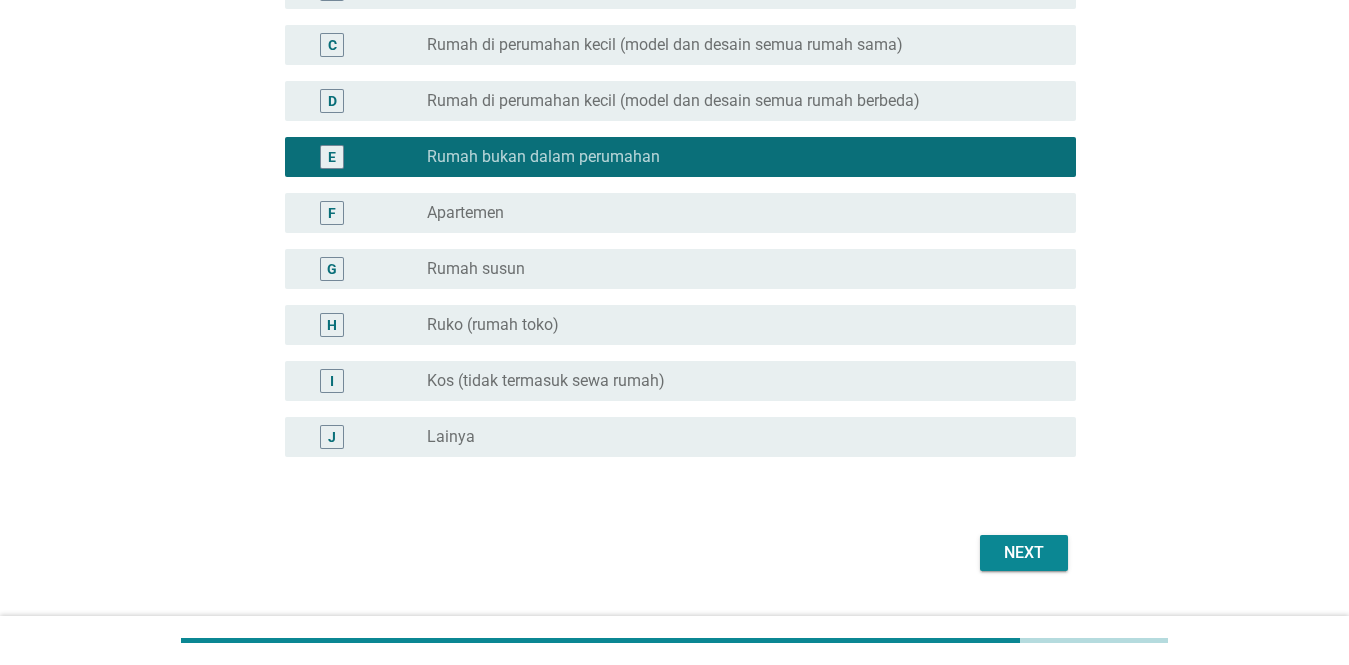 scroll, scrollTop: 313, scrollLeft: 0, axis: vertical 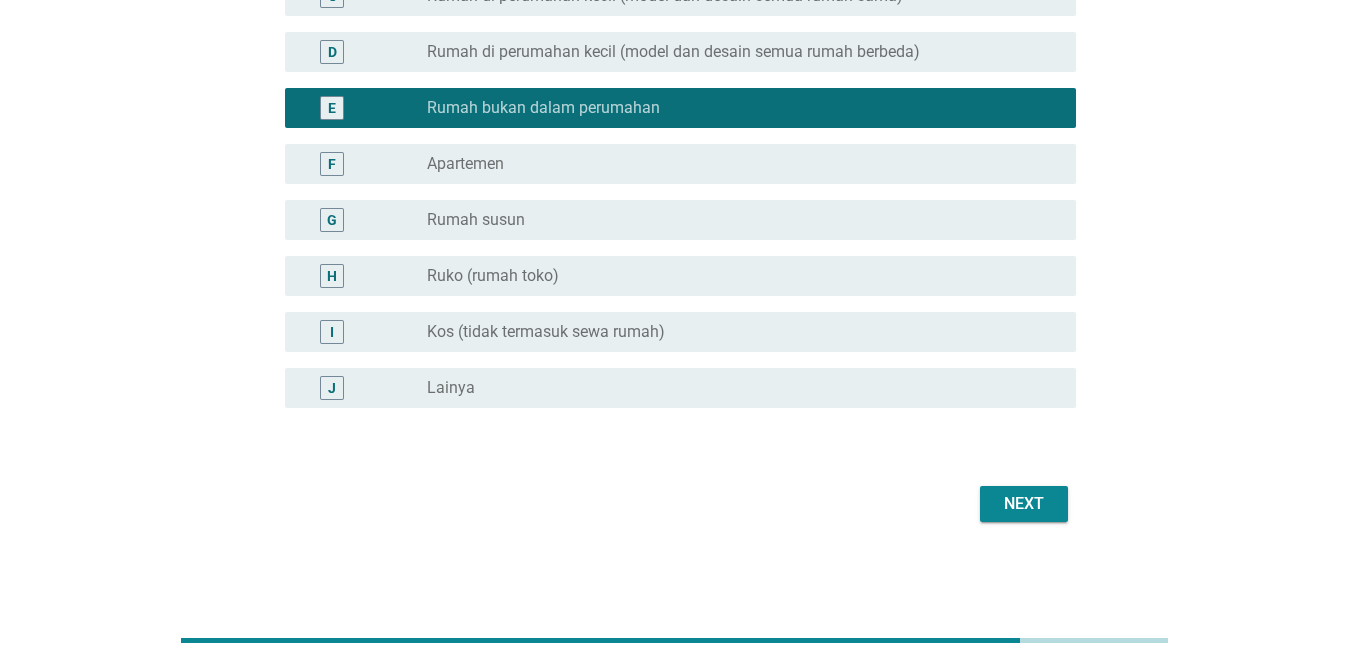 click on "Next" at bounding box center (1024, 504) 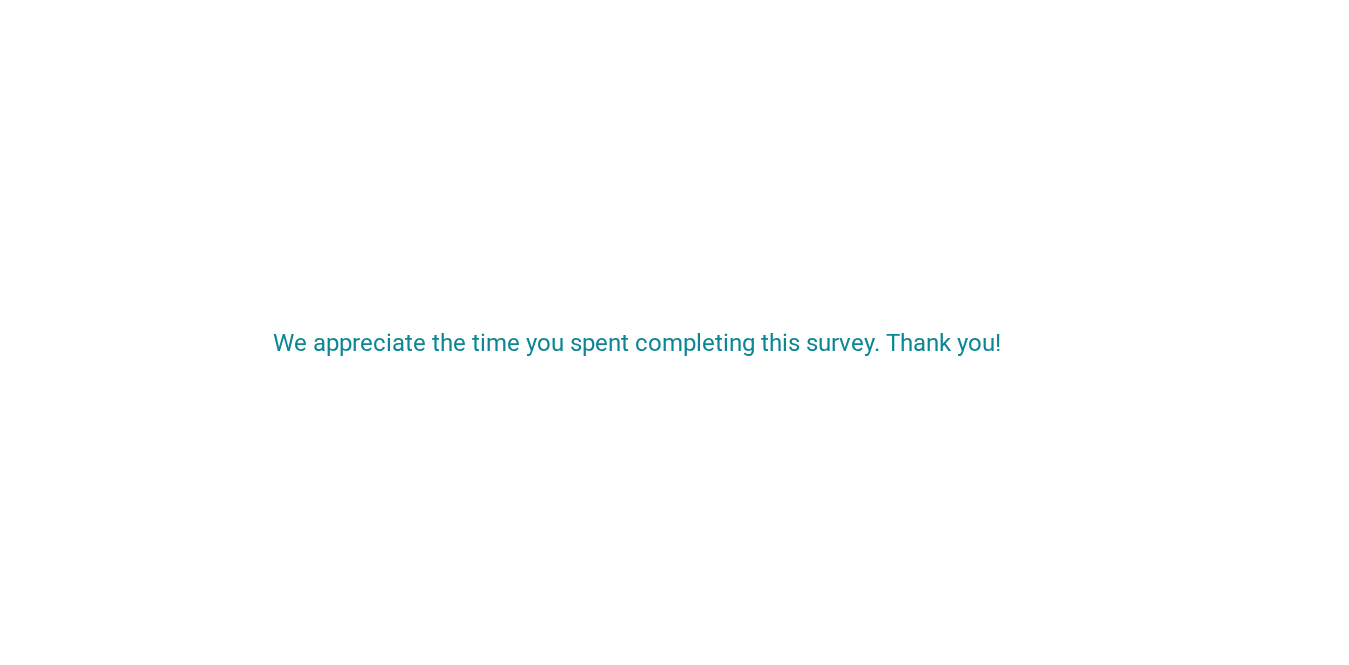 scroll, scrollTop: 0, scrollLeft: 0, axis: both 